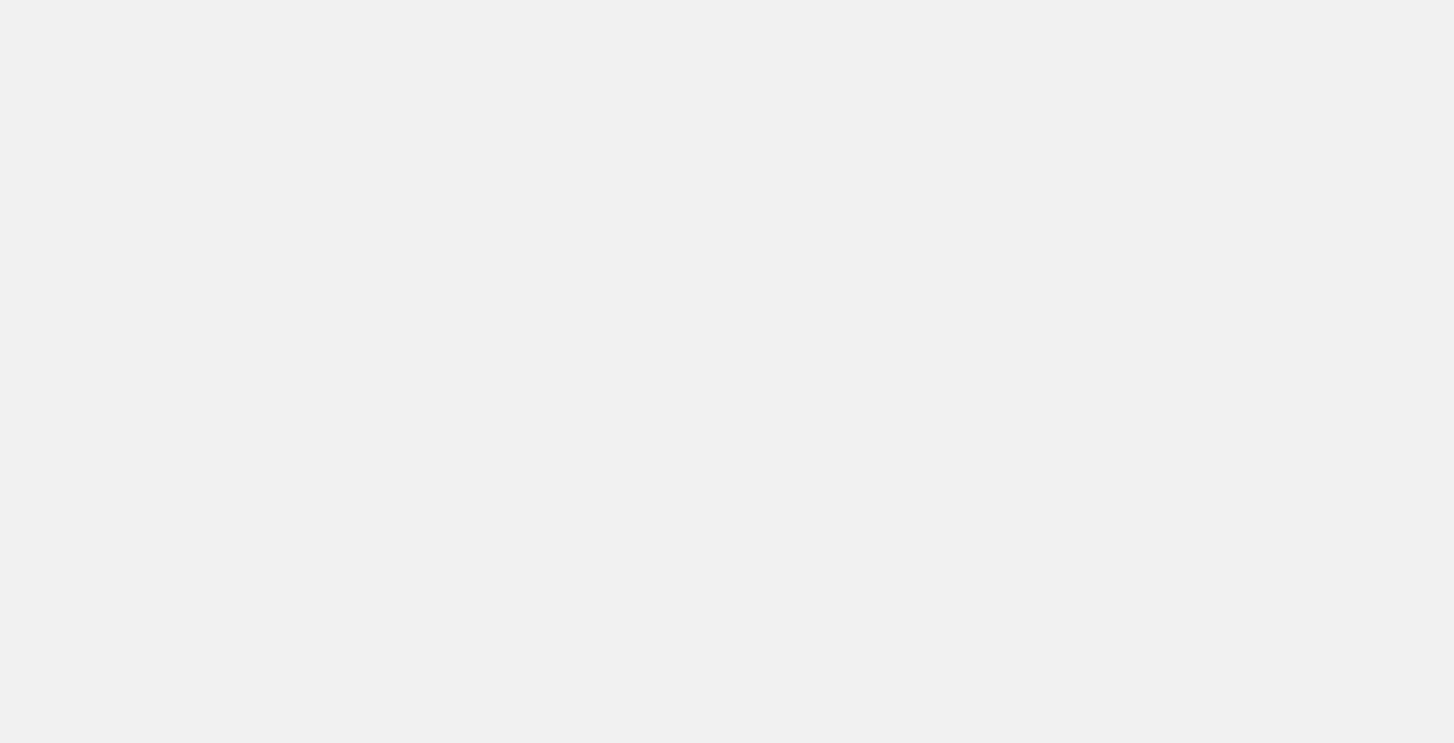 scroll, scrollTop: 0, scrollLeft: 0, axis: both 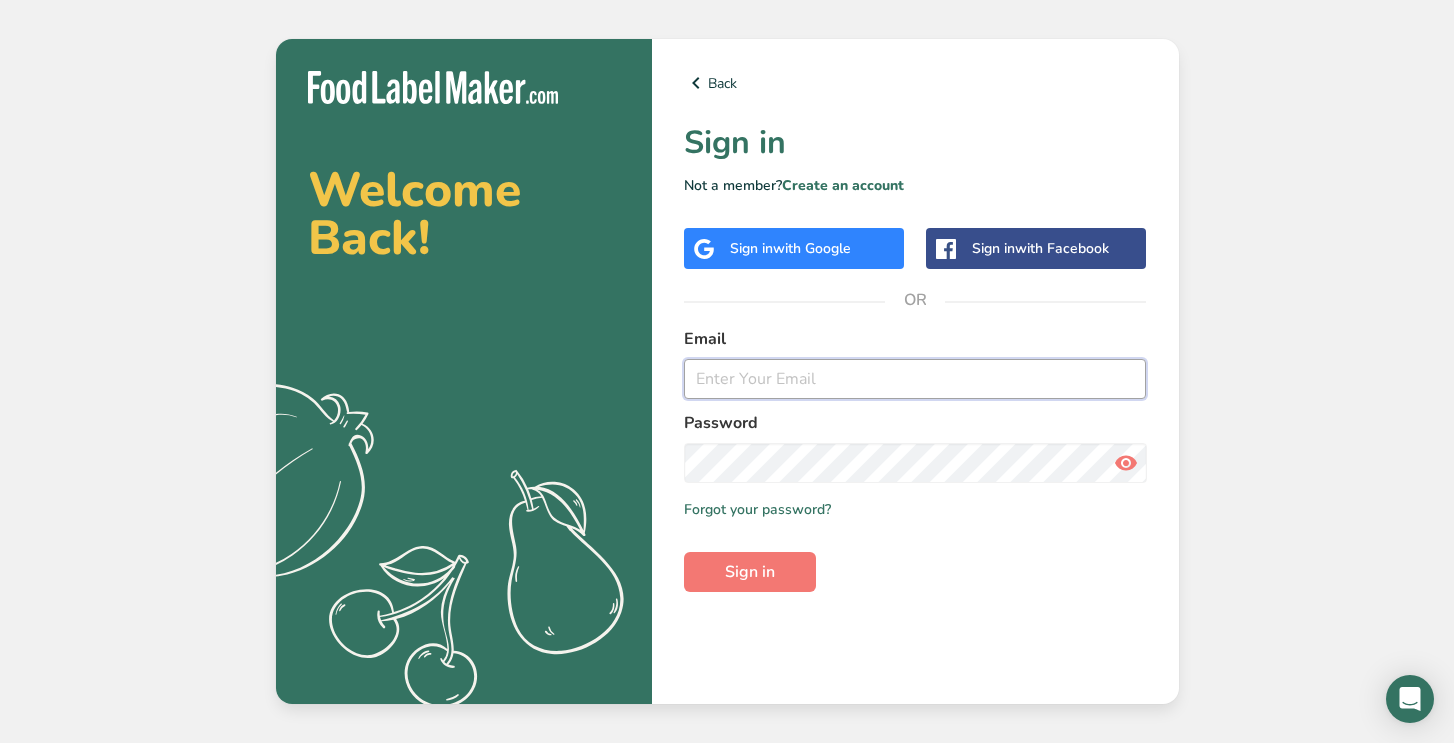 type on "[PERSON_NAME][EMAIL_ADDRESS][DOMAIN_NAME]" 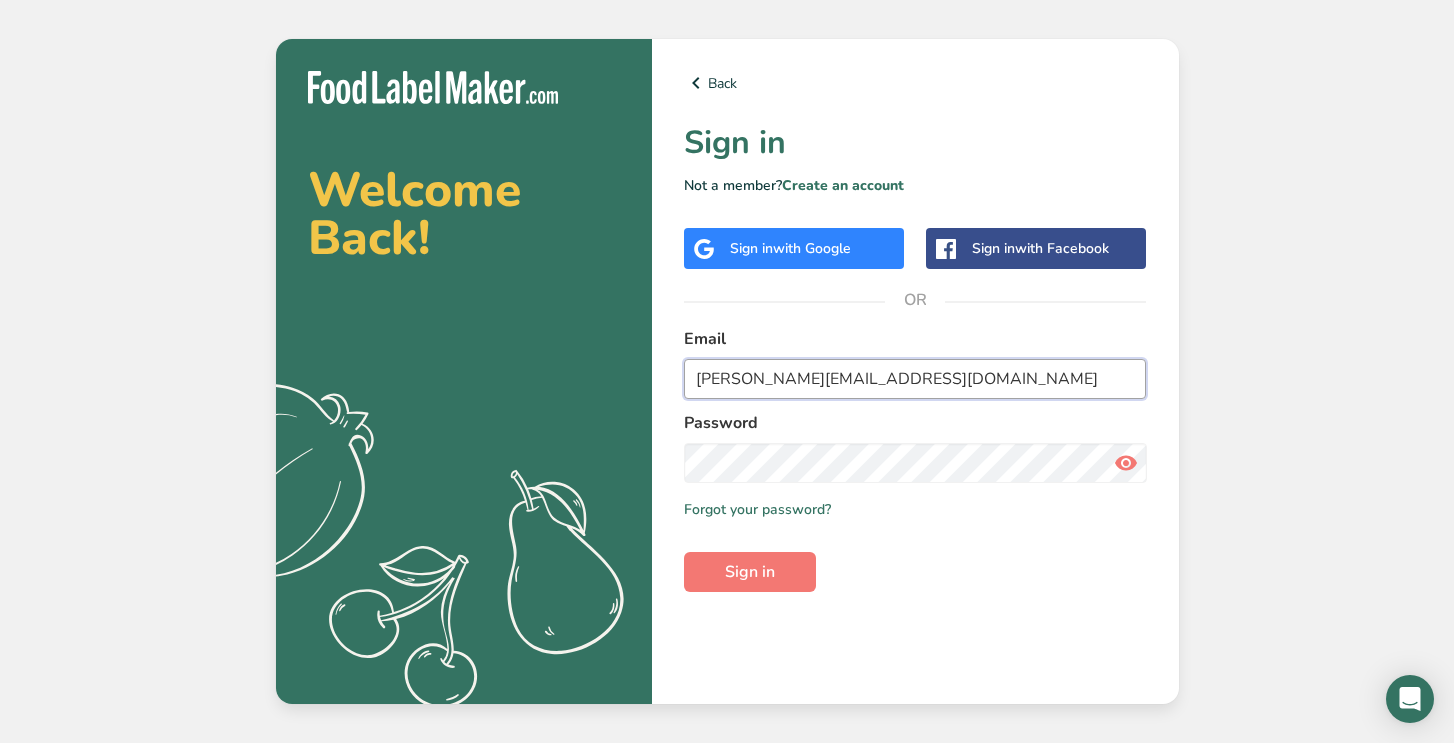 click on "[PERSON_NAME][EMAIL_ADDRESS][DOMAIN_NAME]" at bounding box center (915, 379) 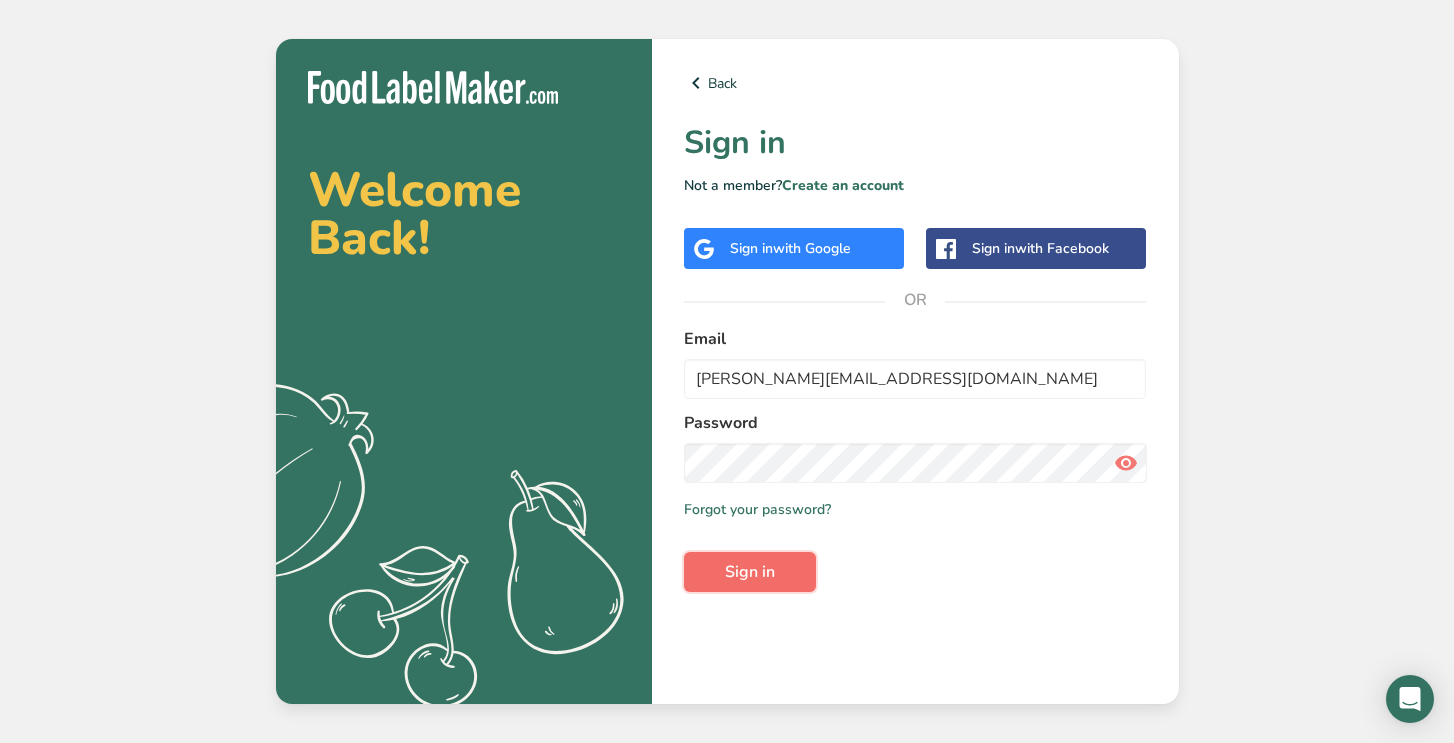 click on "Sign in" at bounding box center (750, 572) 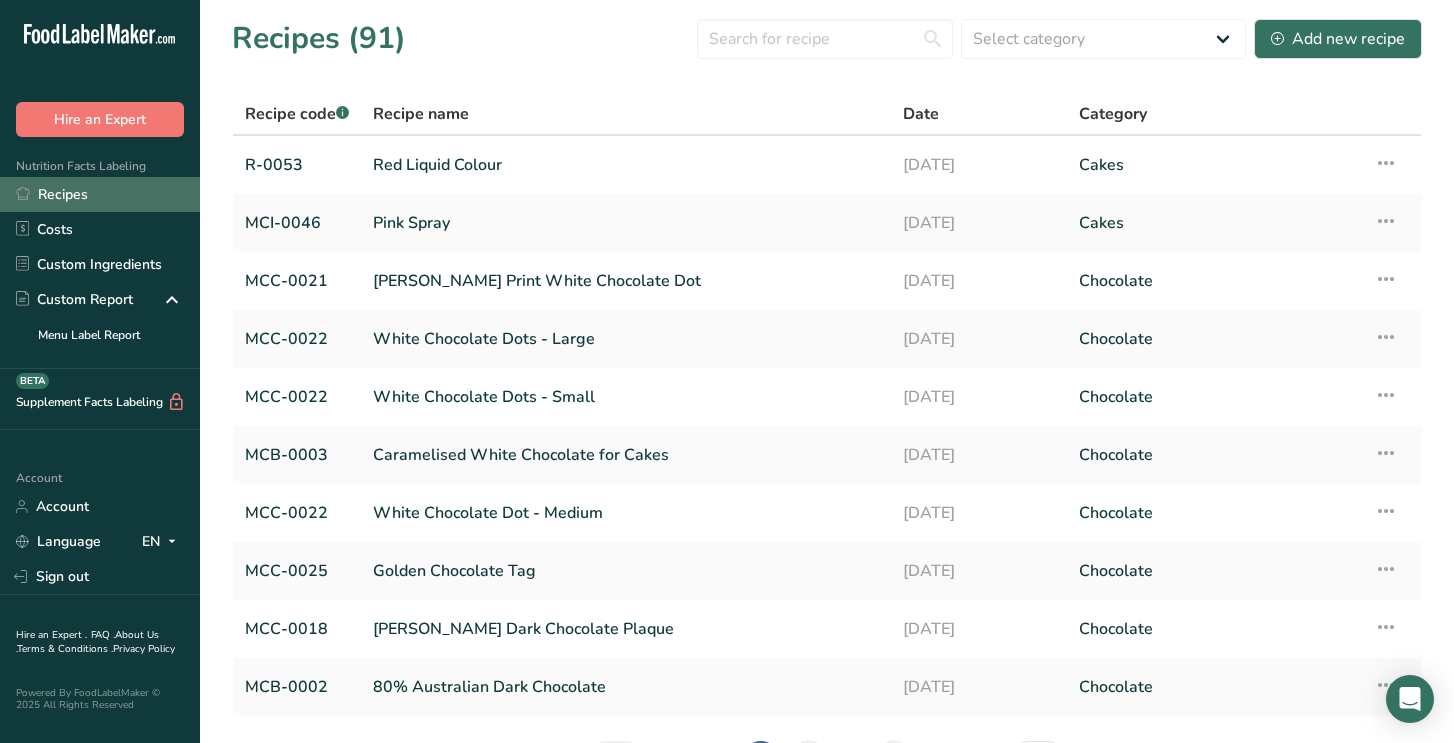 click on "Recipes" at bounding box center (100, 194) 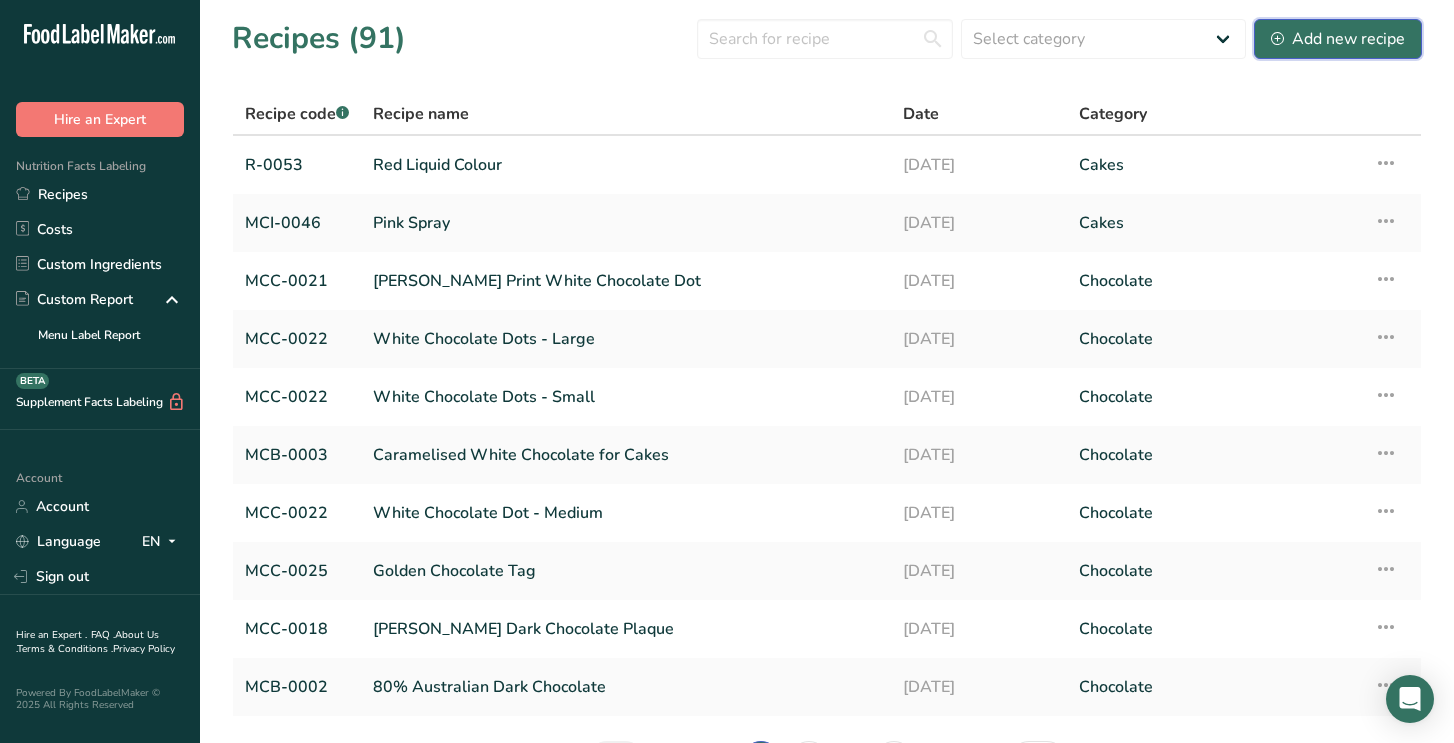 click on "Add new recipe" at bounding box center (1338, 39) 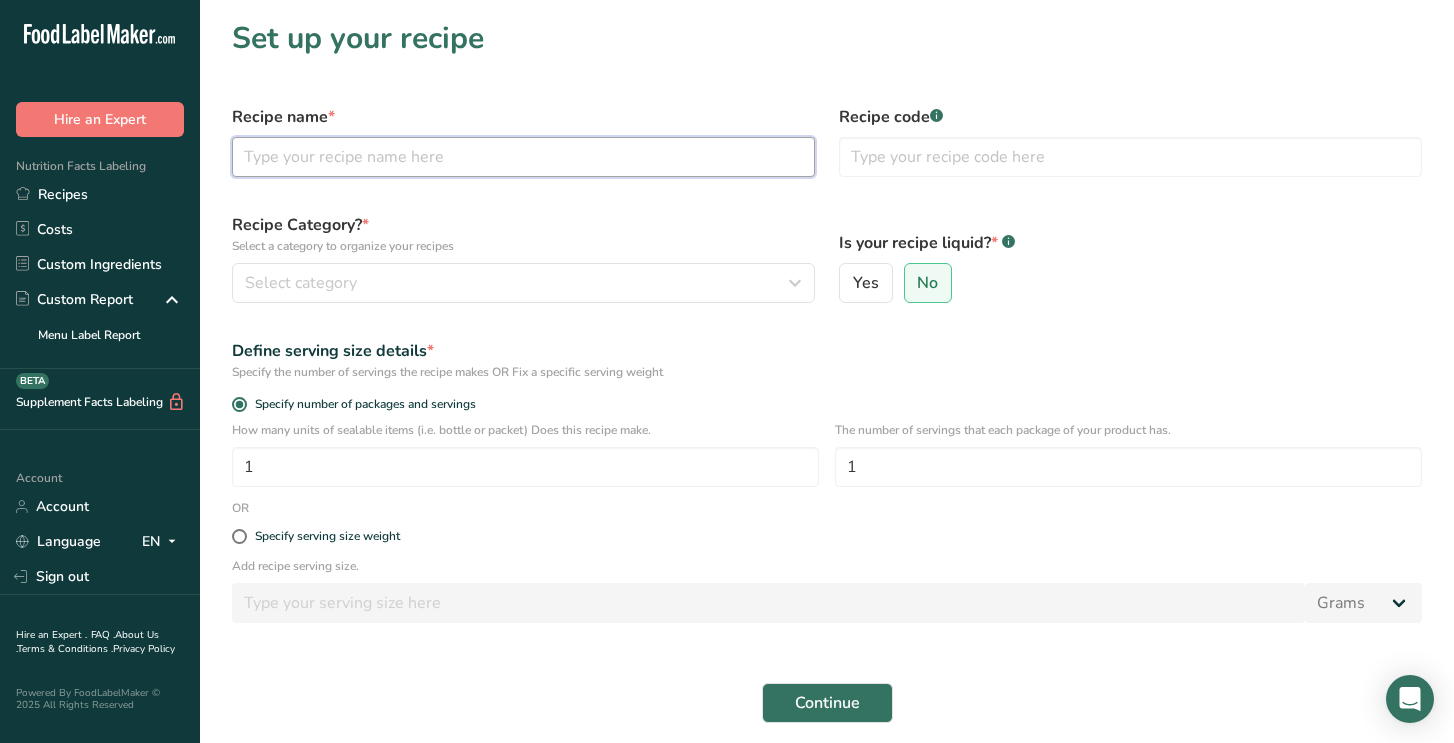 click at bounding box center (523, 157) 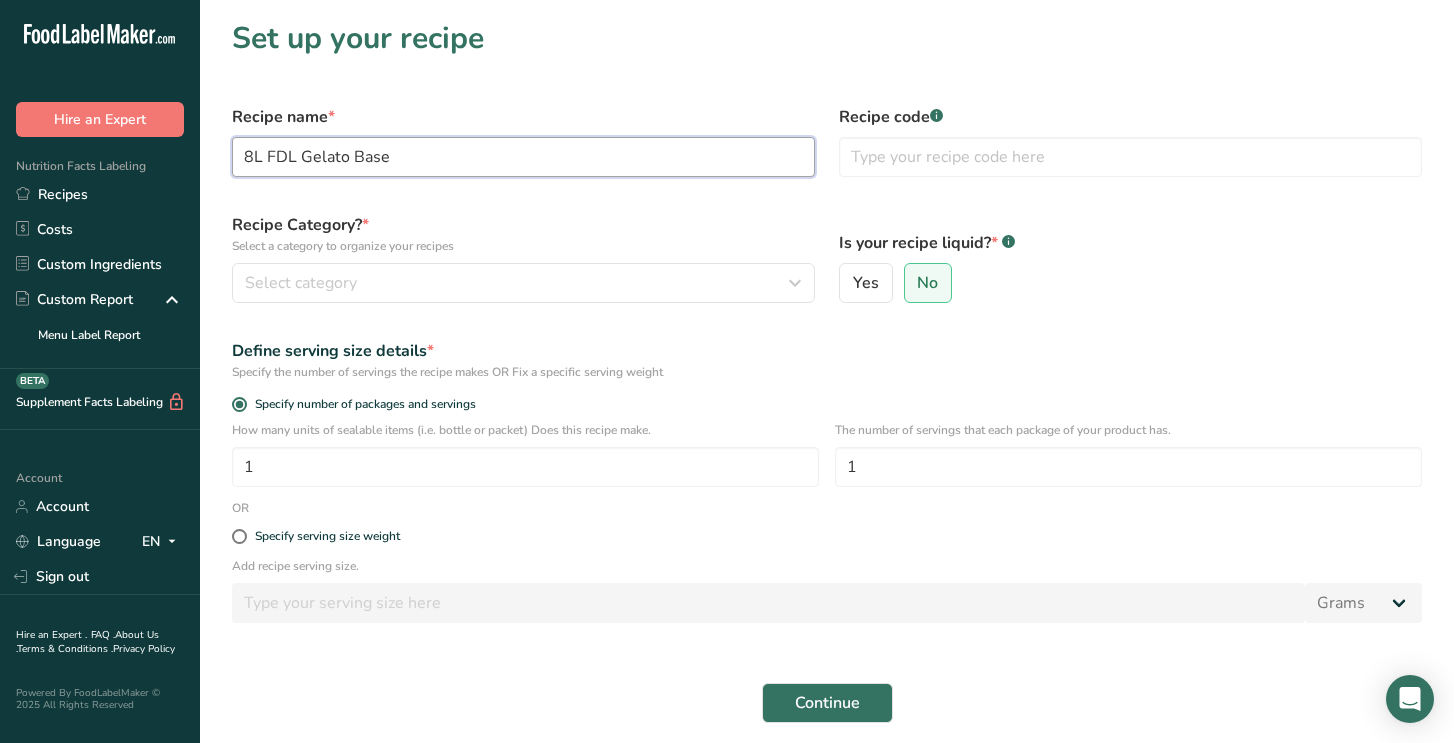 type on "8L FDL Gelato Base" 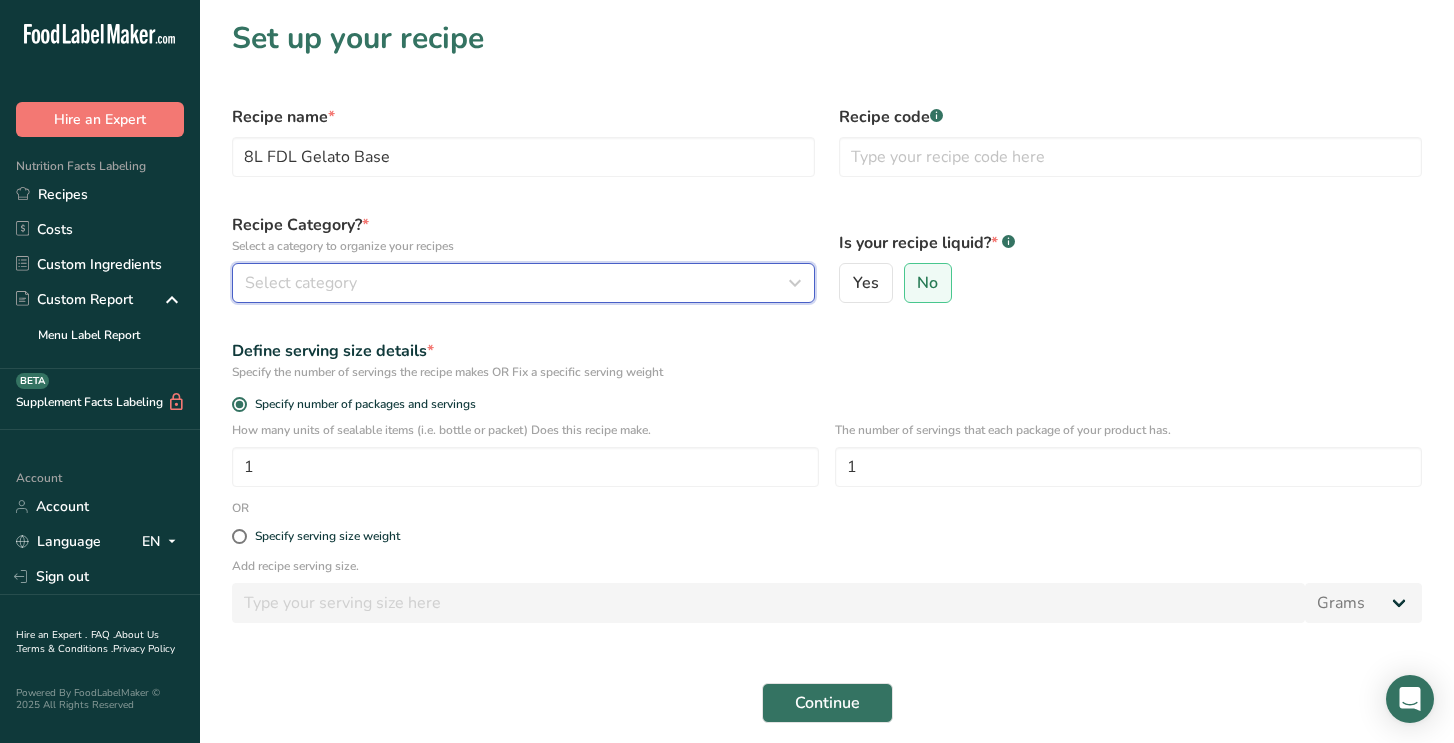 click on "Select category" at bounding box center (517, 283) 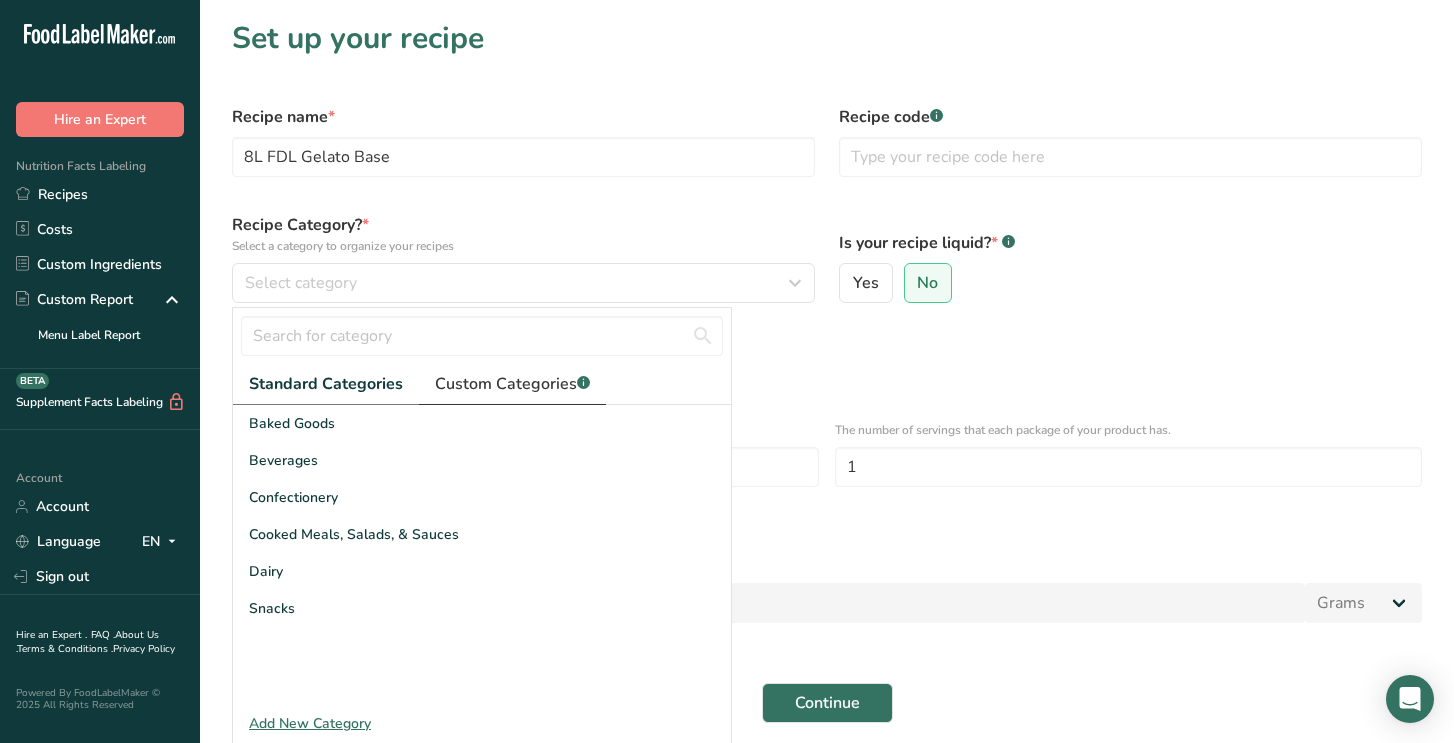 click on "Custom Categories
.a-a{fill:#347362;}.b-a{fill:#fff;}" at bounding box center [512, 384] 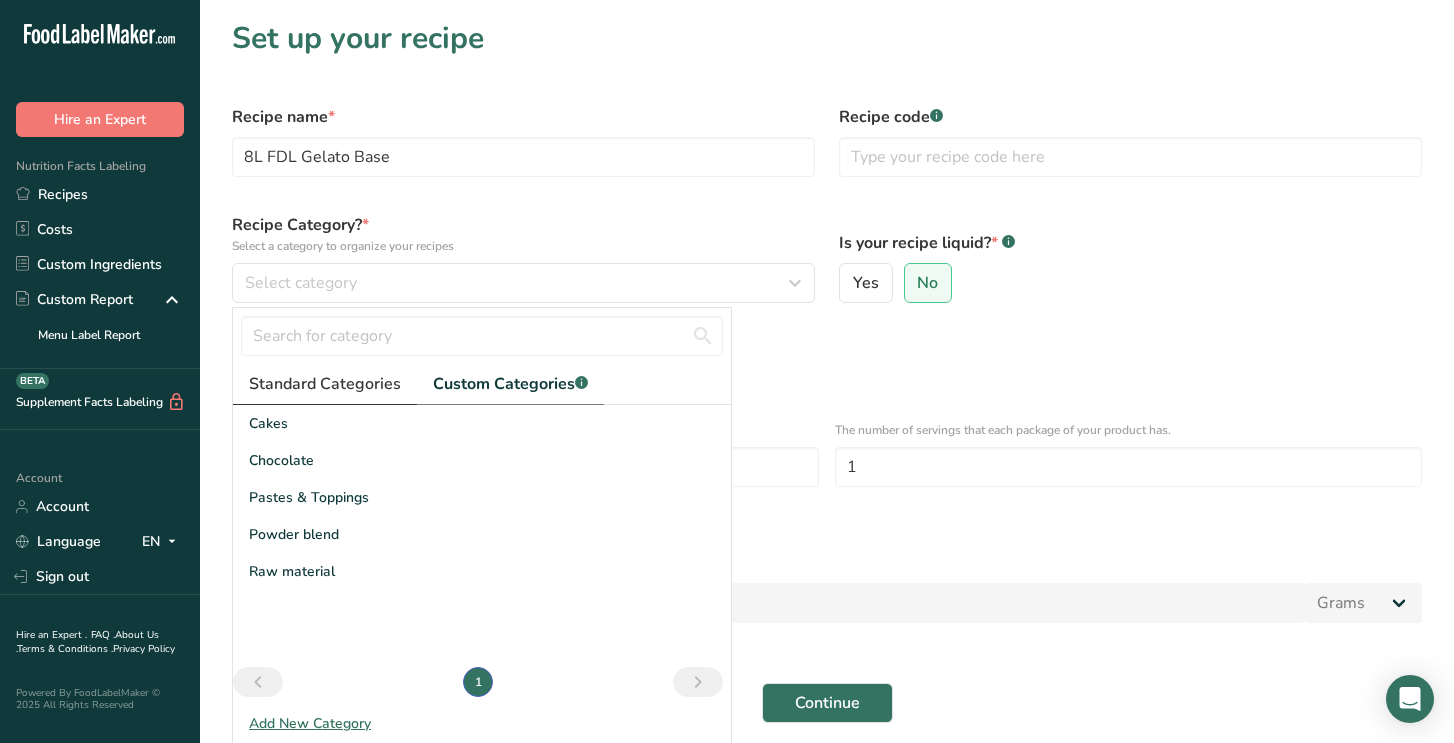 click on "Standard Categories" at bounding box center [325, 384] 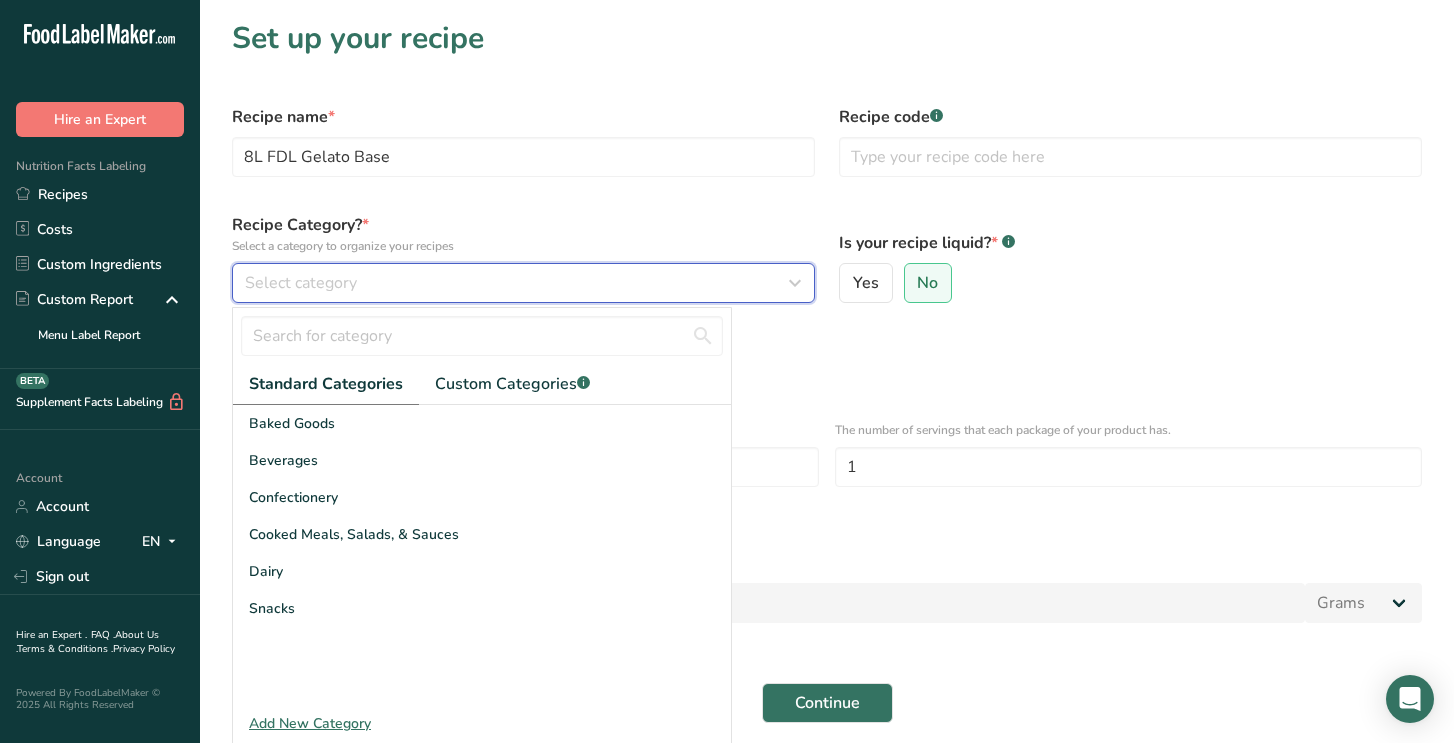 click on "Select category" at bounding box center (523, 283) 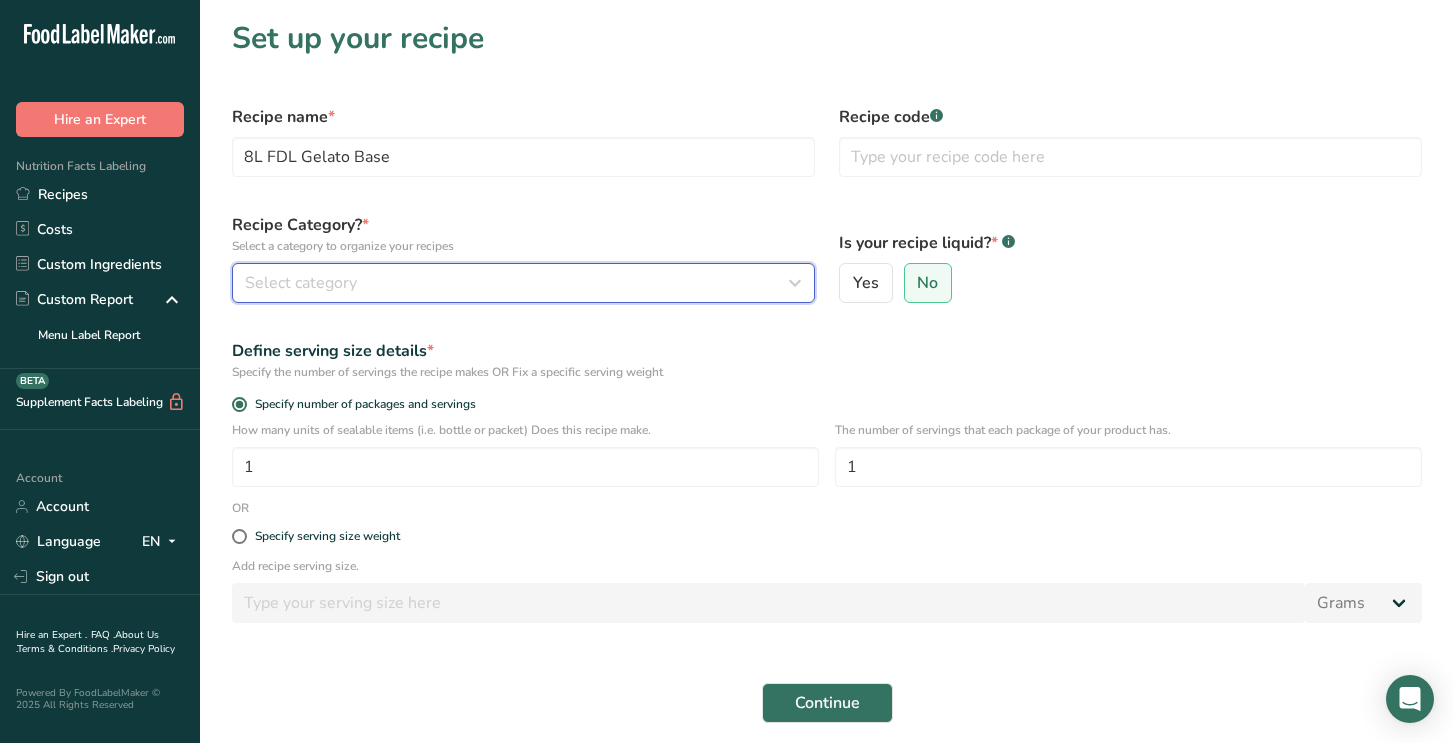 click on "Select category" at bounding box center [517, 283] 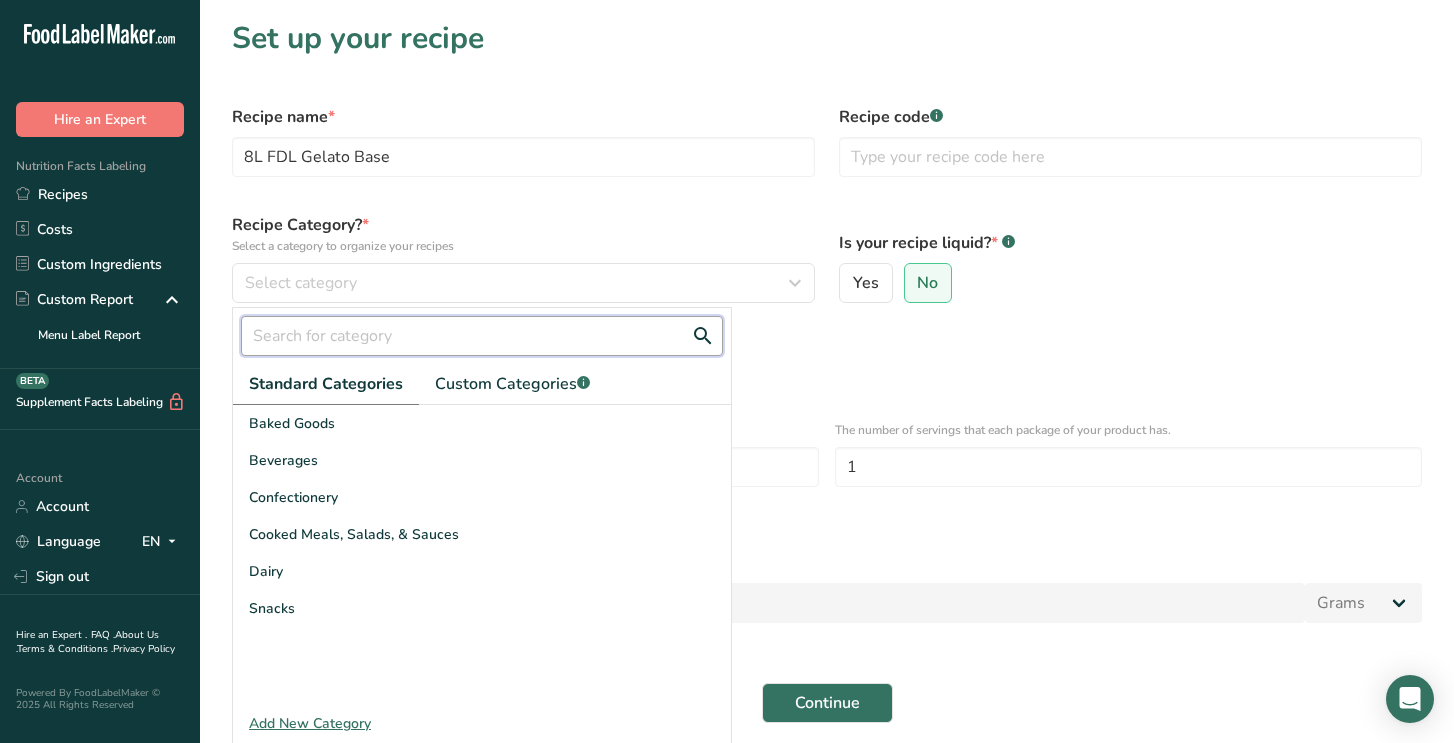click at bounding box center [482, 336] 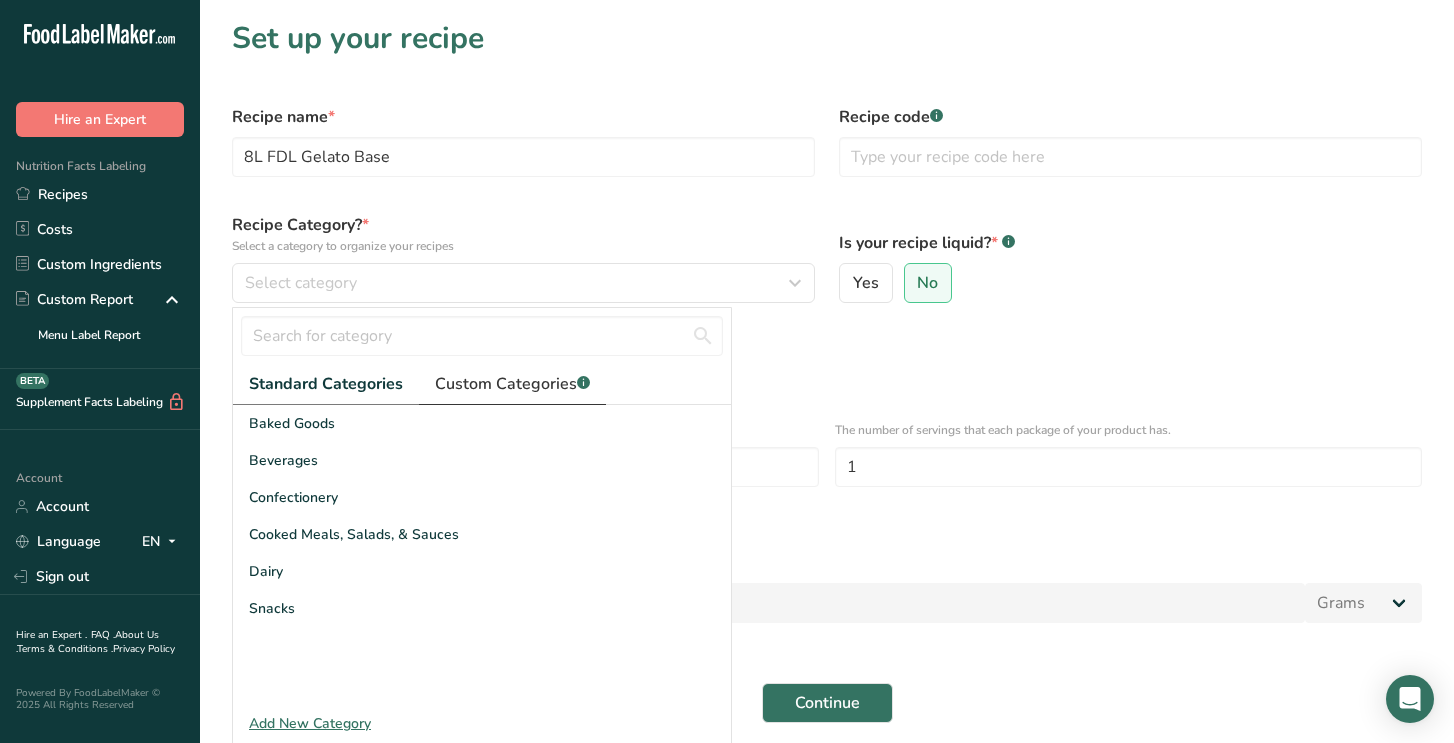 click on "Custom Categories
.a-a{fill:#347362;}.b-a{fill:#fff;}" at bounding box center (512, 384) 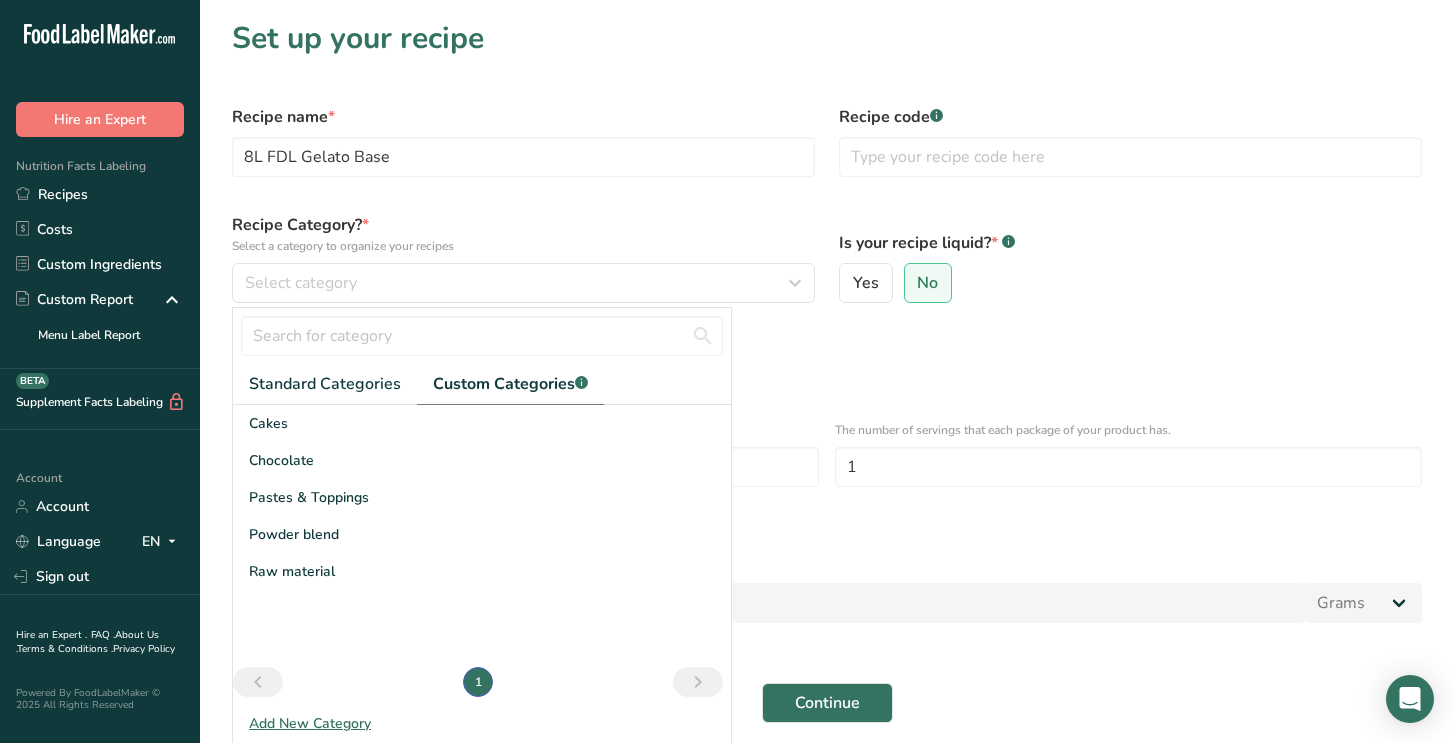 click on "Specify the number of servings the recipe makes OR Fix a specific serving weight" at bounding box center [827, 372] 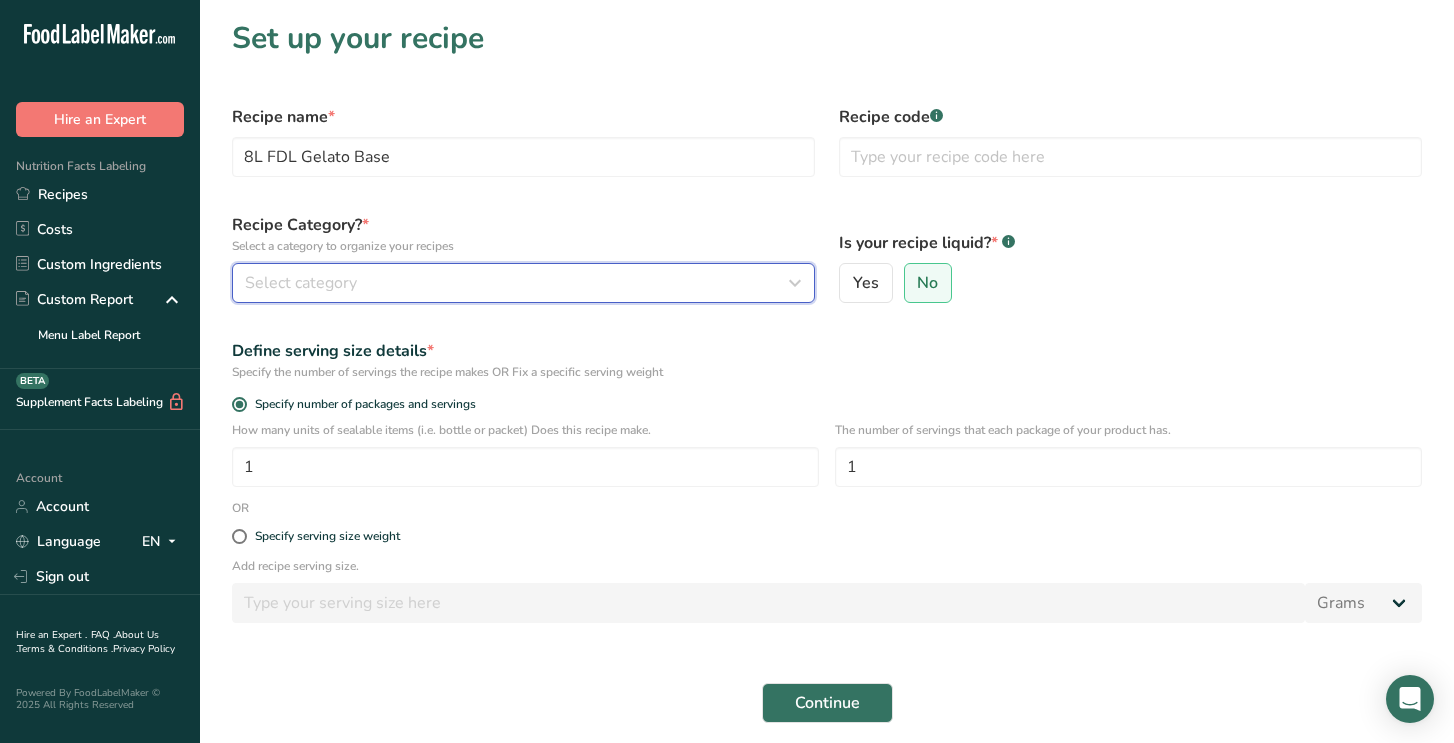click on "Select category" at bounding box center [517, 283] 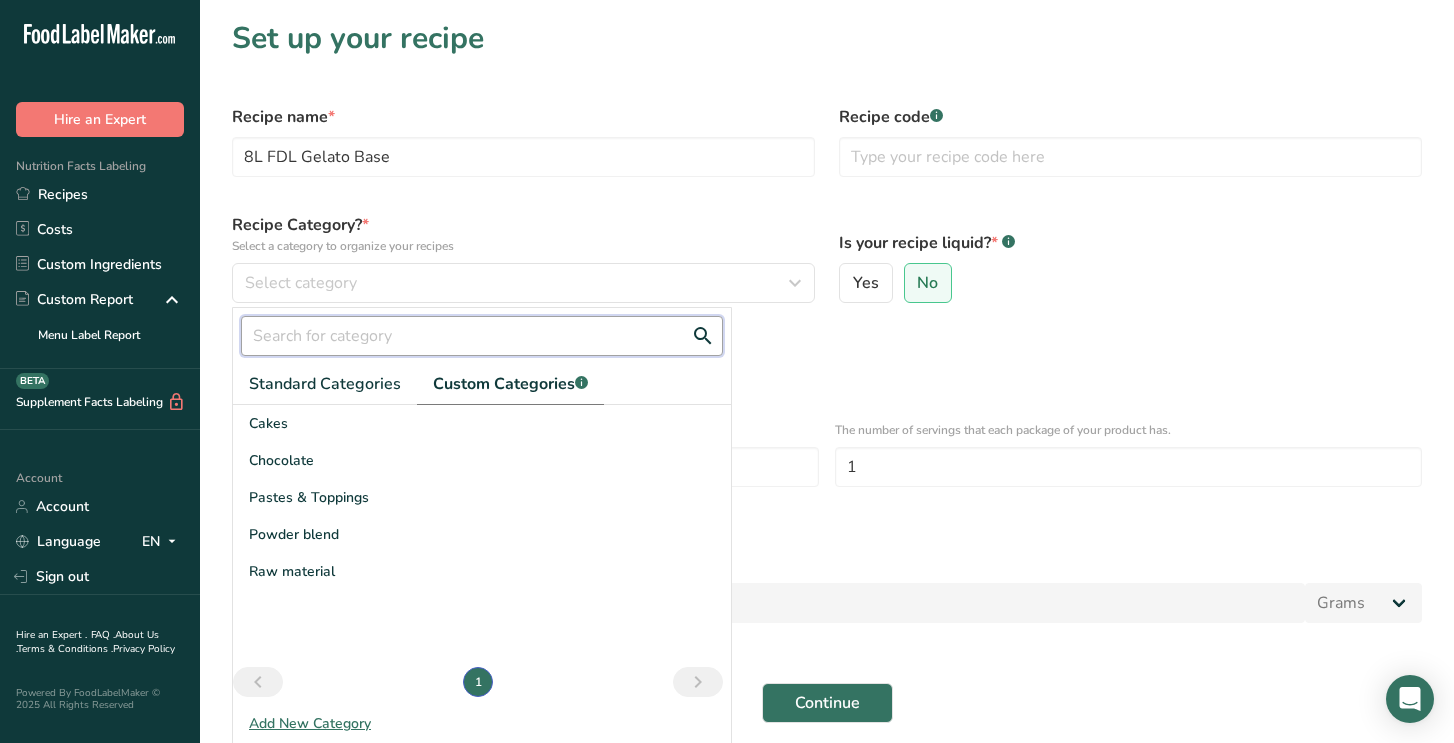click at bounding box center (482, 336) 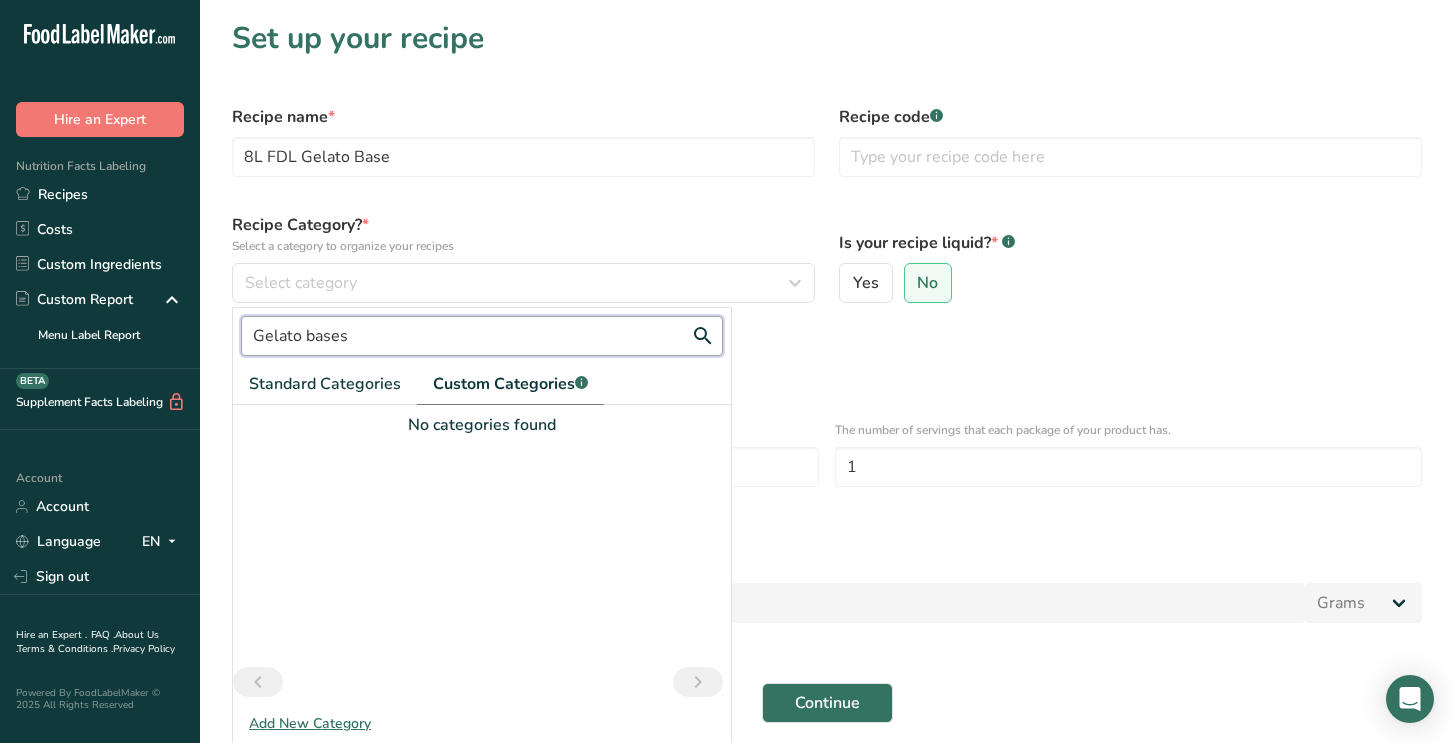 type on "Gelato bases" 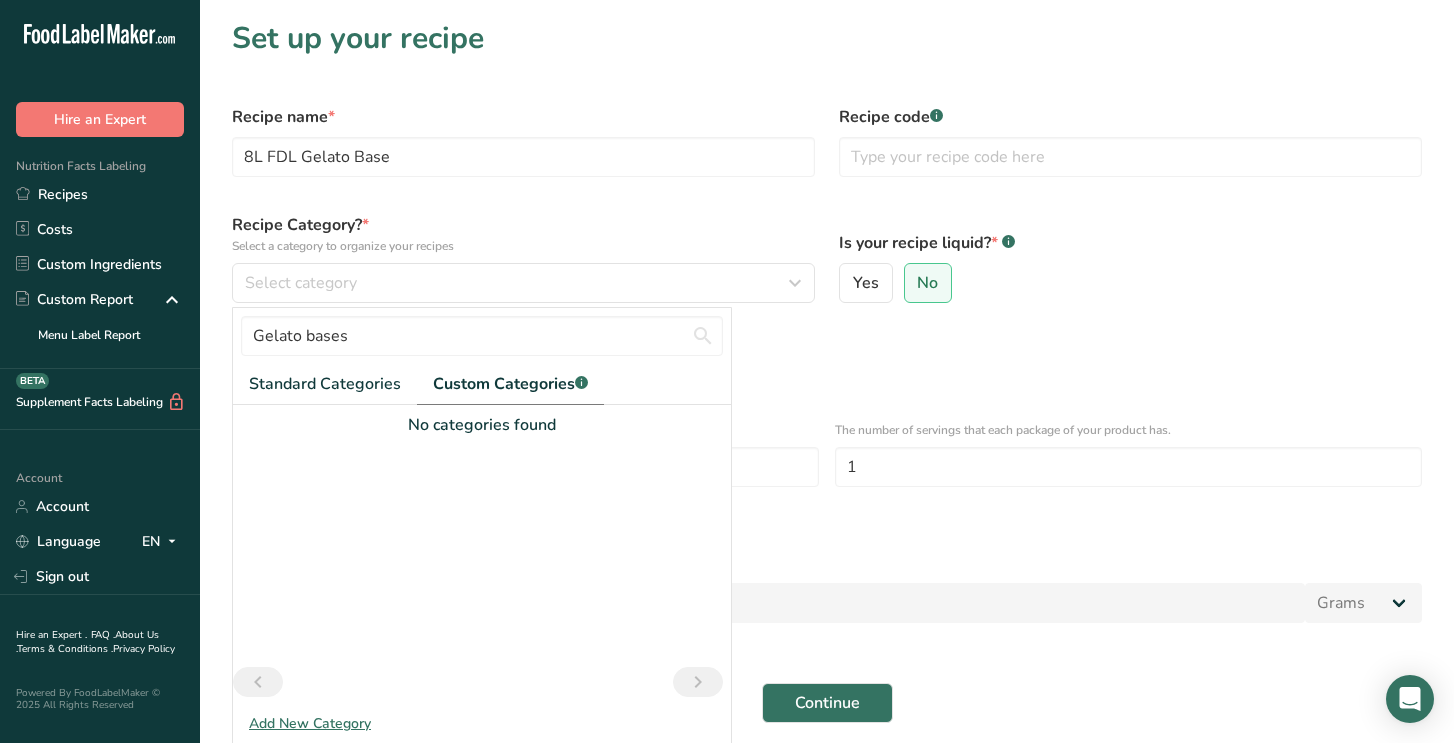 click on "Add New Category" at bounding box center (482, 723) 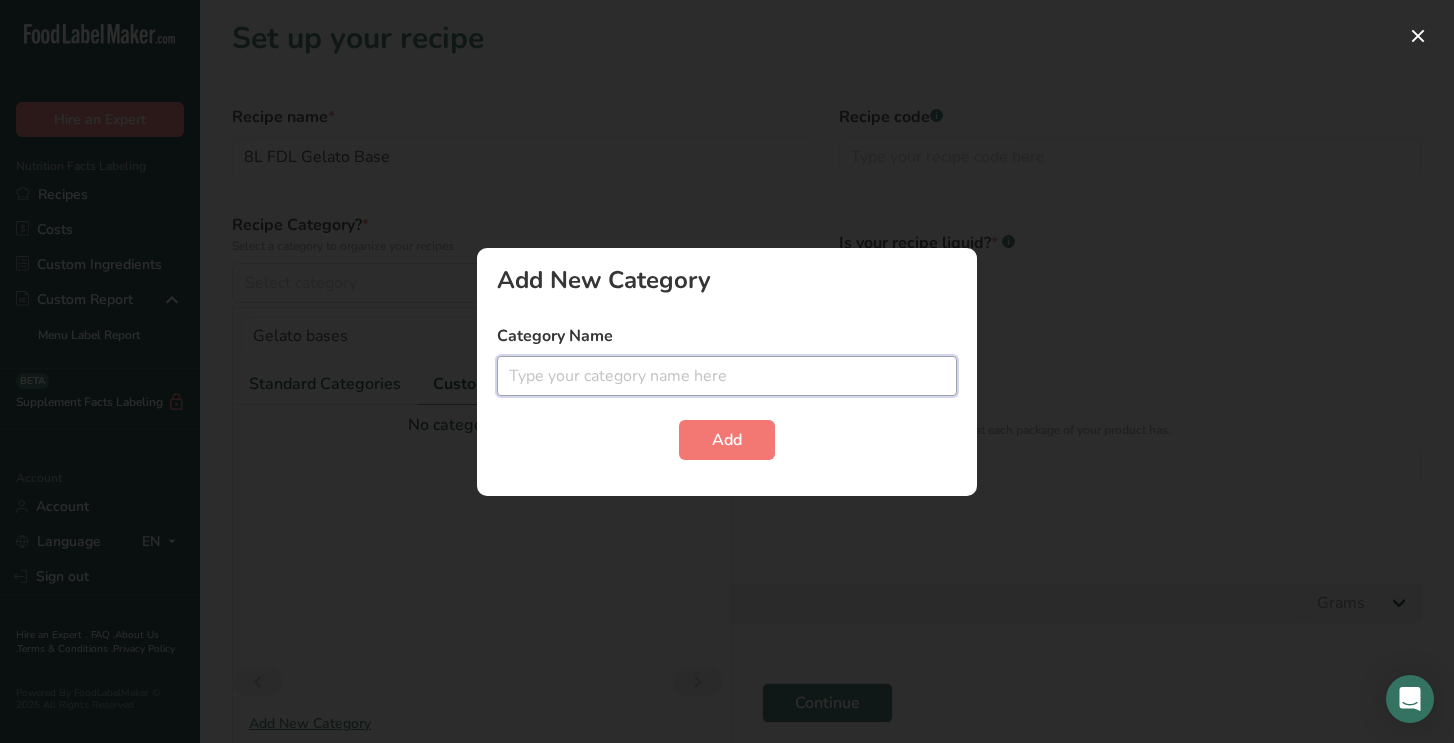 click at bounding box center [727, 376] 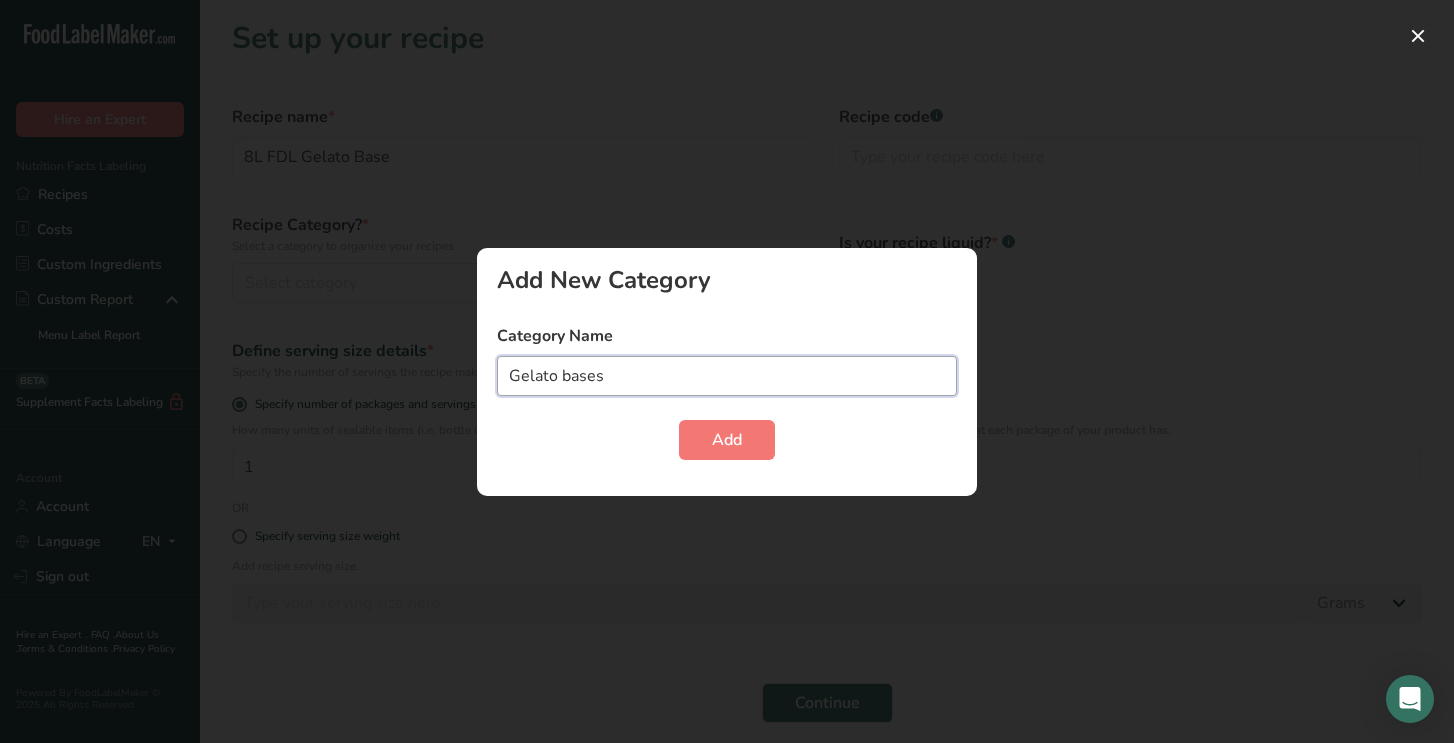 type on "Gelato bases" 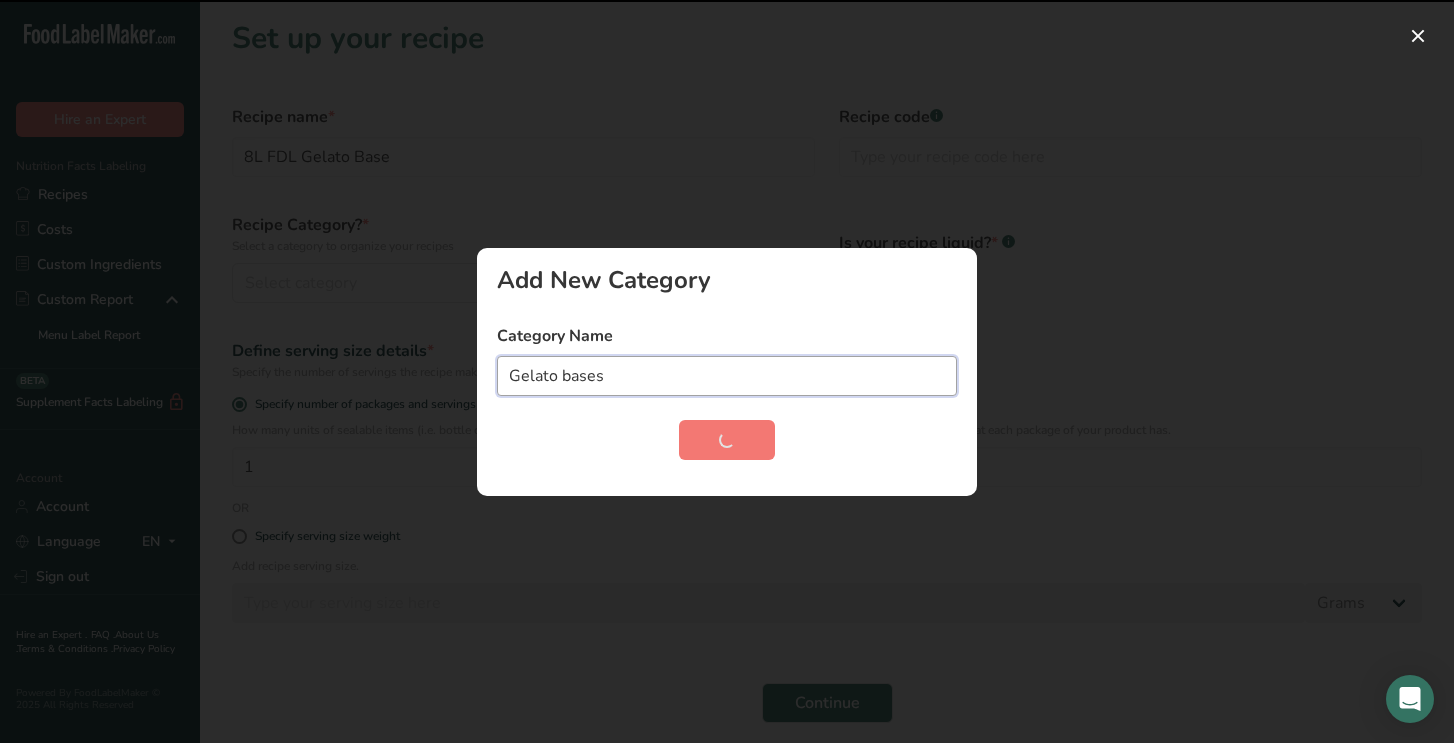 type 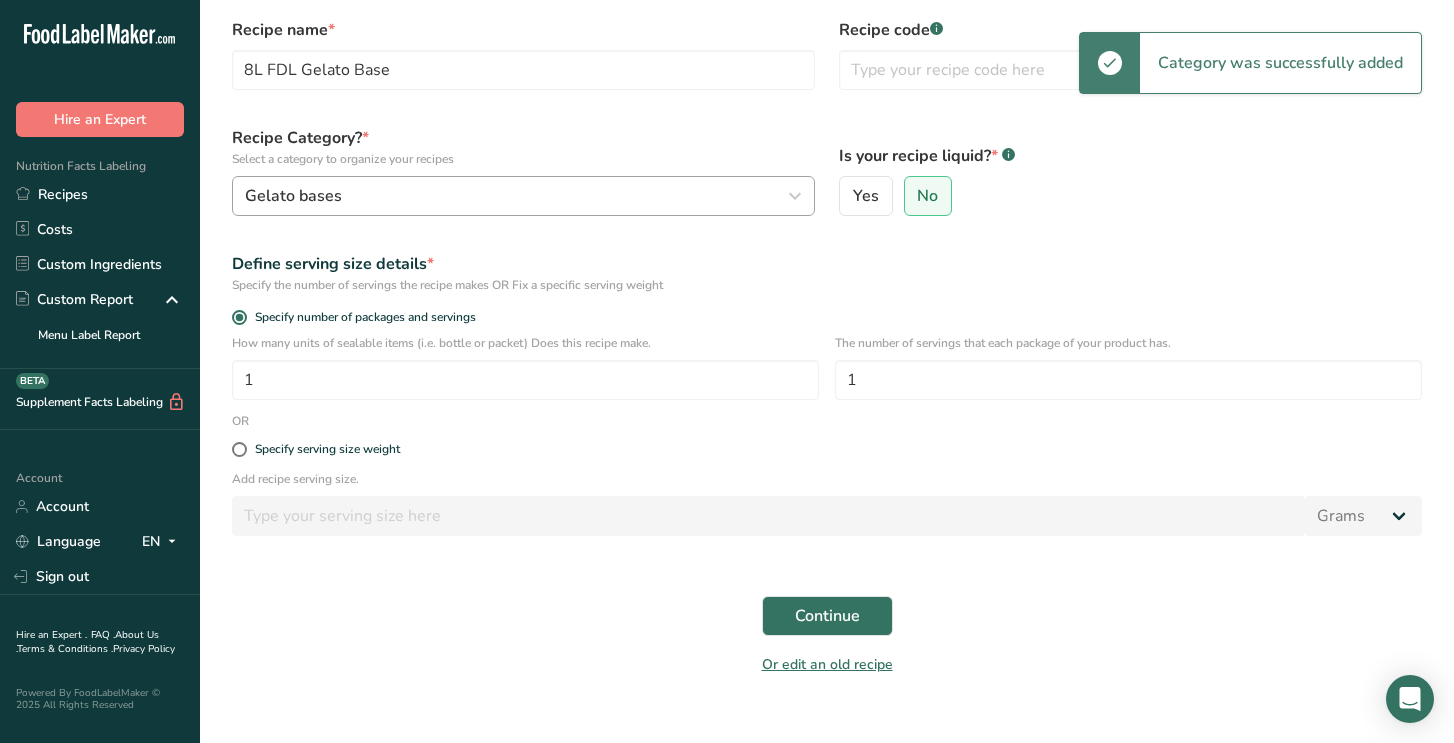 scroll, scrollTop: 88, scrollLeft: 0, axis: vertical 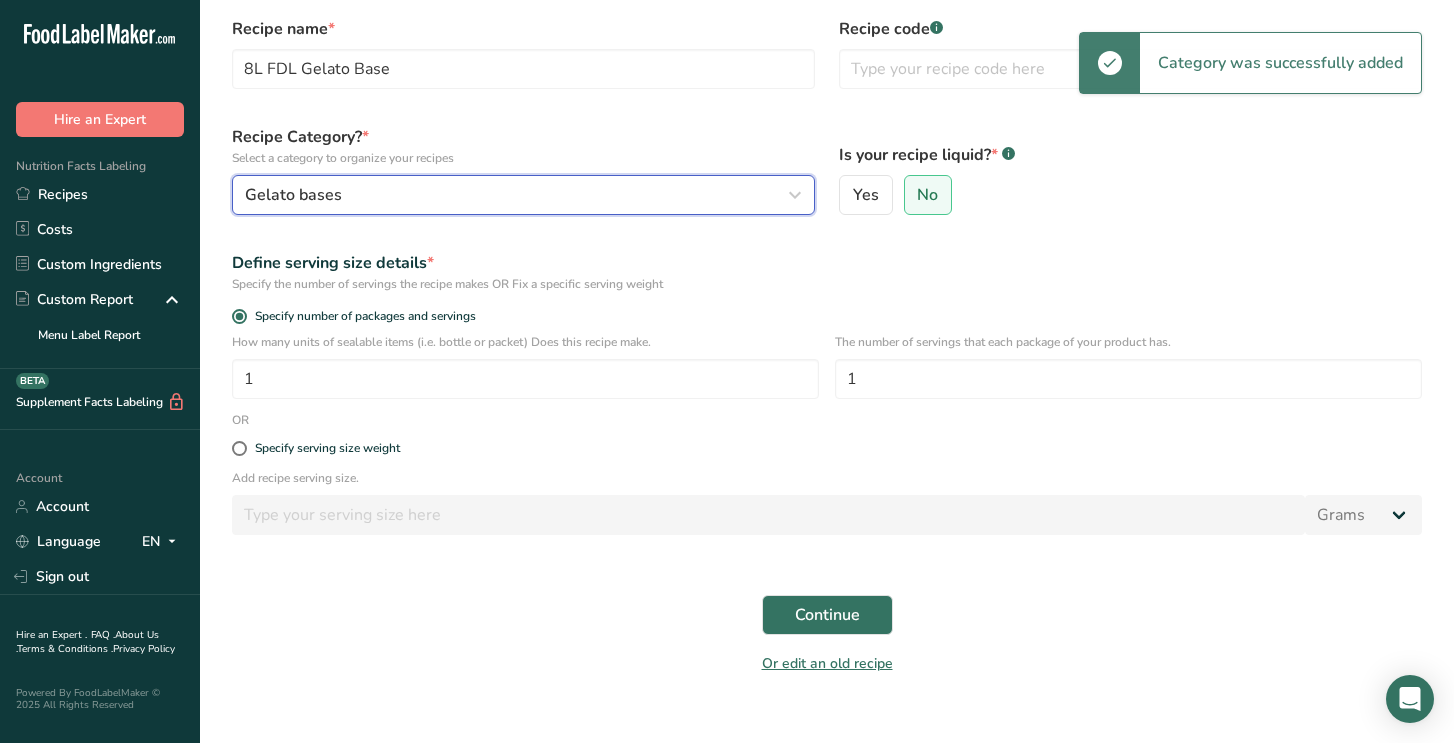 click on "Gelato bases" at bounding box center [523, 195] 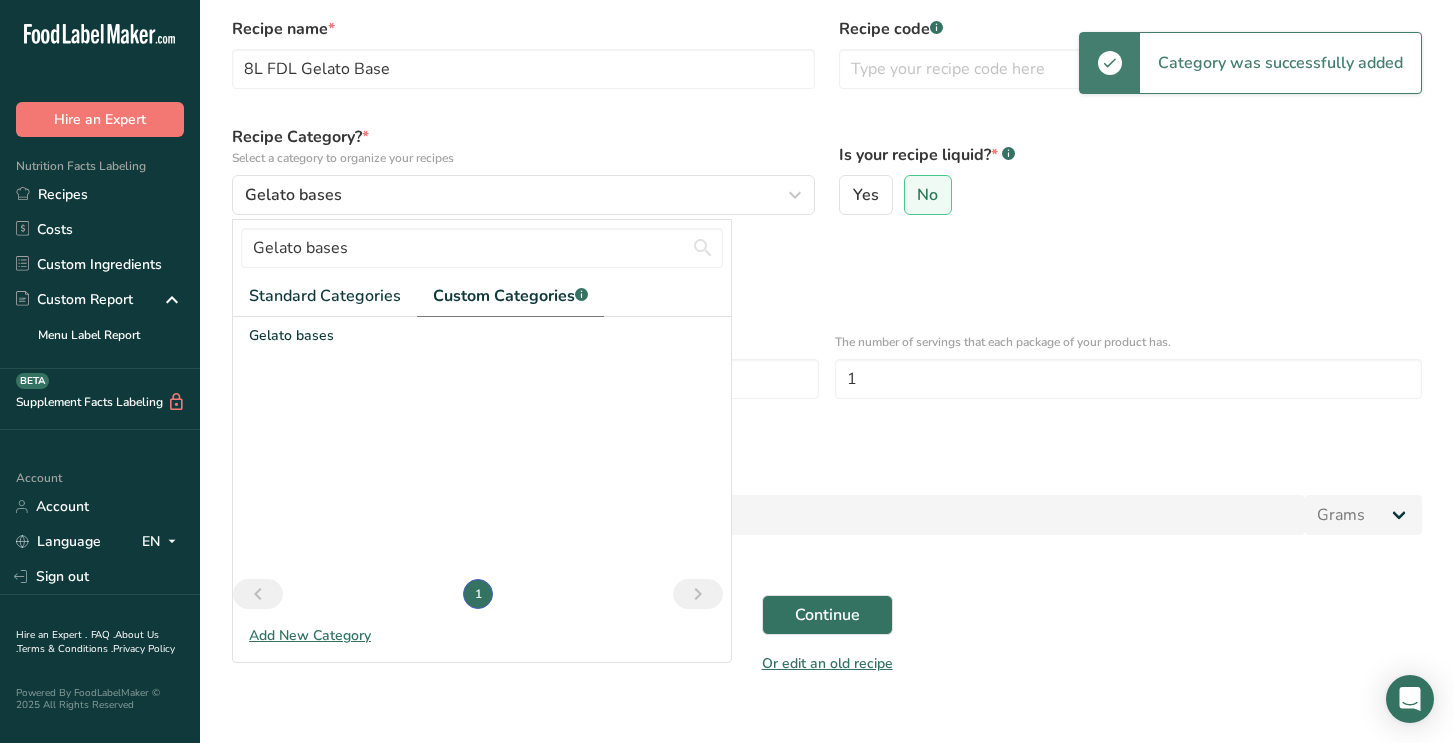 click on "Define serving size details *" at bounding box center (827, 263) 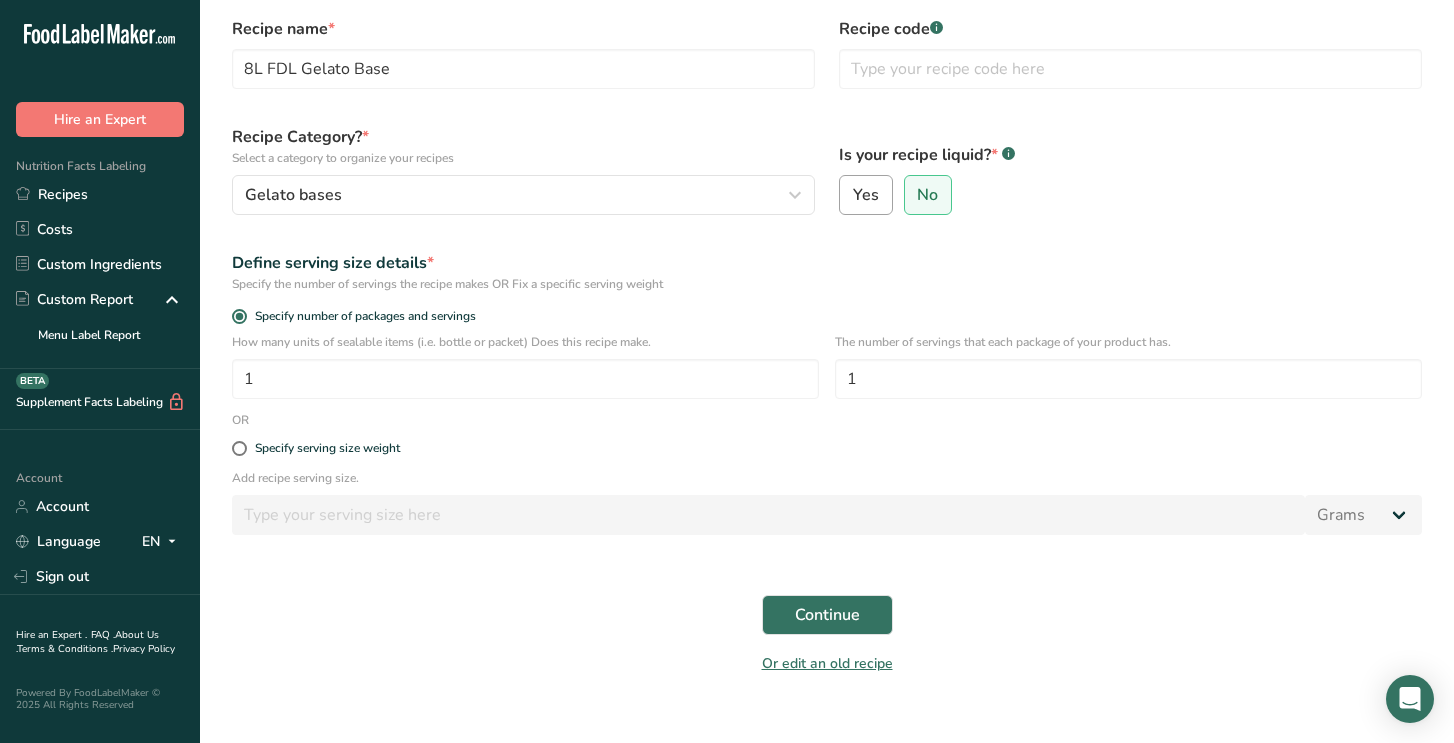 click on "Yes" at bounding box center (866, 195) 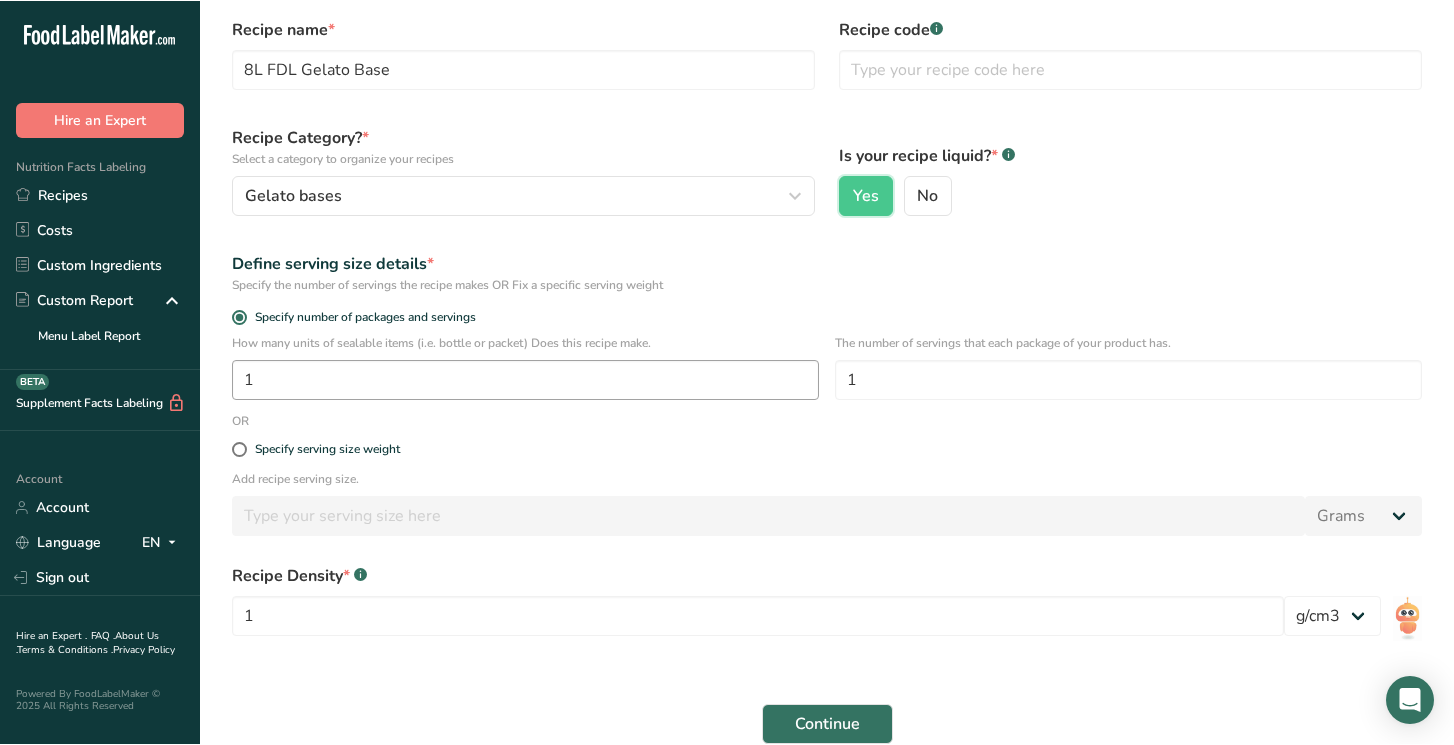 scroll, scrollTop: 160, scrollLeft: 0, axis: vertical 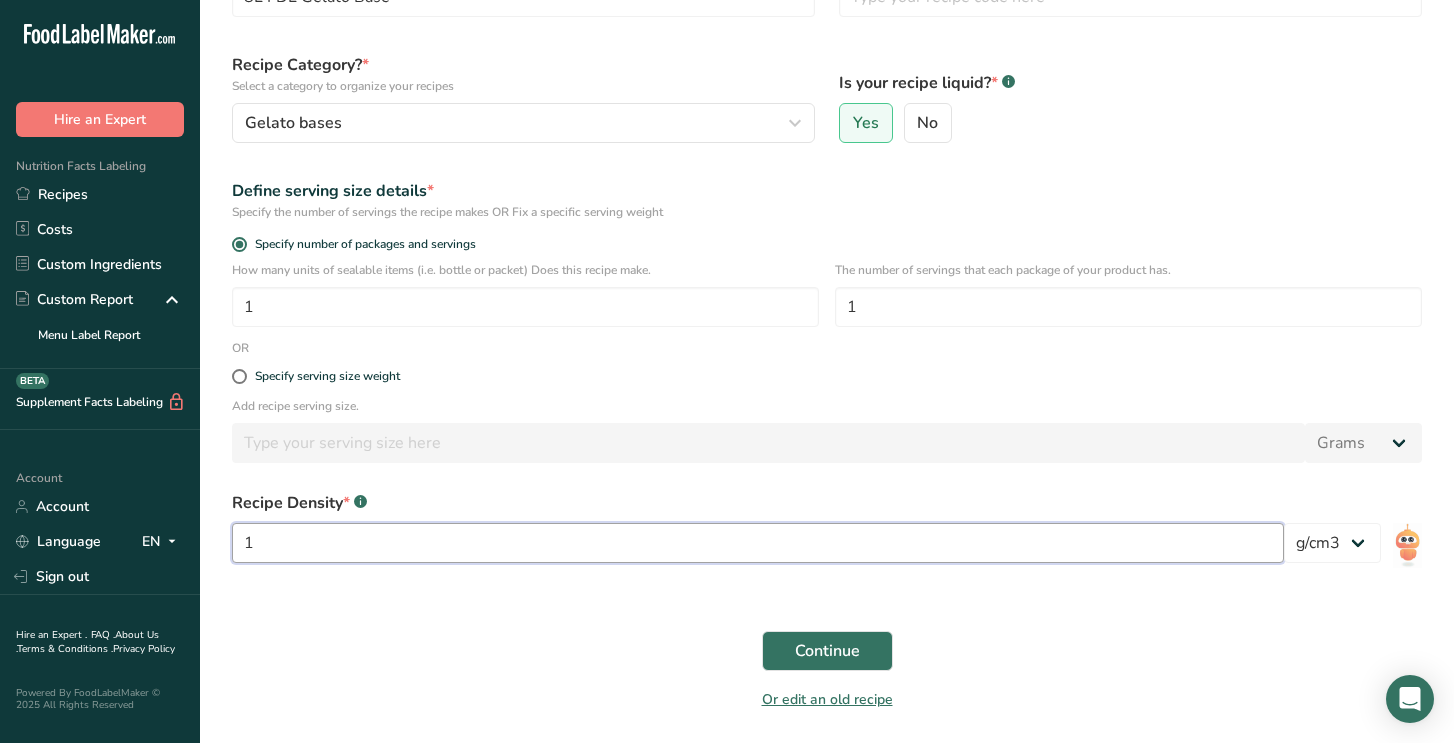 click on "1" at bounding box center [758, 543] 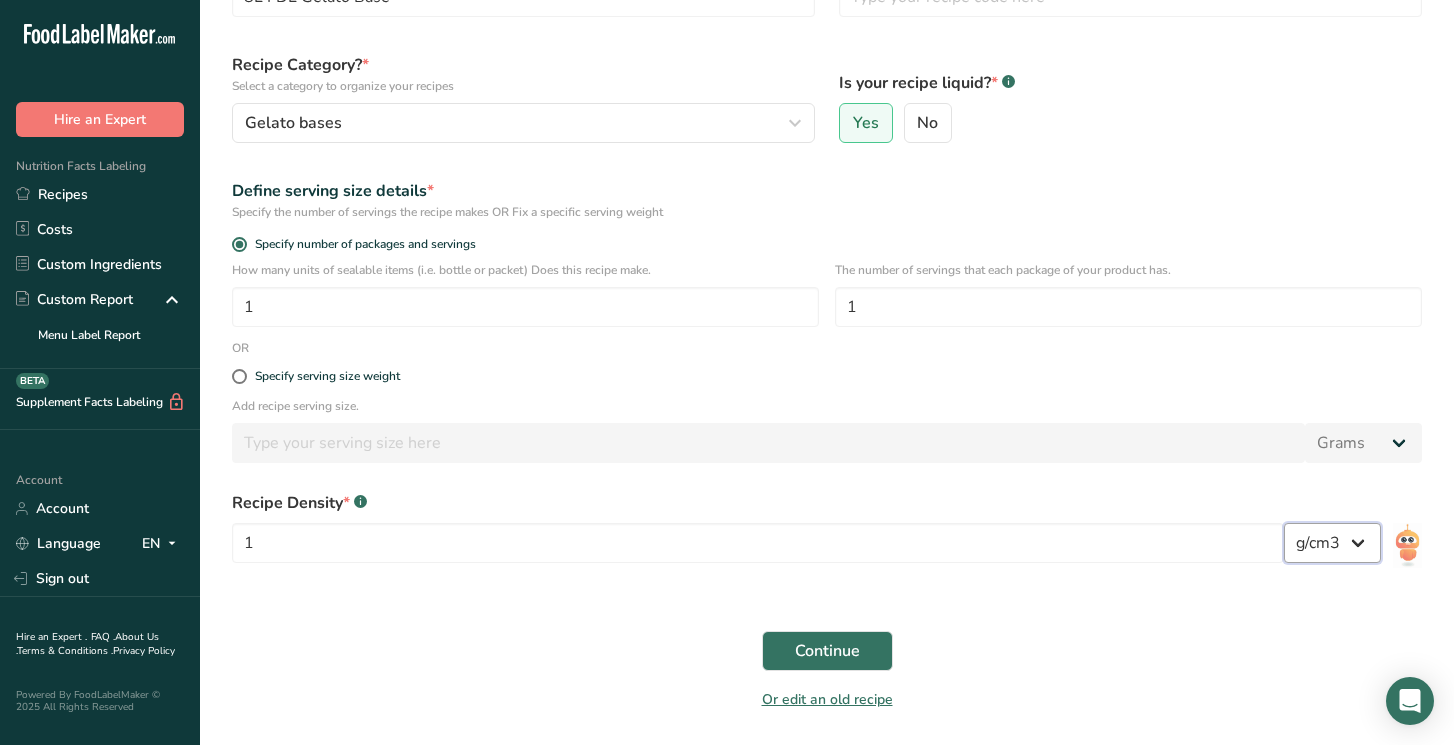 click on "lb/ft3
g/cm3" at bounding box center (1332, 543) 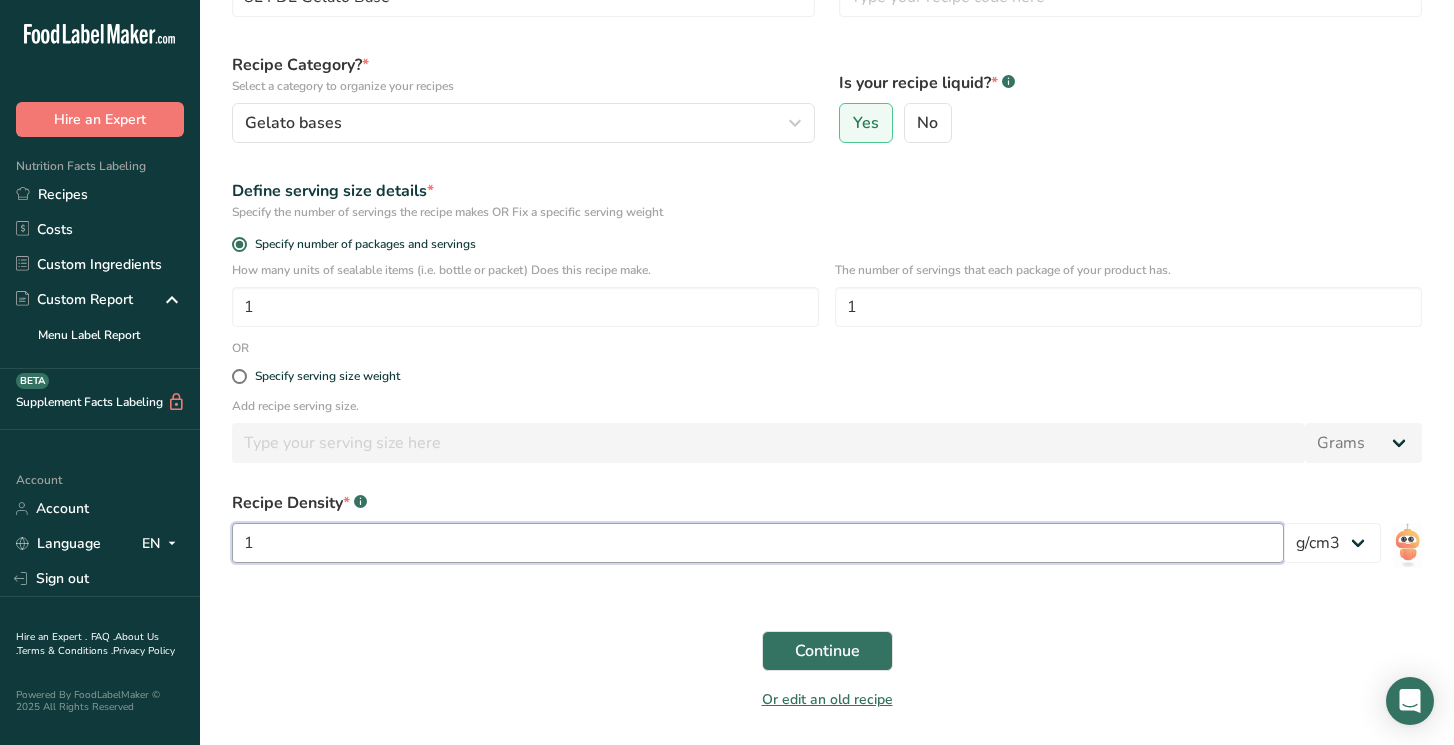 click on "1" at bounding box center (758, 543) 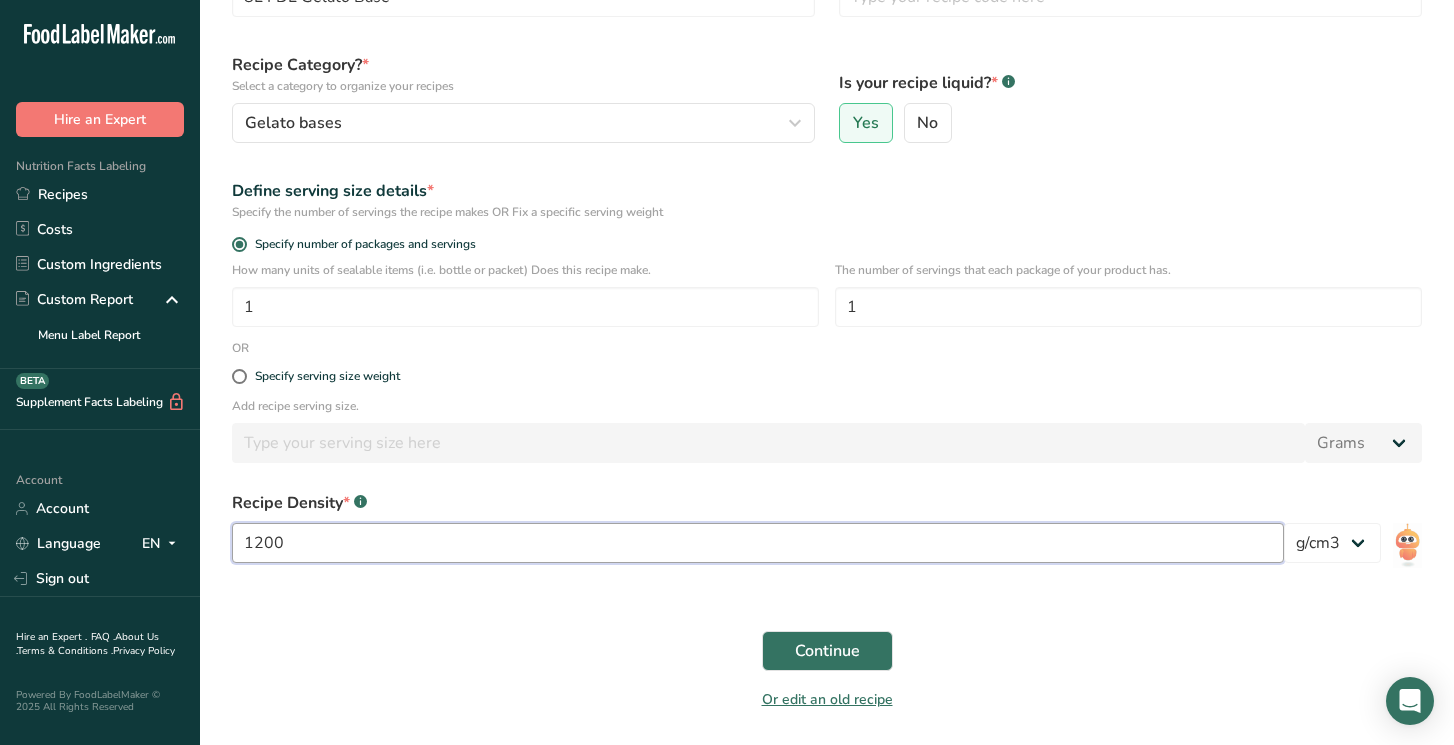 type on "1200" 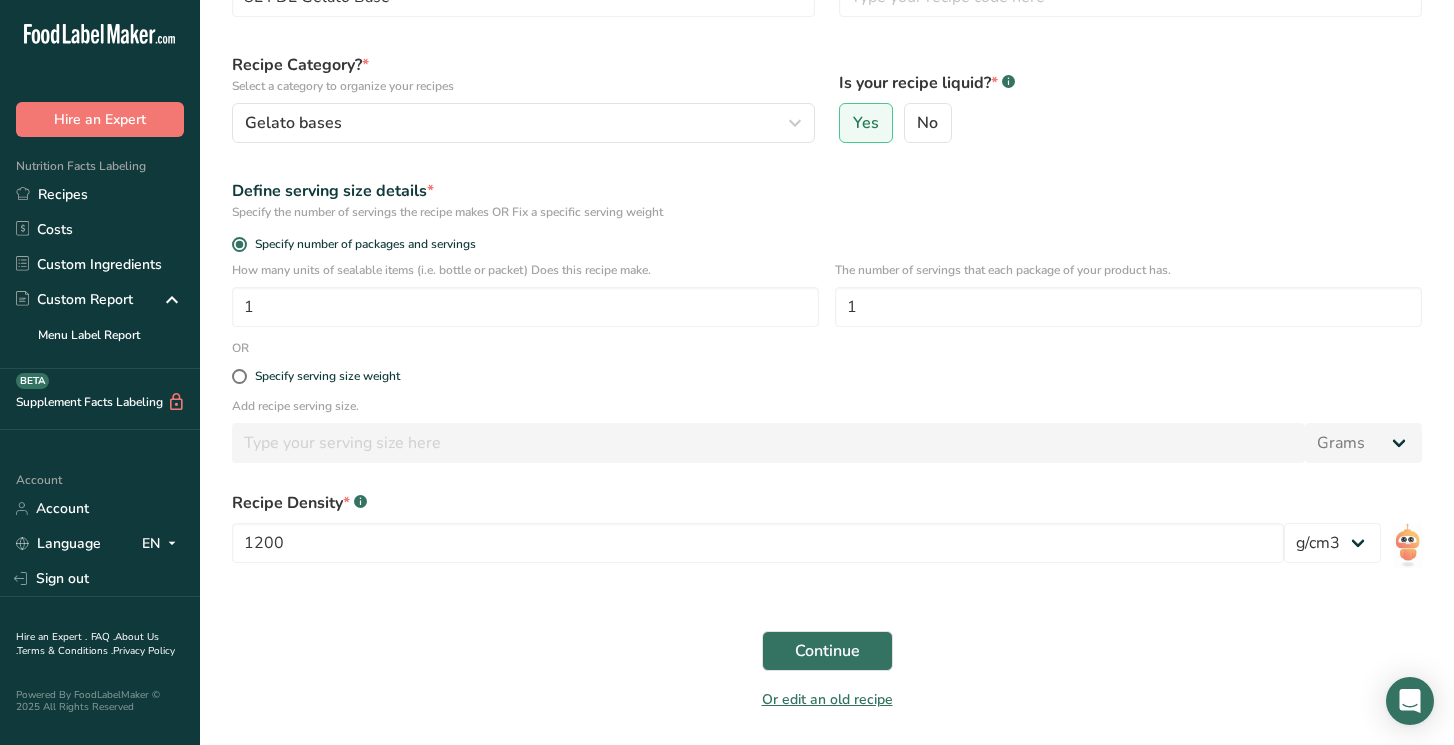 click on "Continue" at bounding box center (827, 651) 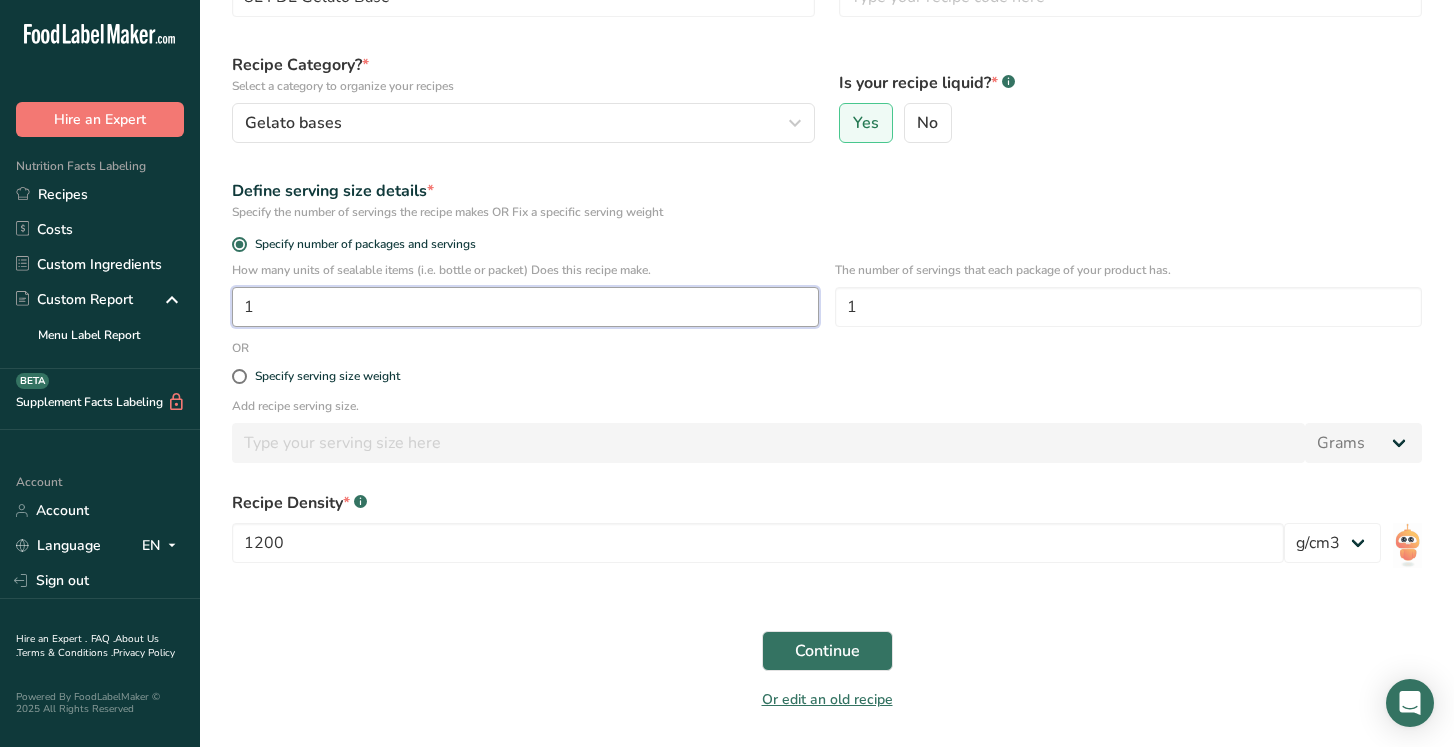 click on "1" at bounding box center [525, 307] 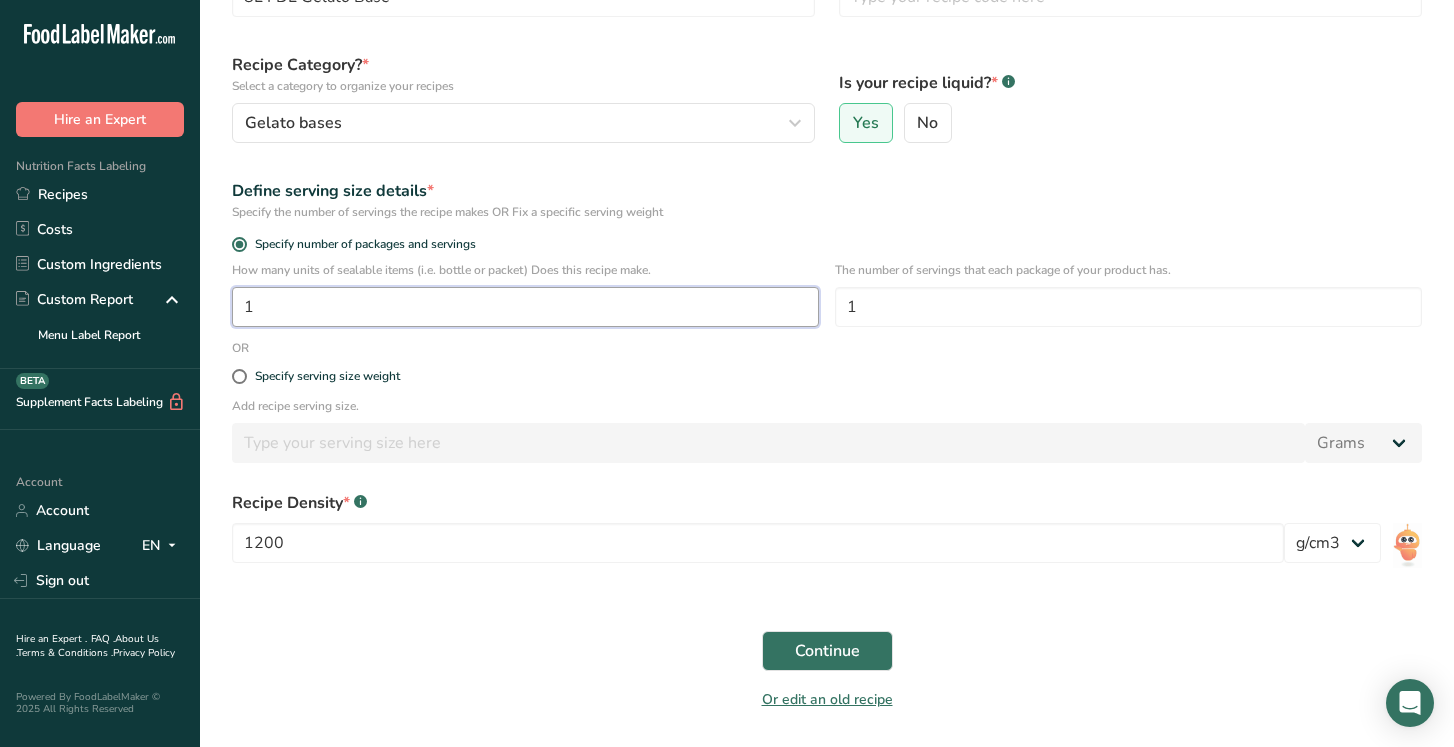 click on "1" at bounding box center (525, 307) 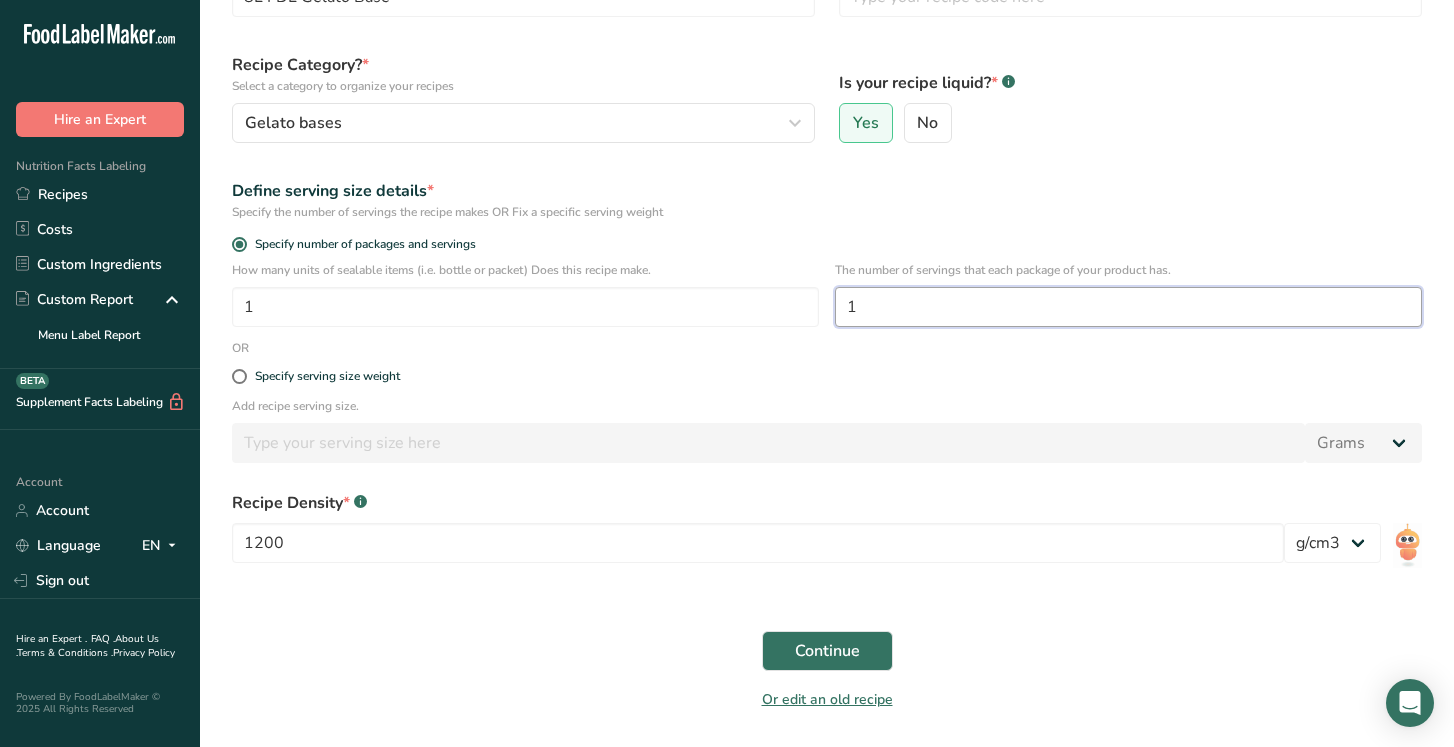 click on "1" at bounding box center (1128, 307) 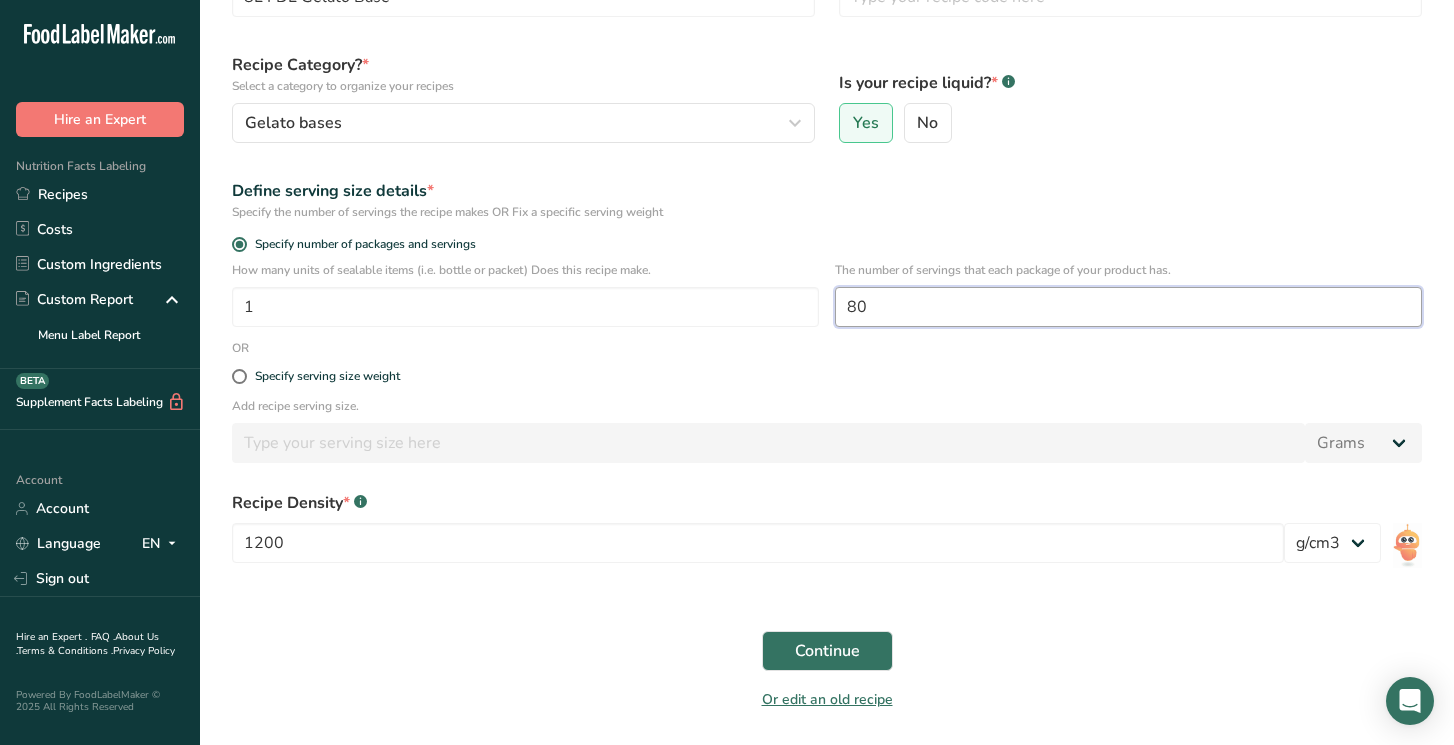type on "80" 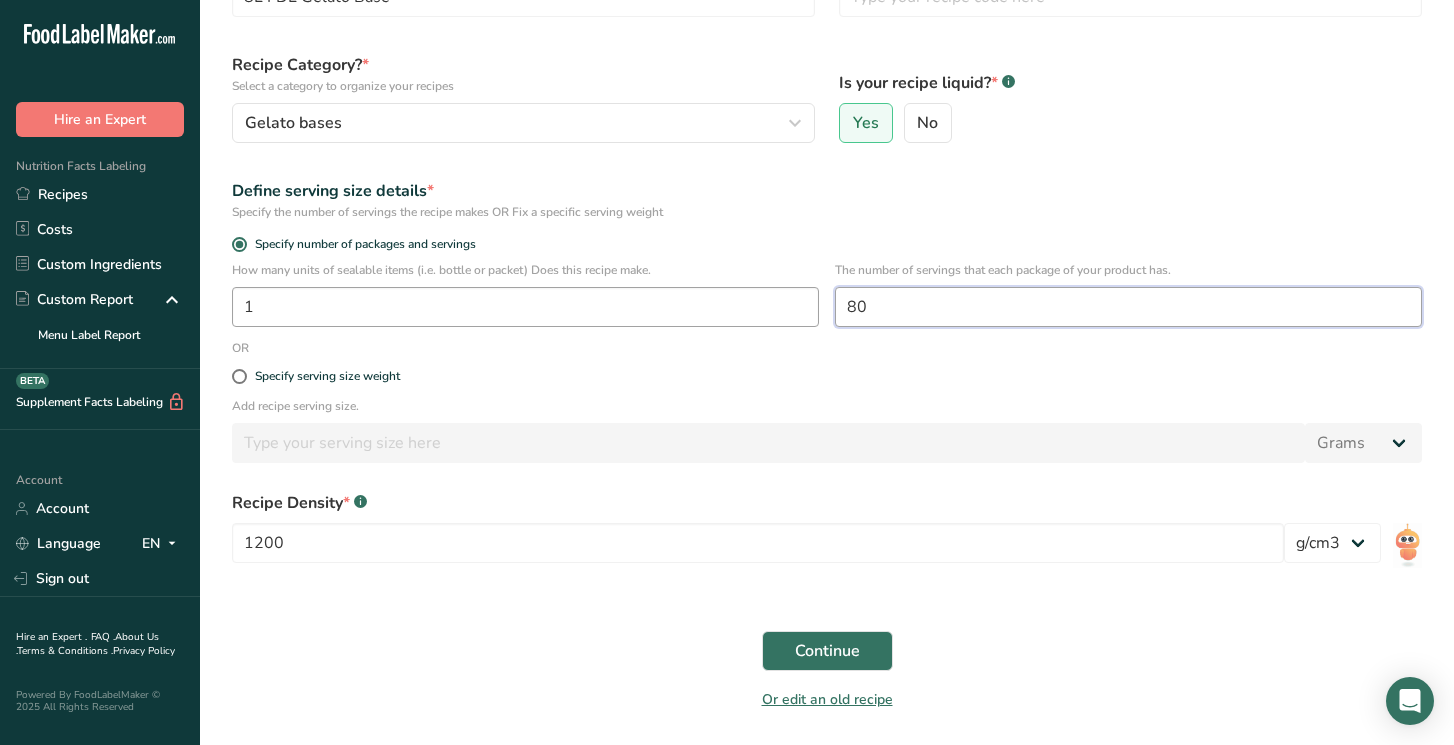 drag, startPoint x: 894, startPoint y: 304, endPoint x: 816, endPoint y: 305, distance: 78.00641 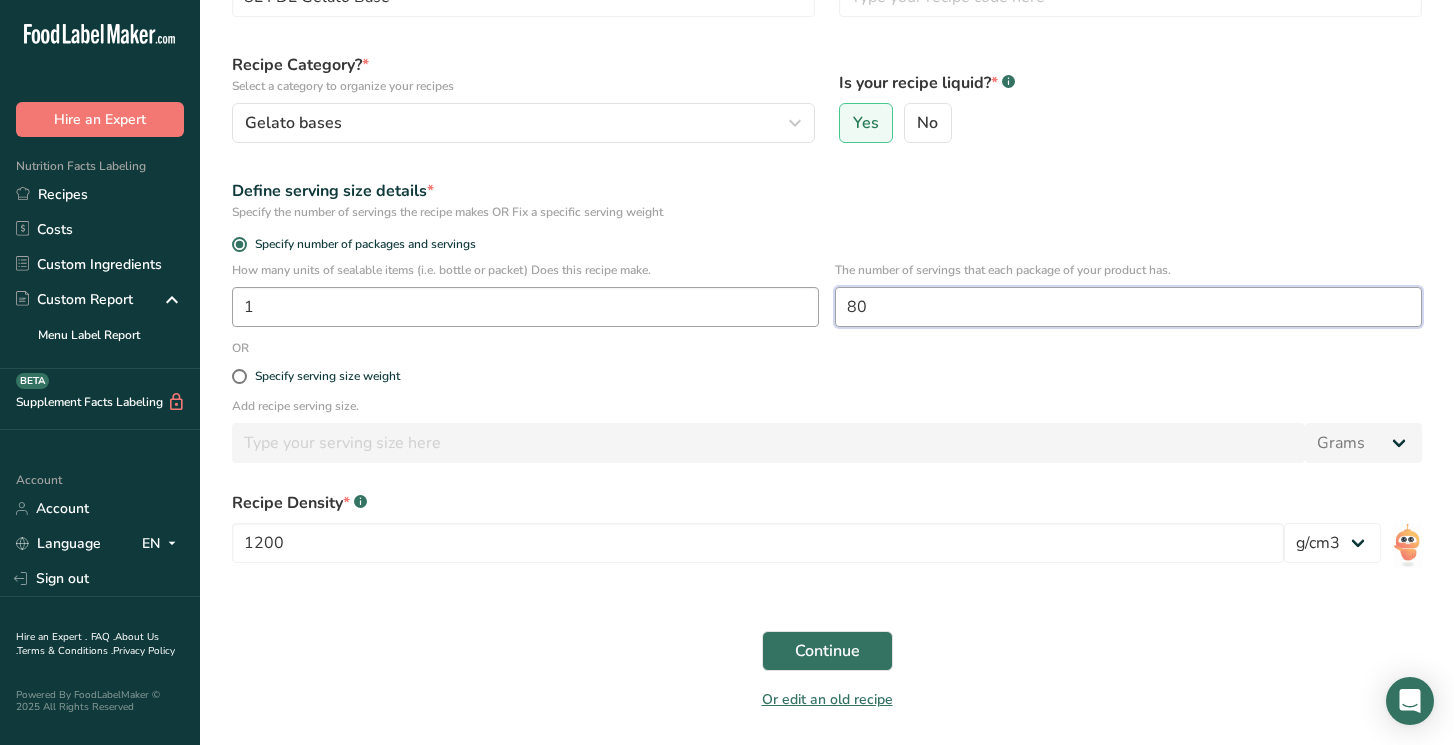click on "How many units of sealable items (i.e. bottle or packet) Does this recipe make.
1
The number of servings that each package of your product has.
80" at bounding box center [827, 300] 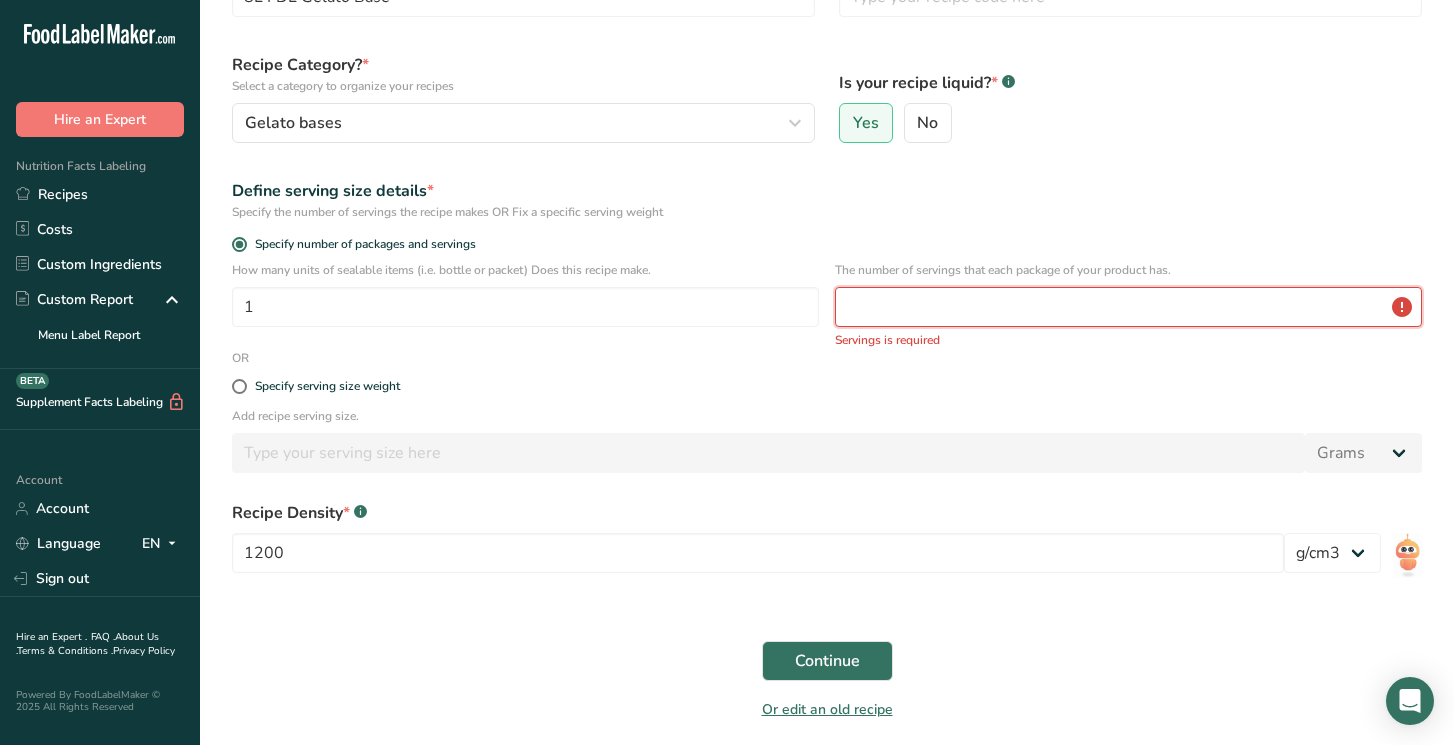 type 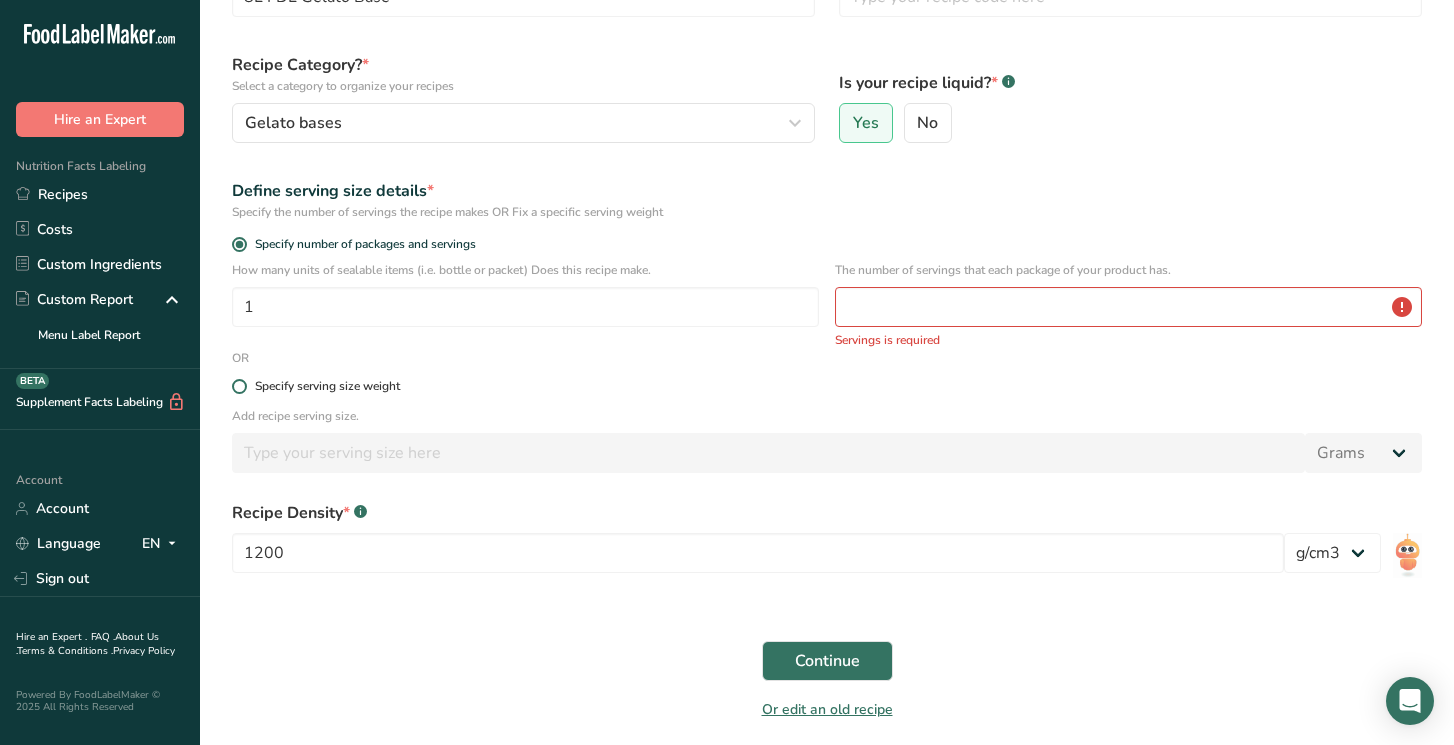 click on "Specify serving size weight" at bounding box center (827, 387) 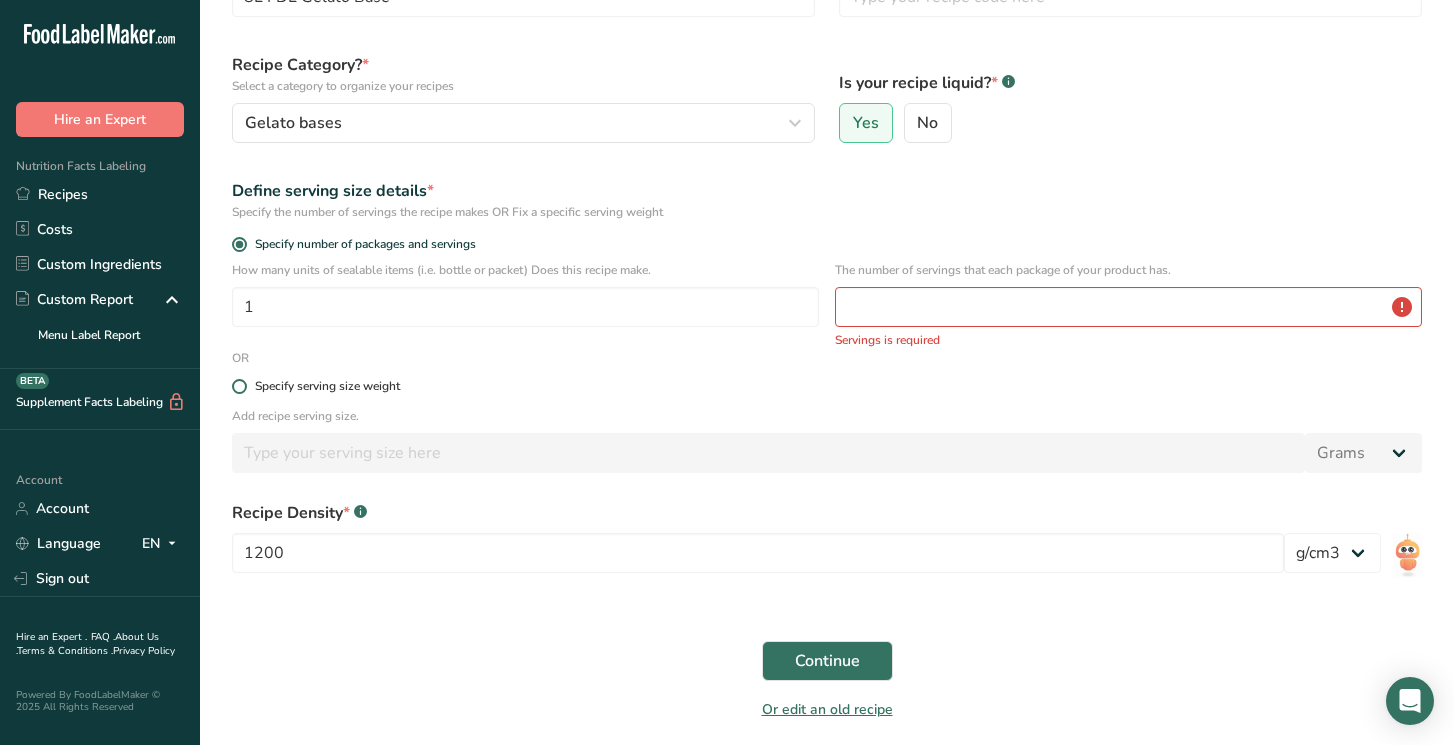 click at bounding box center [239, 386] 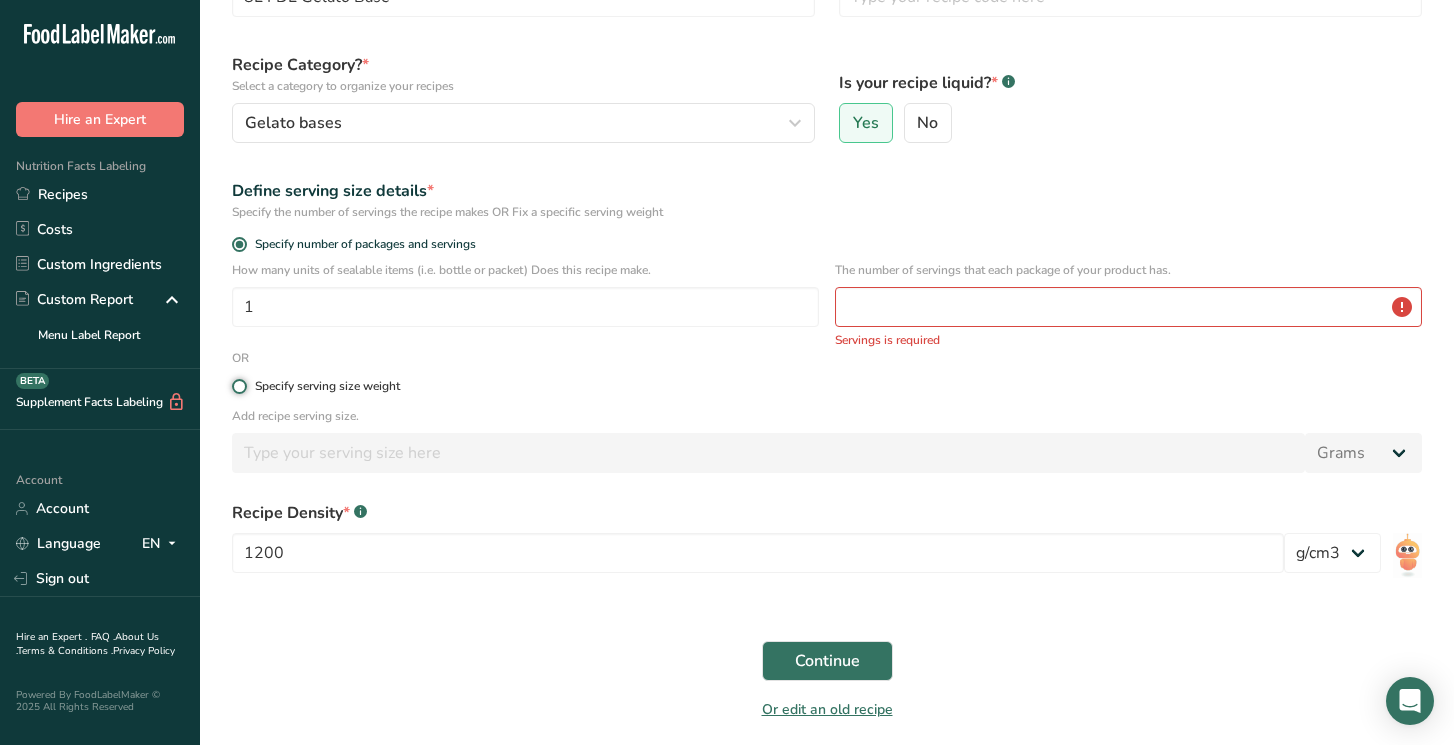 click on "Specify serving size weight" at bounding box center (238, 386) 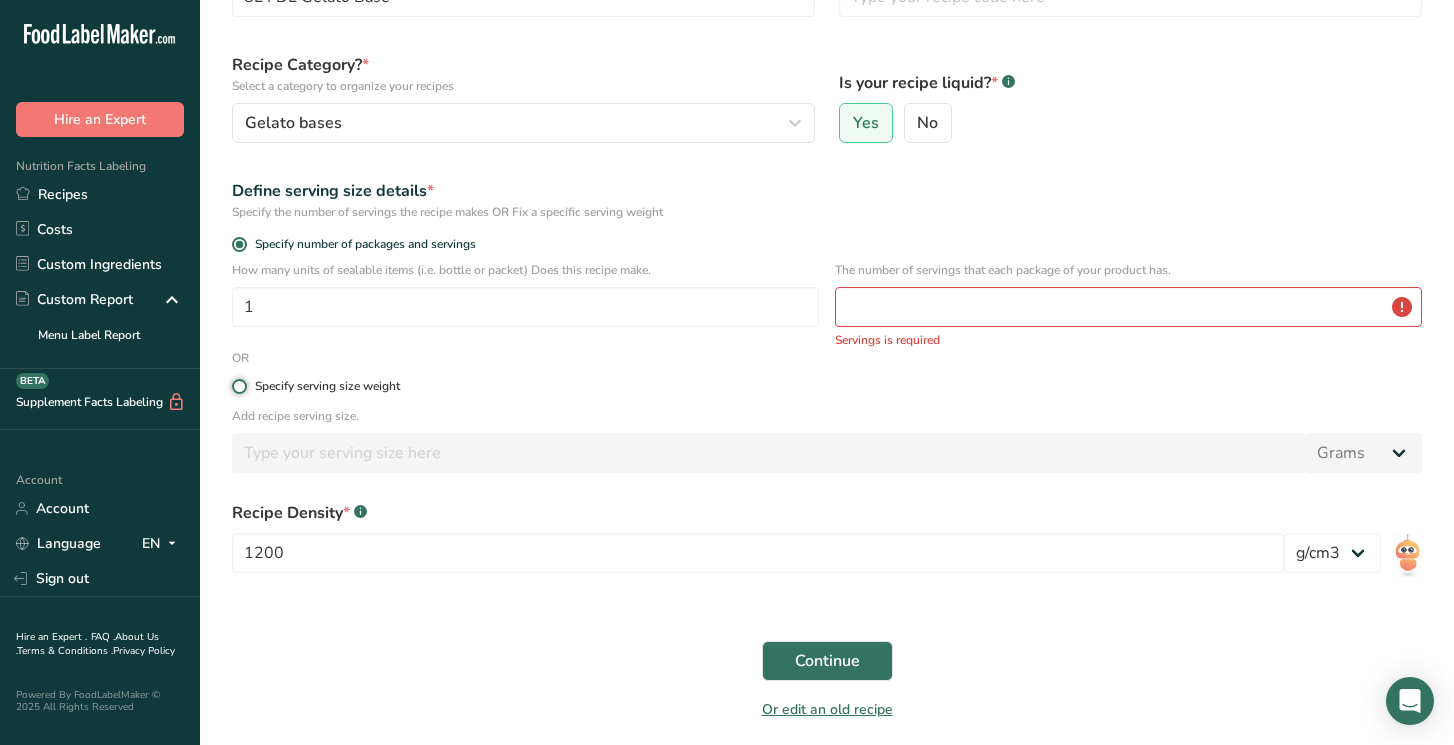radio on "true" 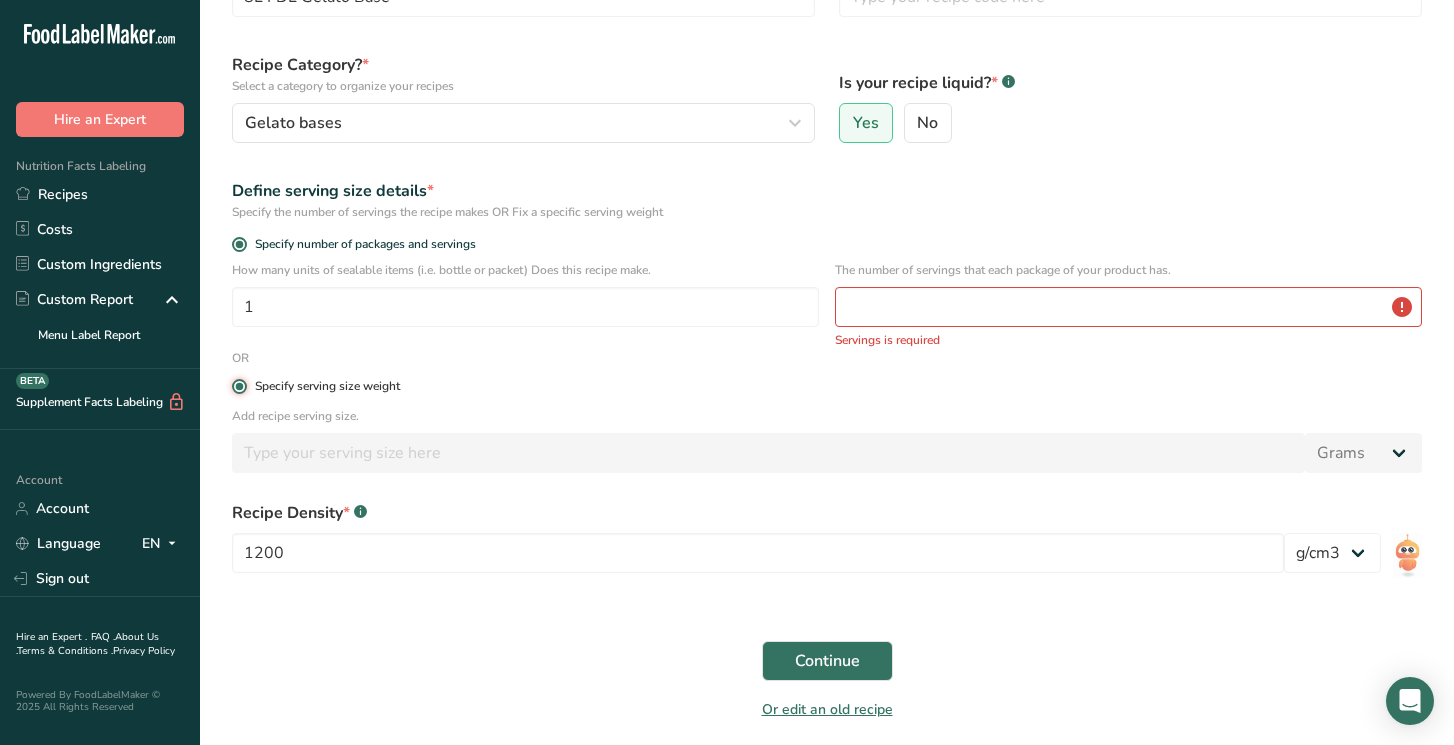 radio on "false" 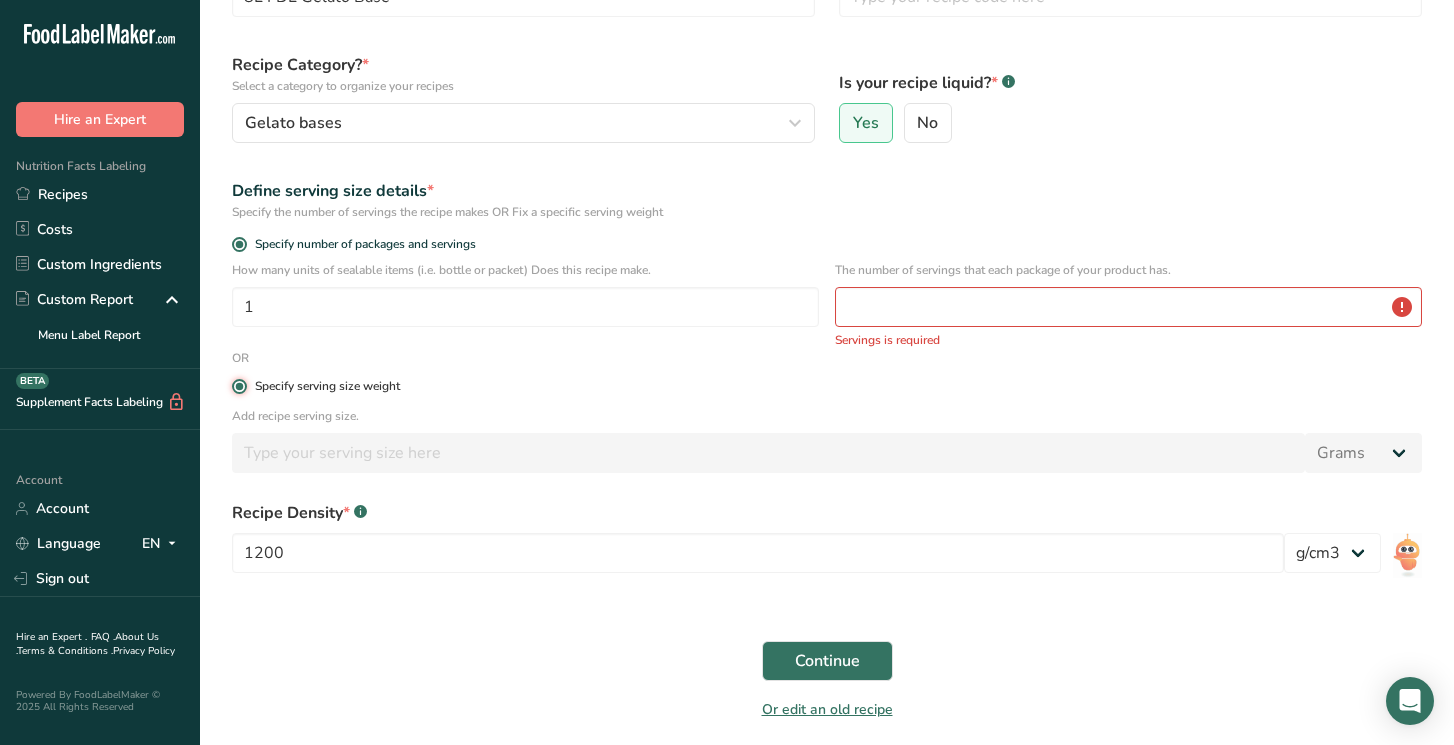 type 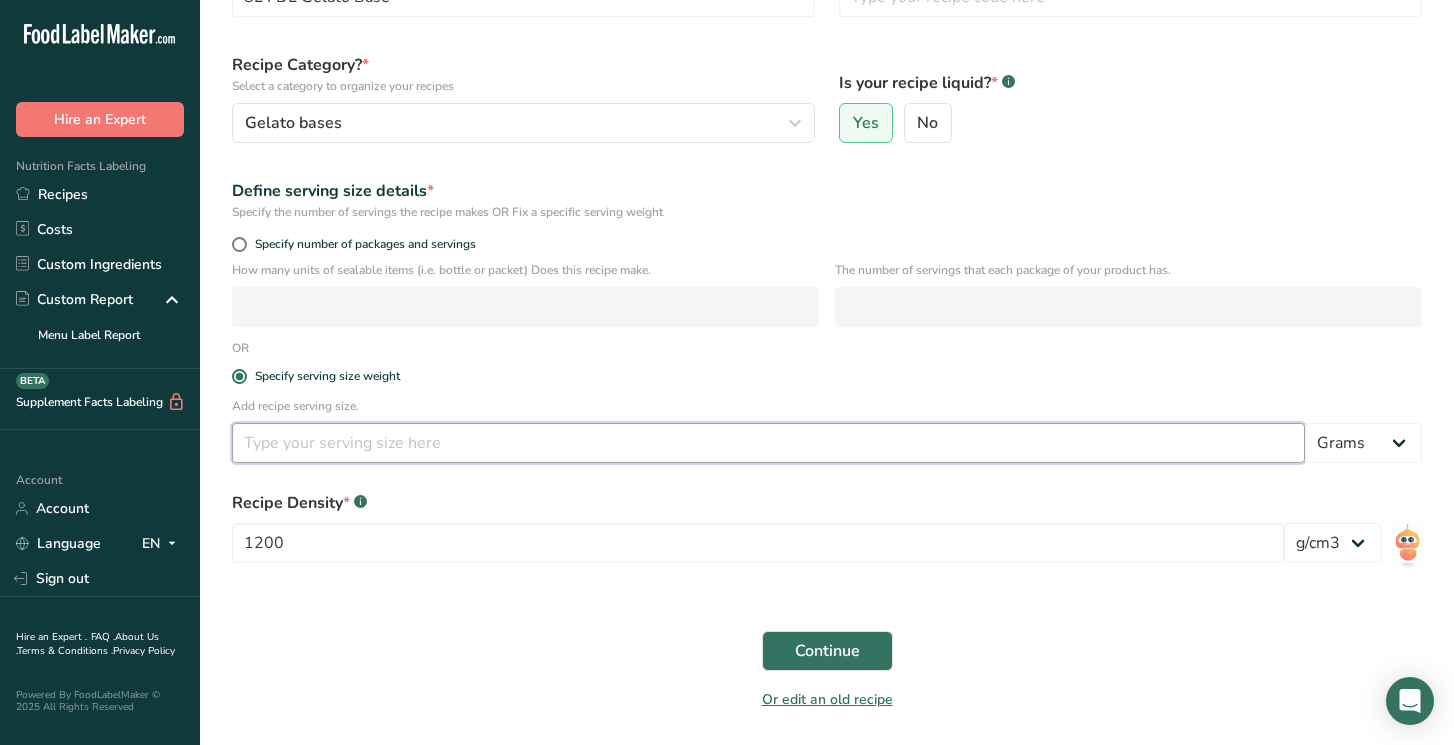 click at bounding box center [768, 443] 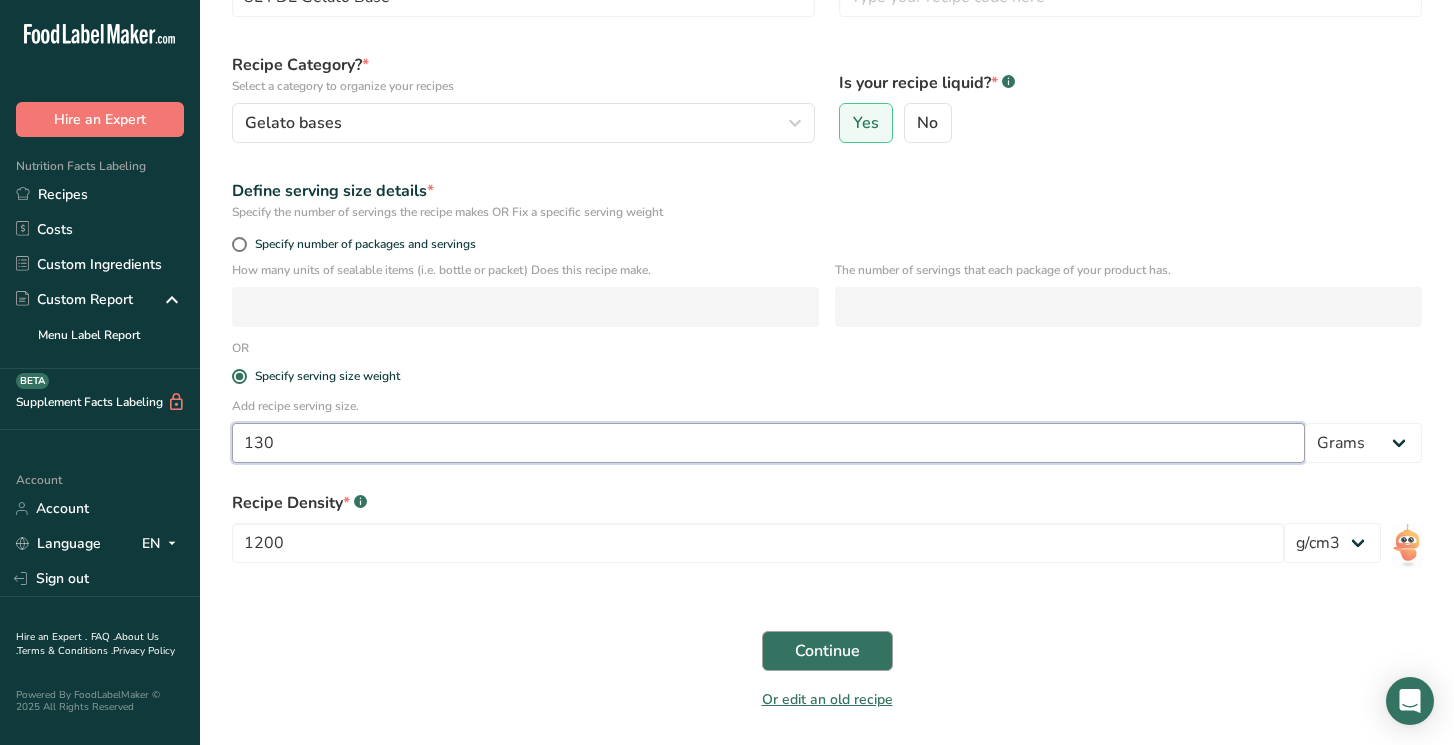 type on "130" 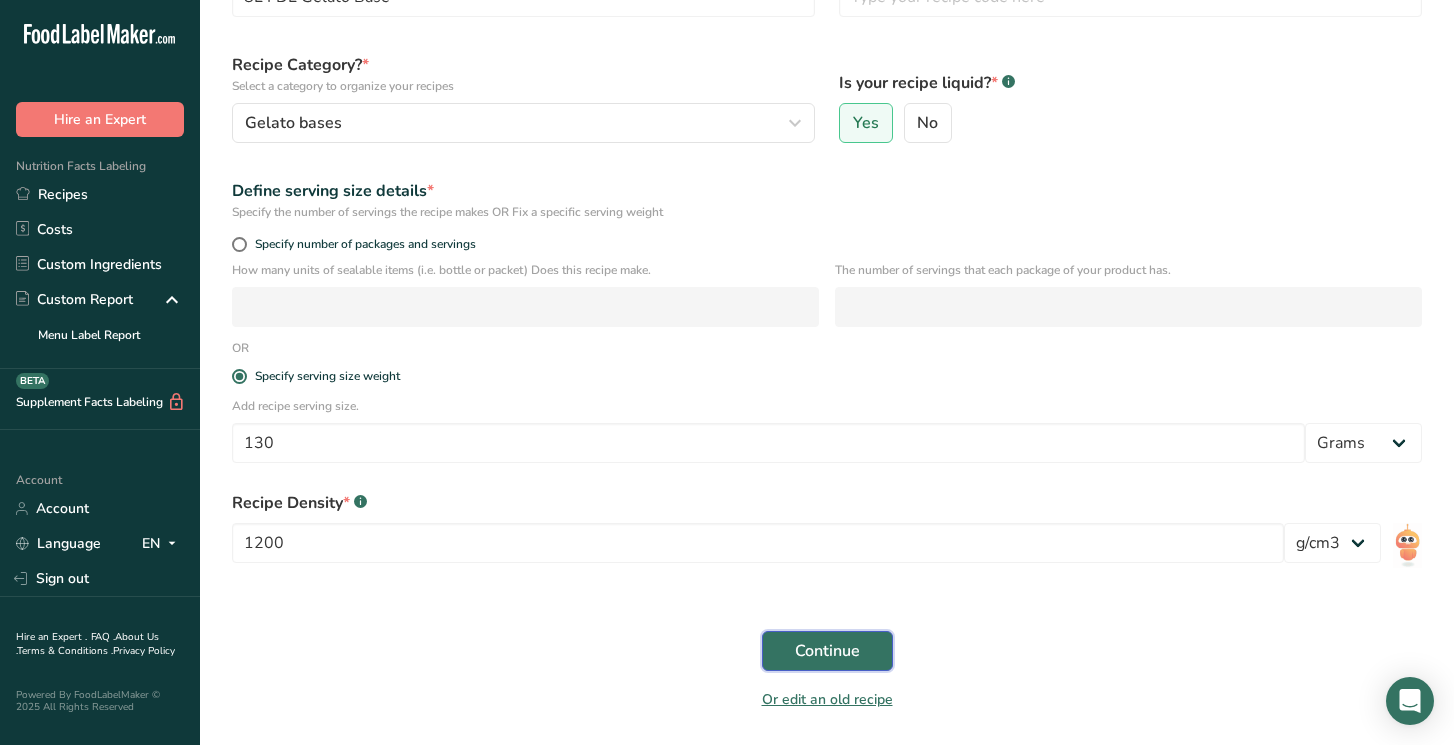 click on "Continue" at bounding box center [827, 651] 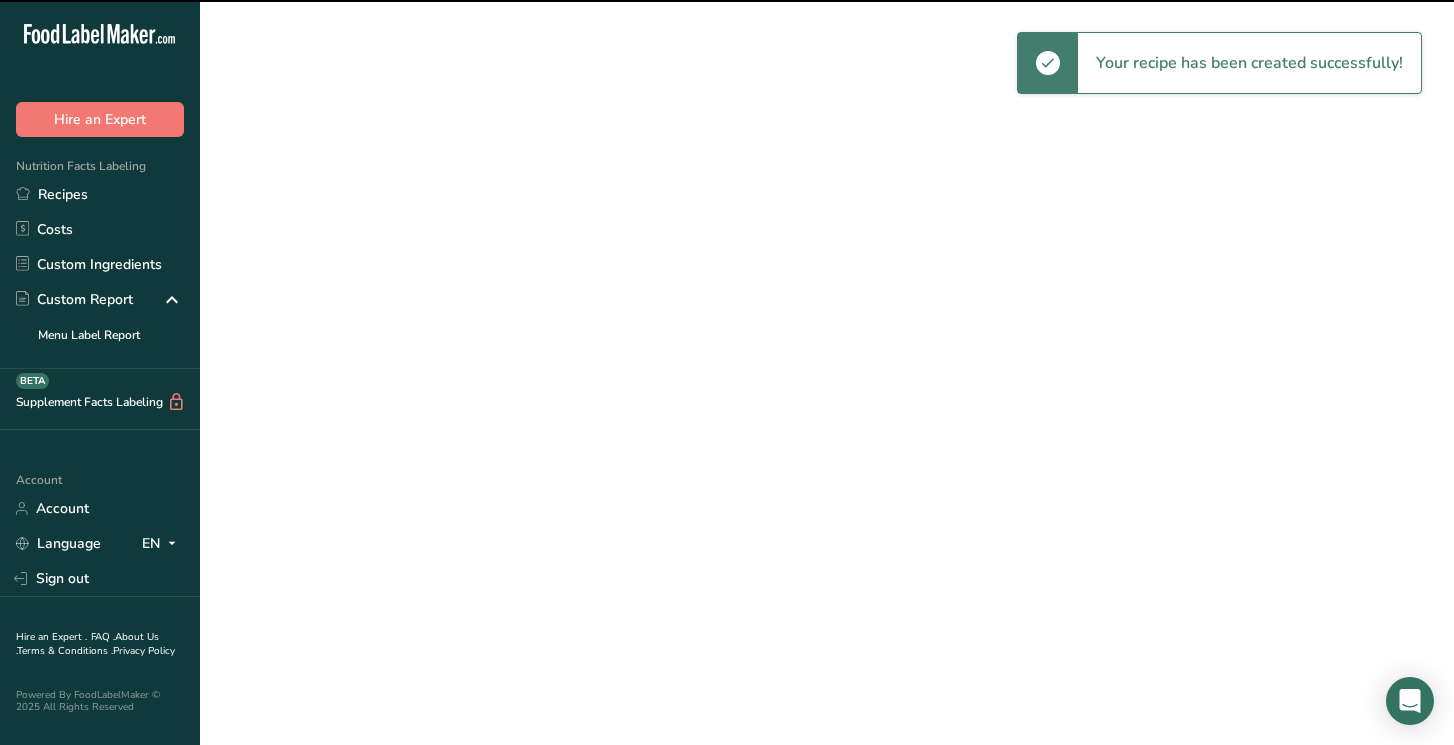 scroll, scrollTop: 0, scrollLeft: 0, axis: both 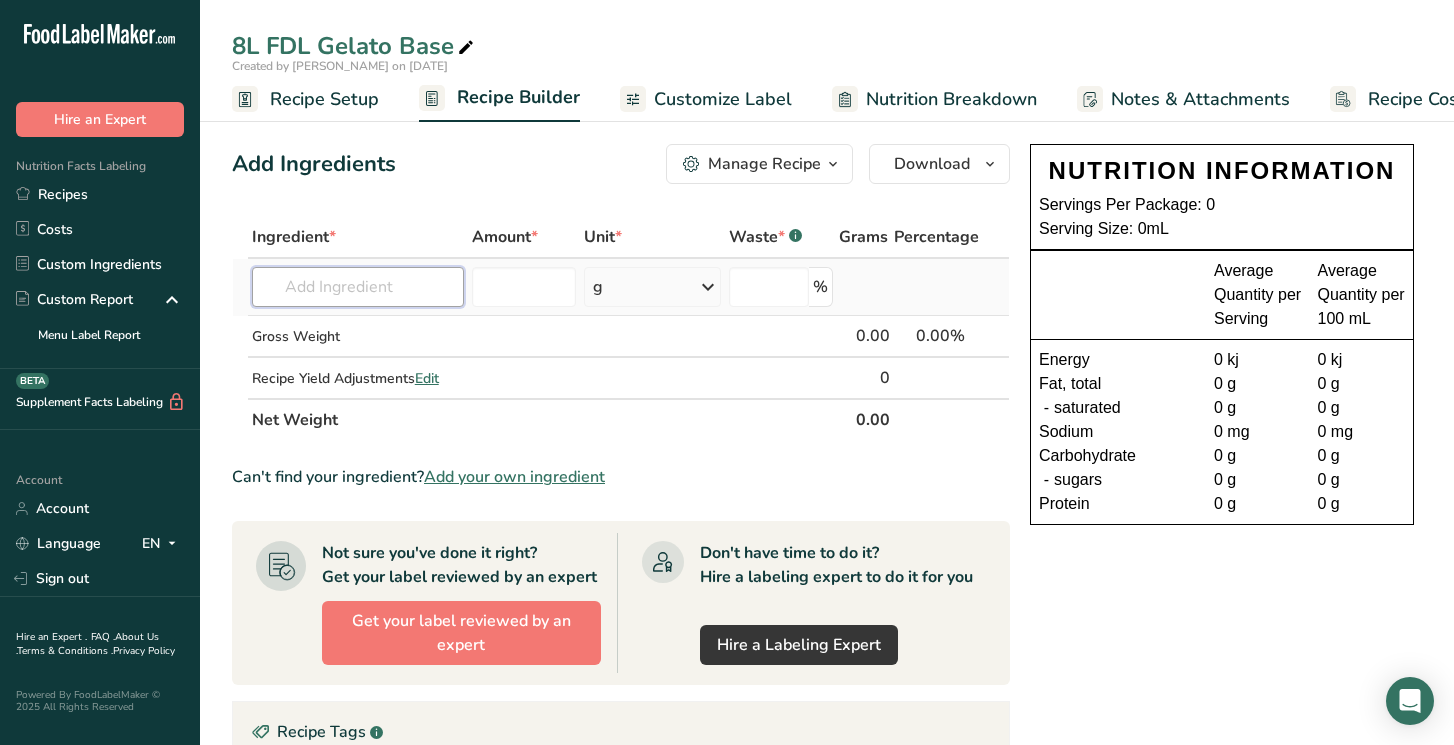 click at bounding box center [358, 287] 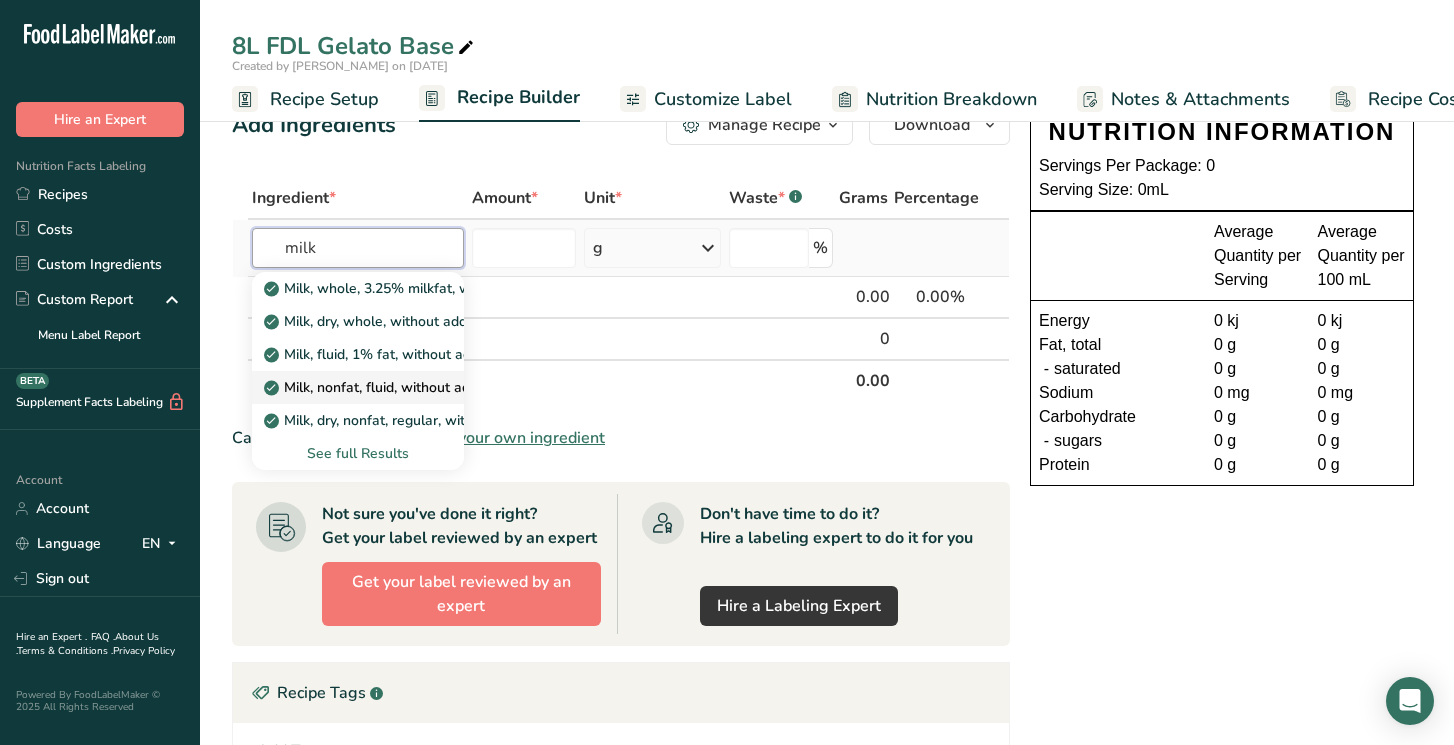 scroll, scrollTop: 60, scrollLeft: 0, axis: vertical 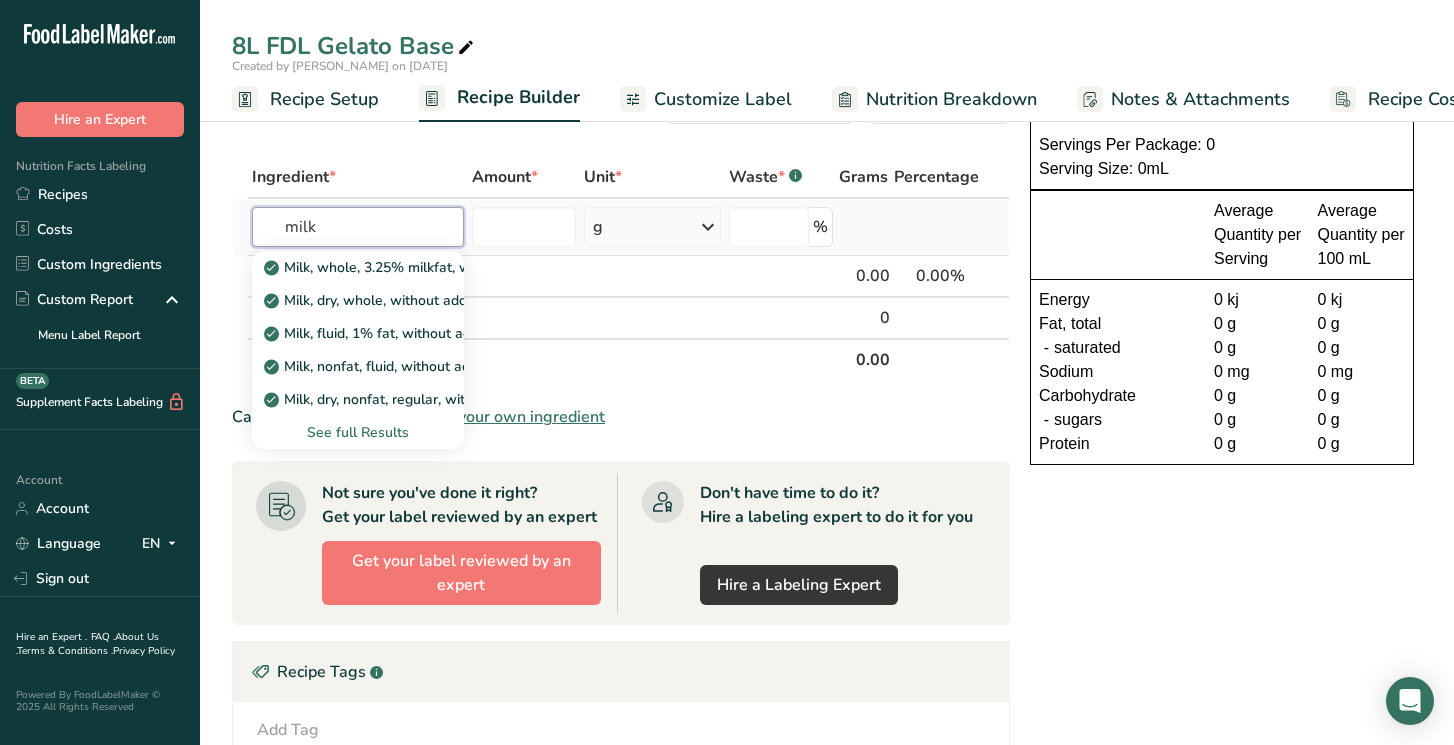 type on "milk" 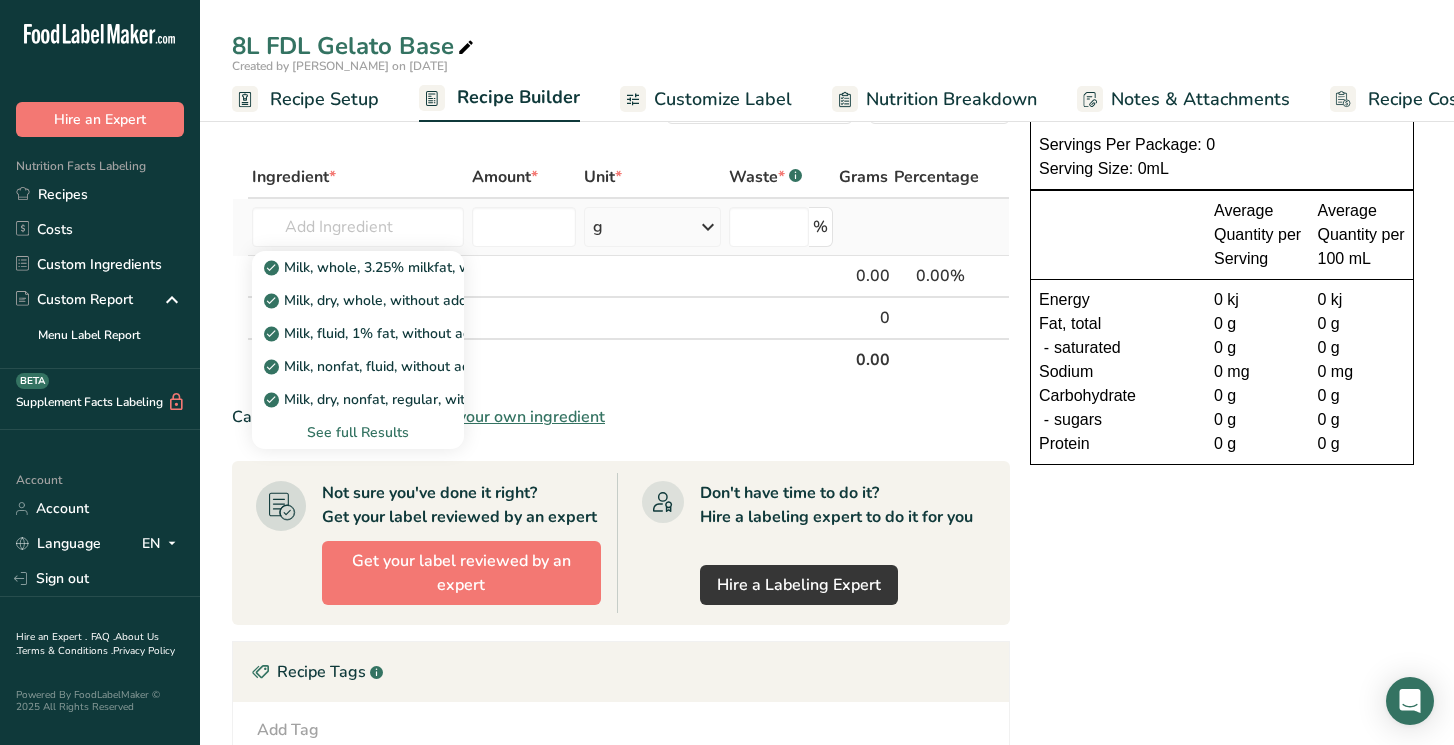 click on "See full Results" at bounding box center (358, 432) 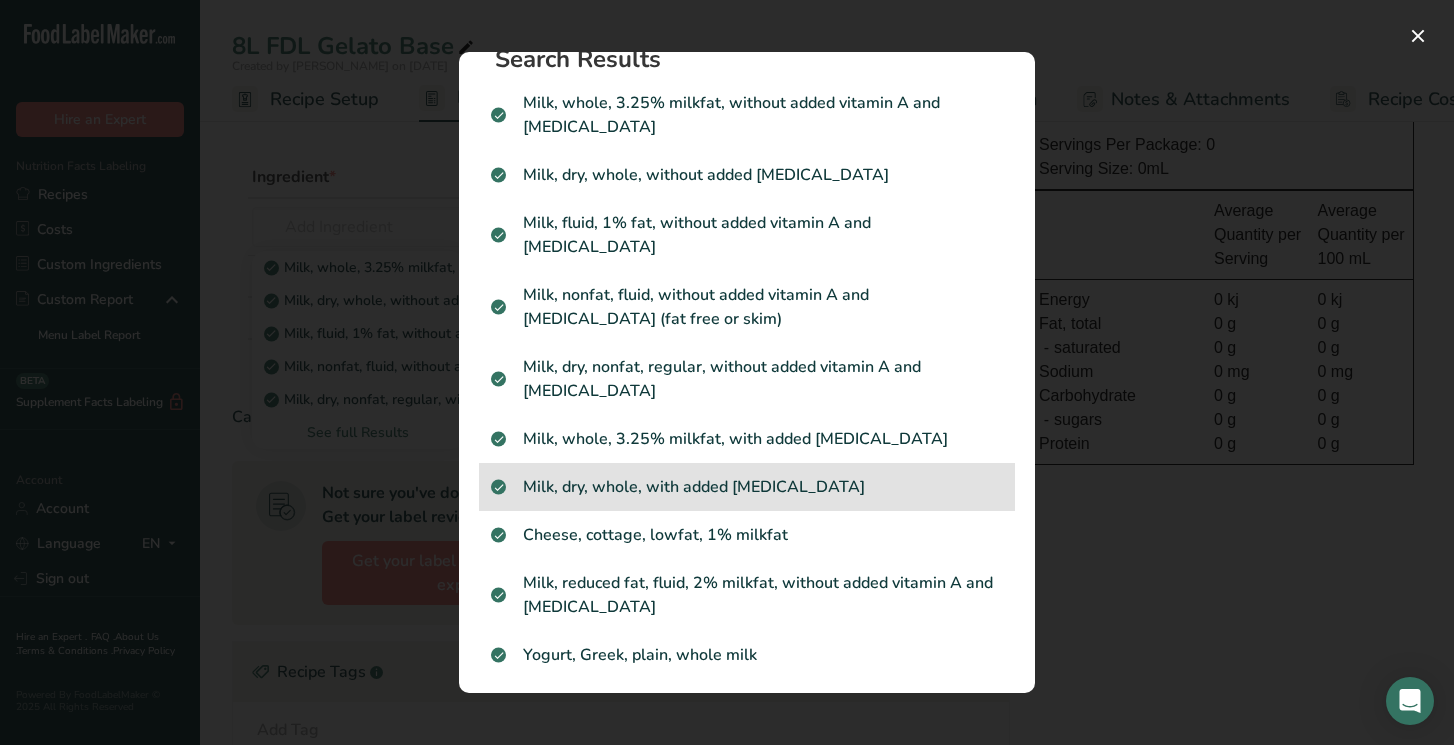 scroll, scrollTop: 0, scrollLeft: 0, axis: both 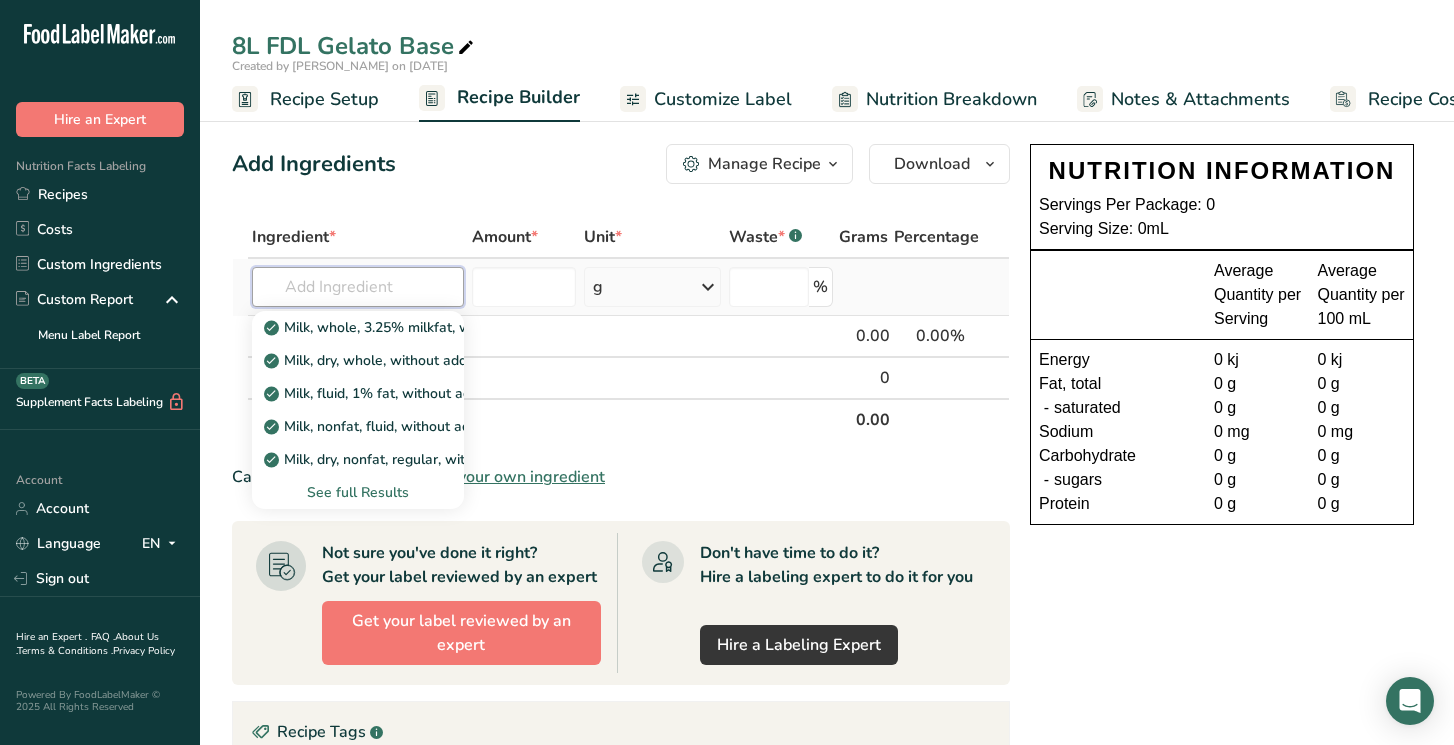 click at bounding box center (358, 287) 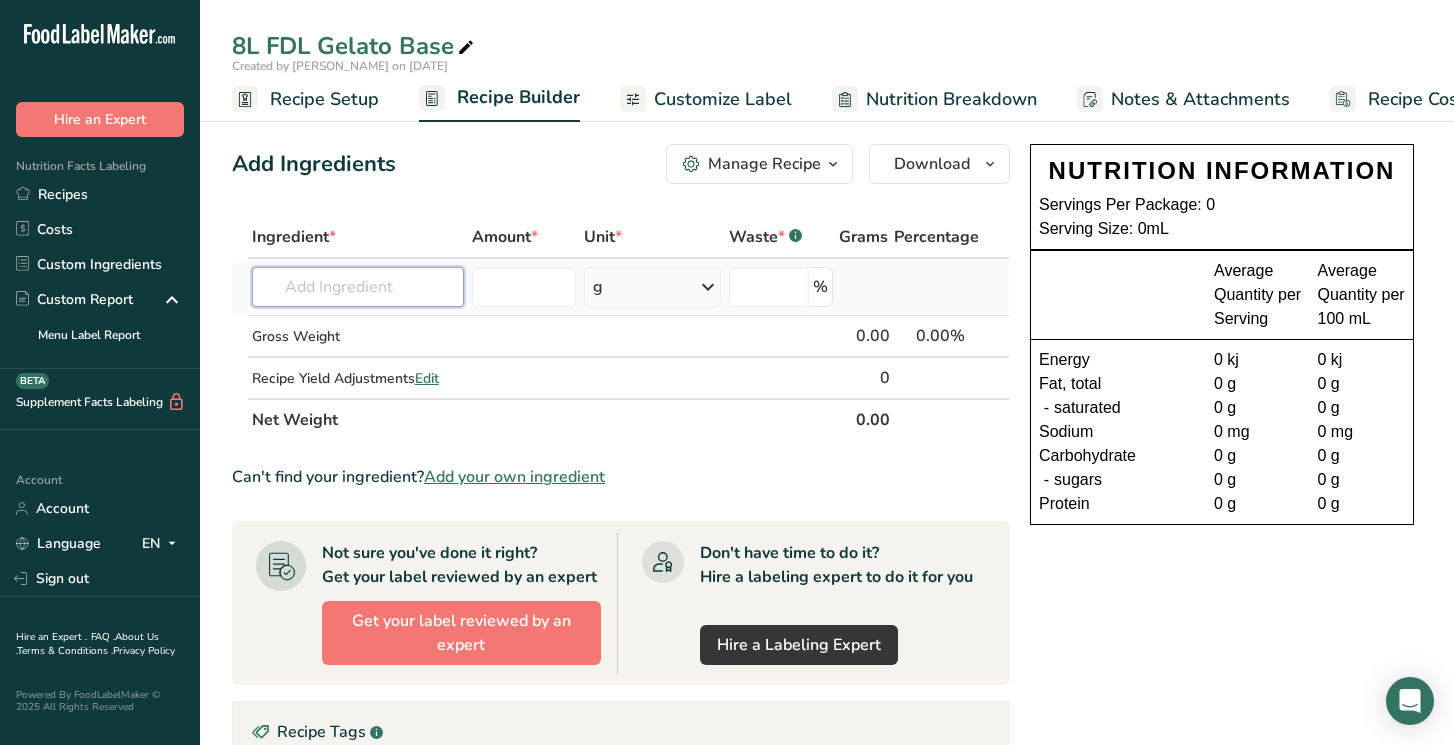 click at bounding box center (358, 287) 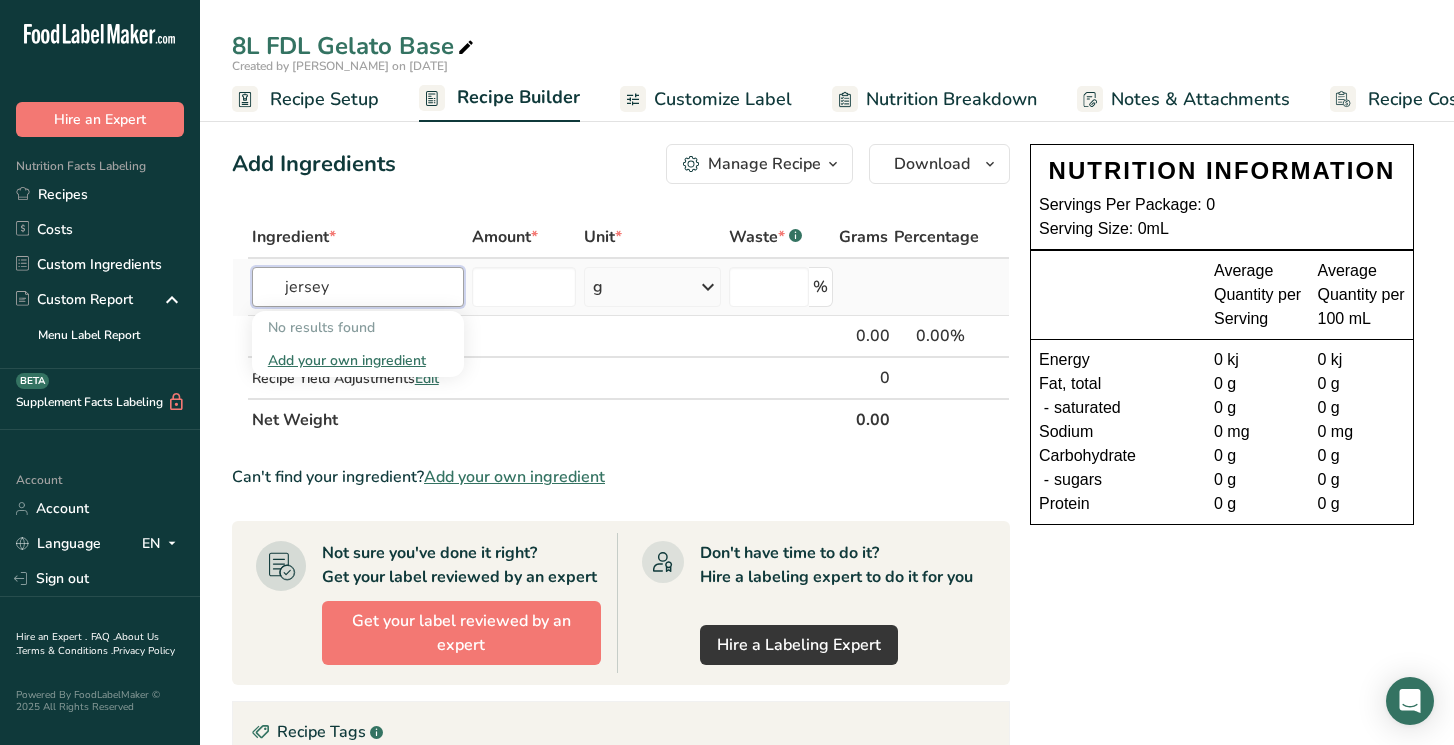 type on "jersey" 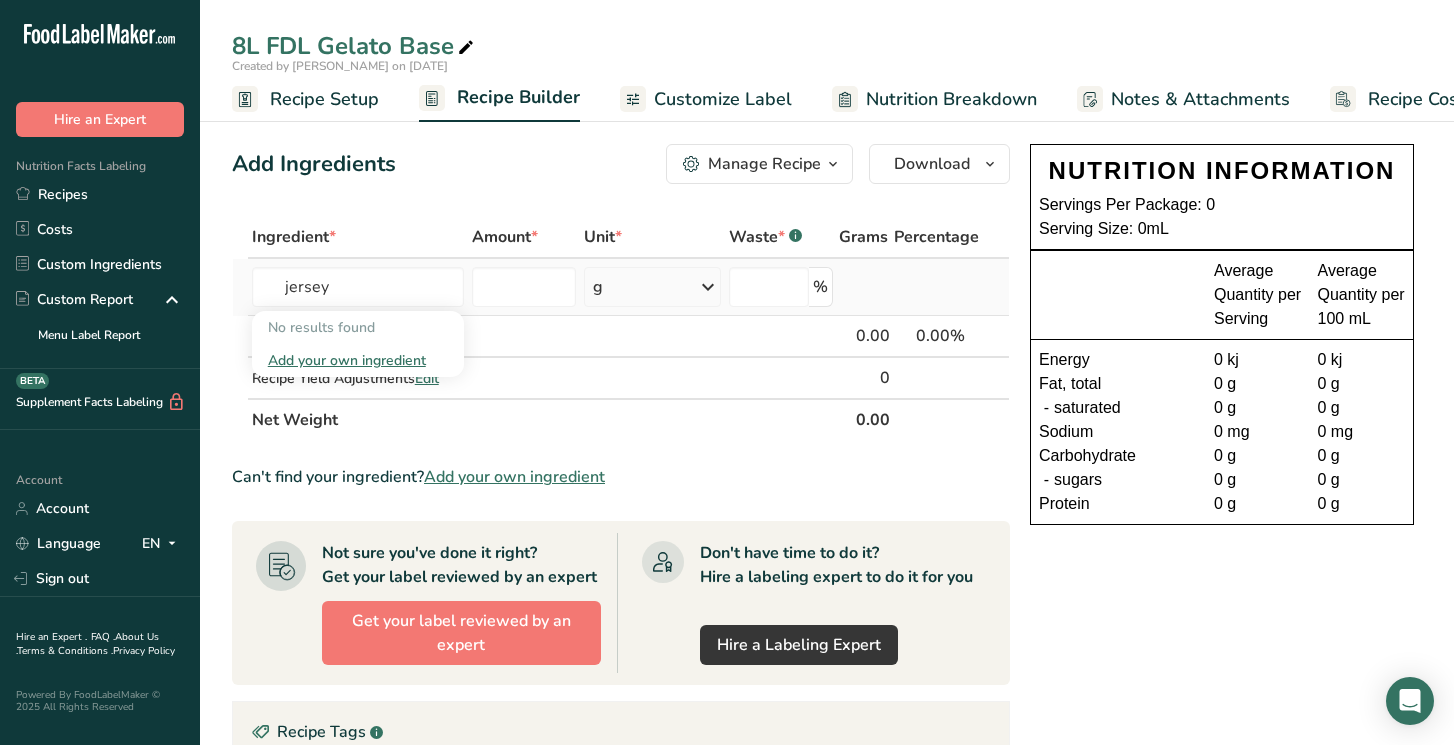 type 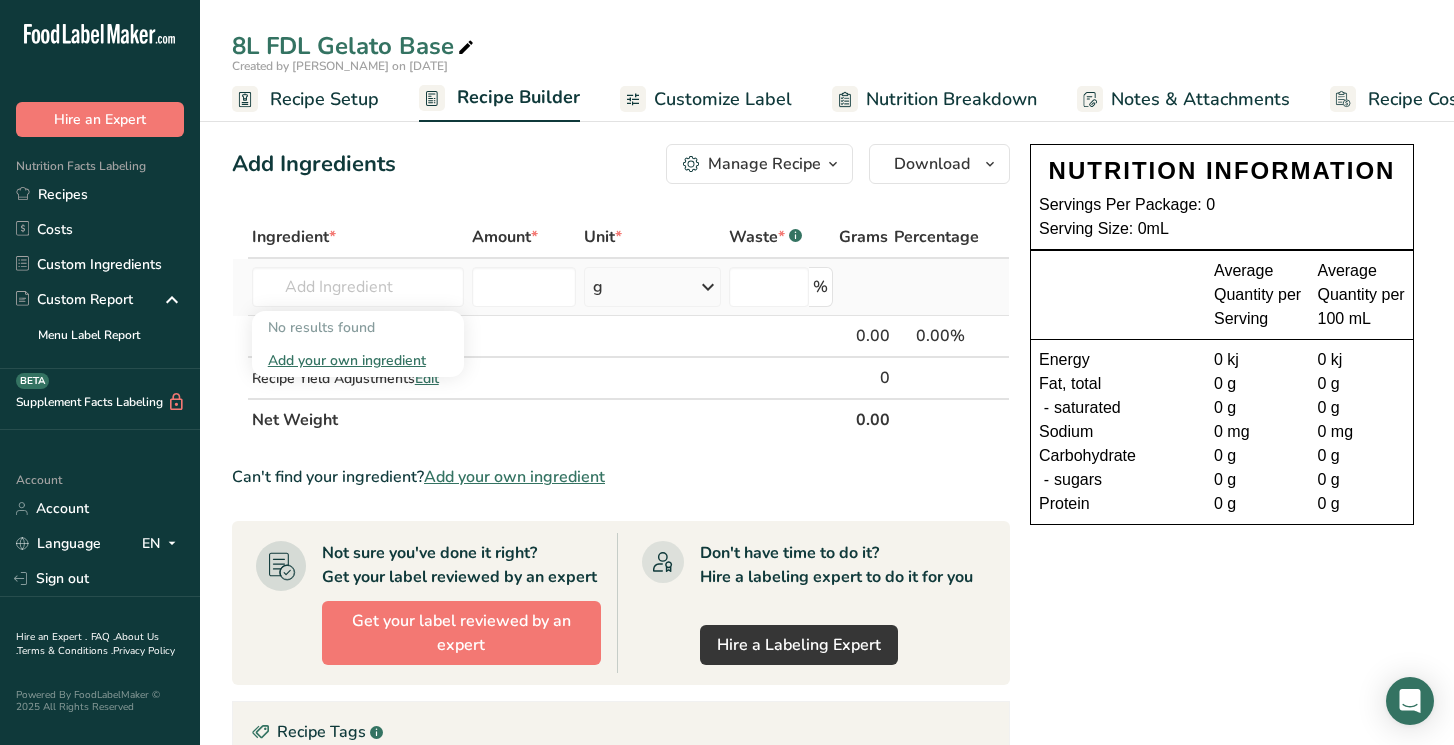 click on "Add your own ingredient" at bounding box center (358, 360) 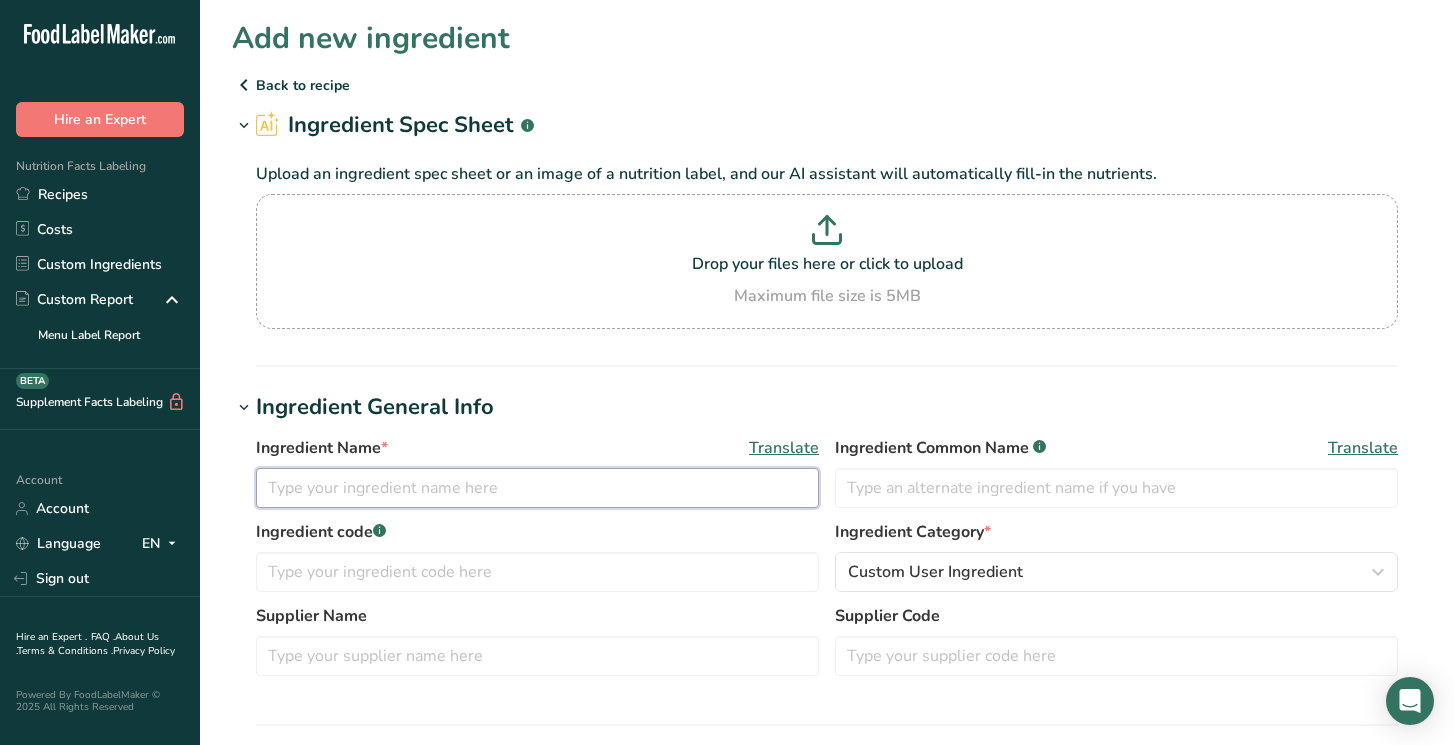 click at bounding box center (537, 488) 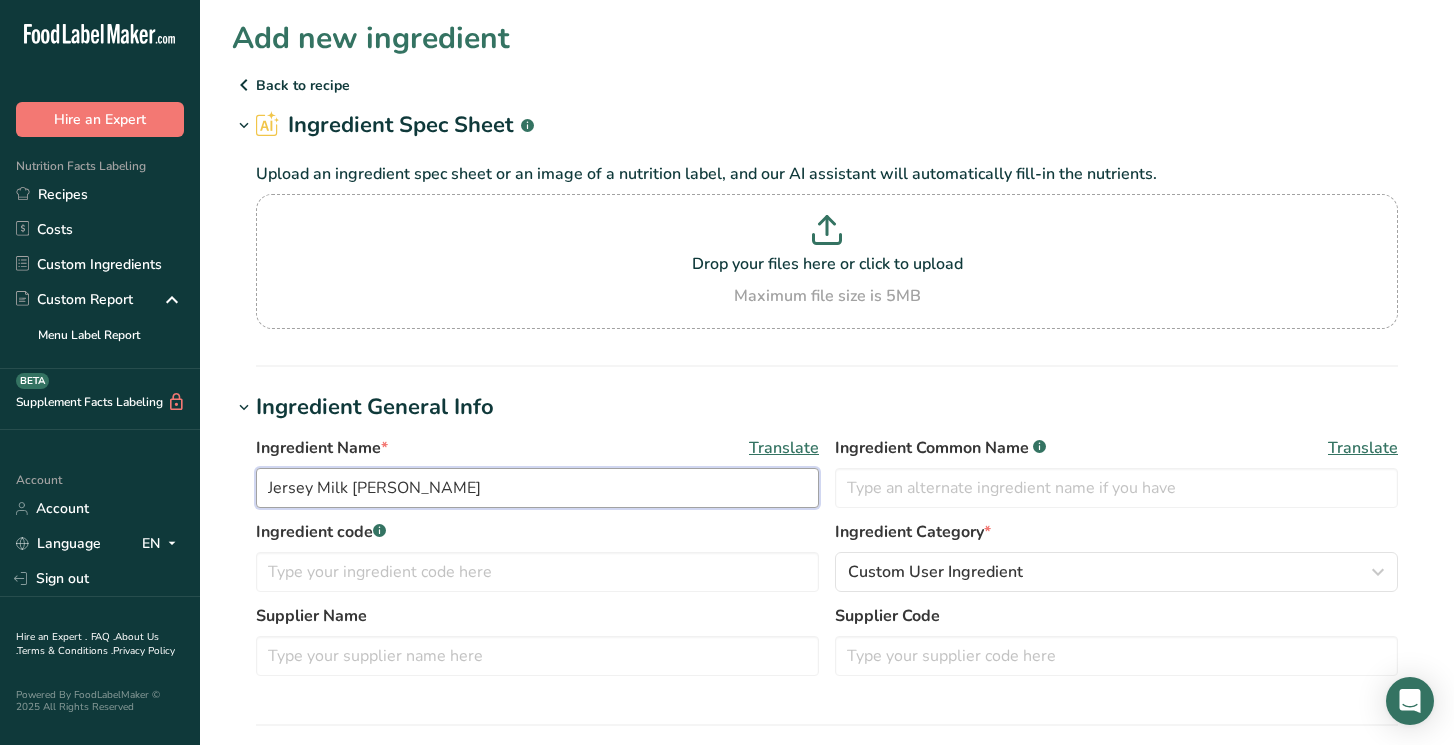 type on "Jersey Milk [PERSON_NAME]" 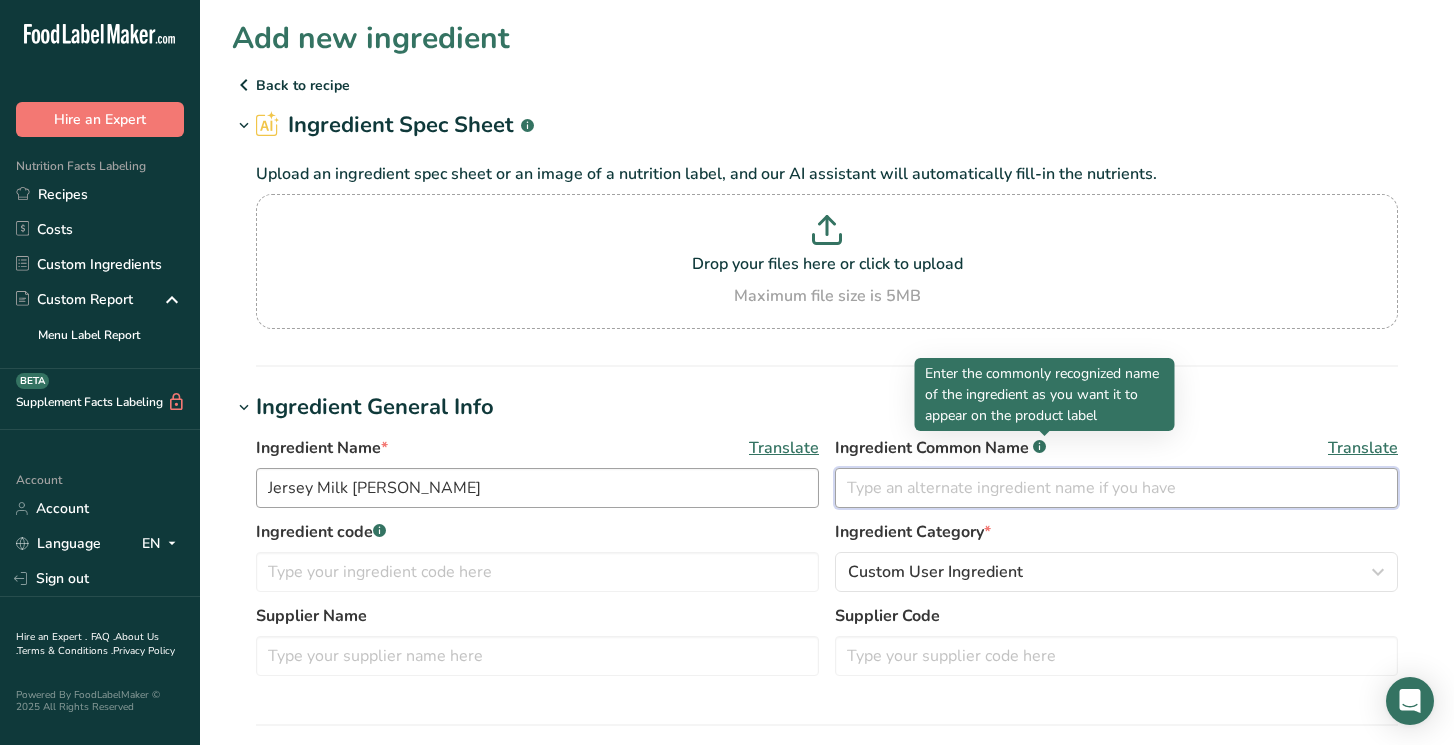 scroll, scrollTop: 1, scrollLeft: 0, axis: vertical 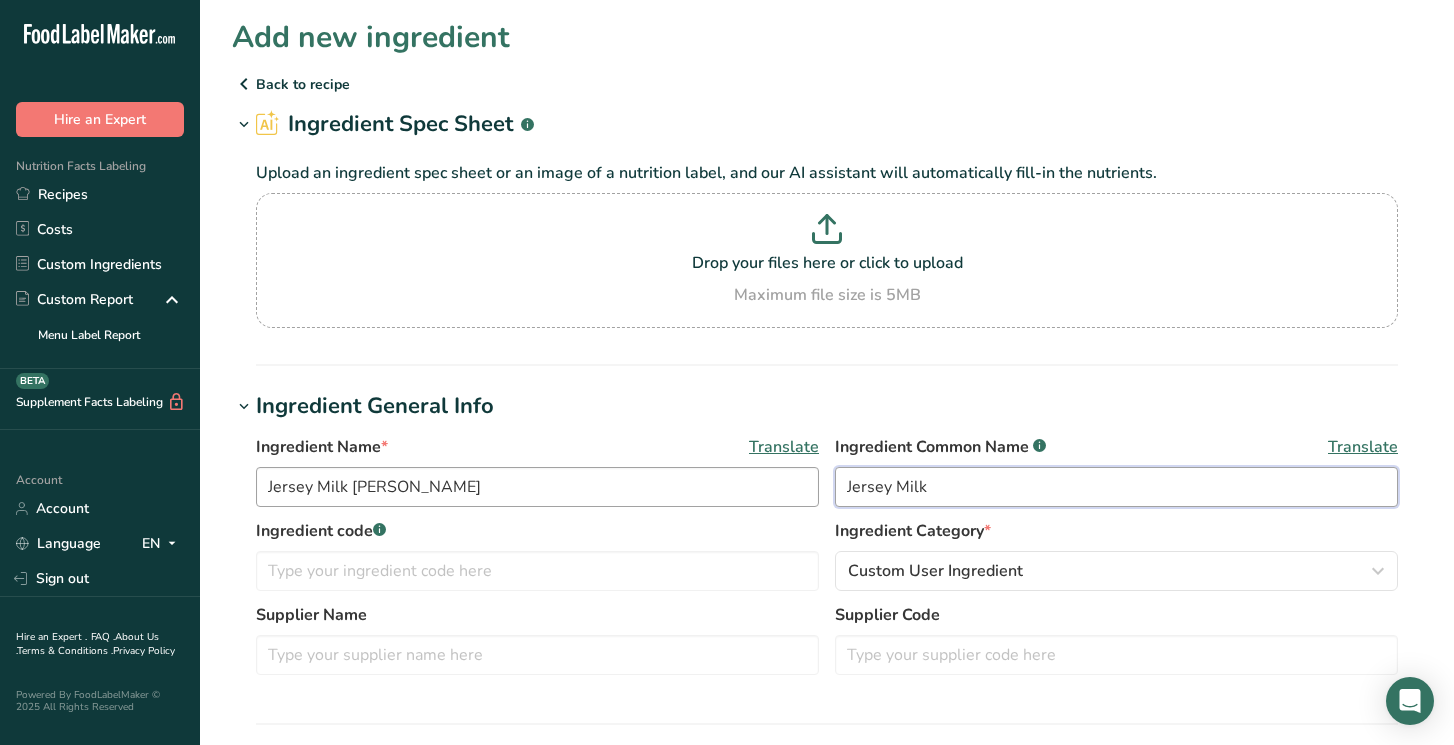 type on "Jersey Milk" 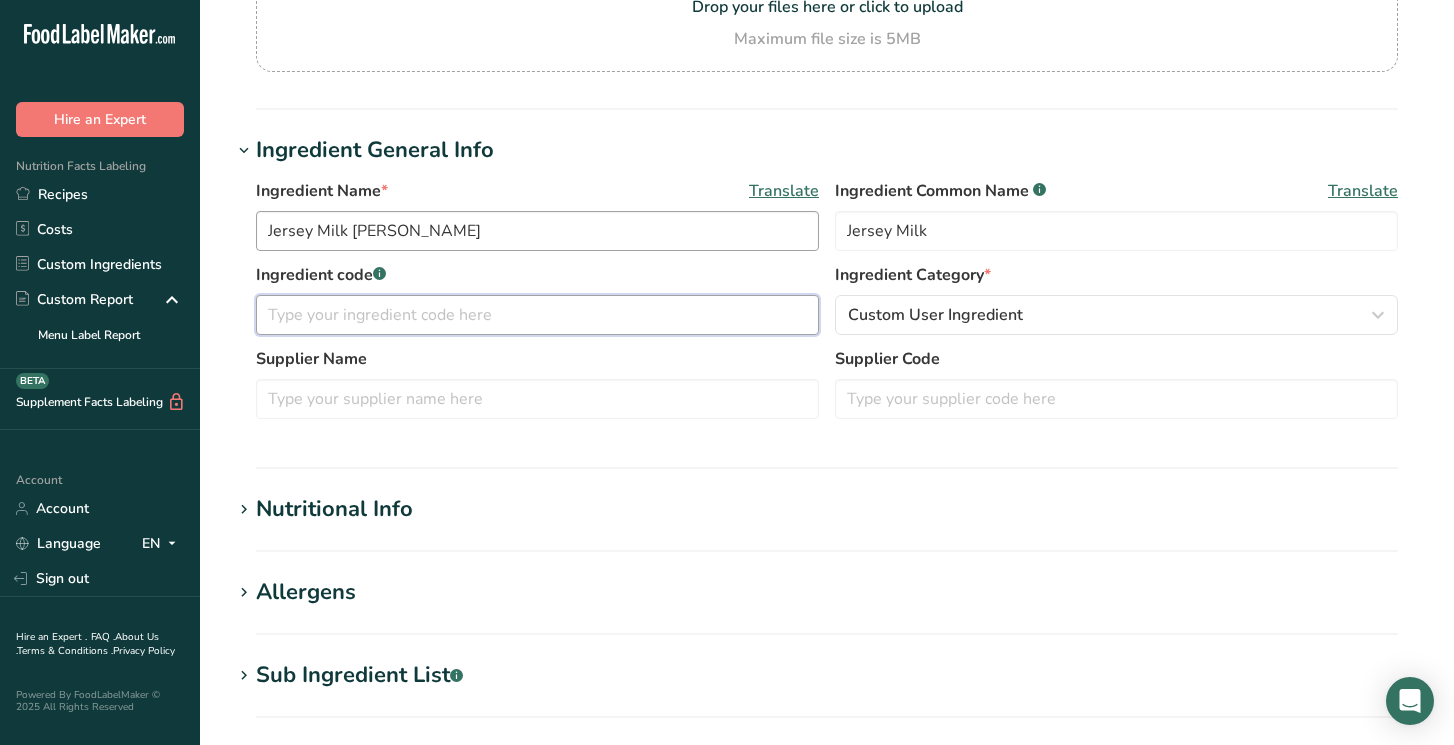 scroll, scrollTop: 258, scrollLeft: 0, axis: vertical 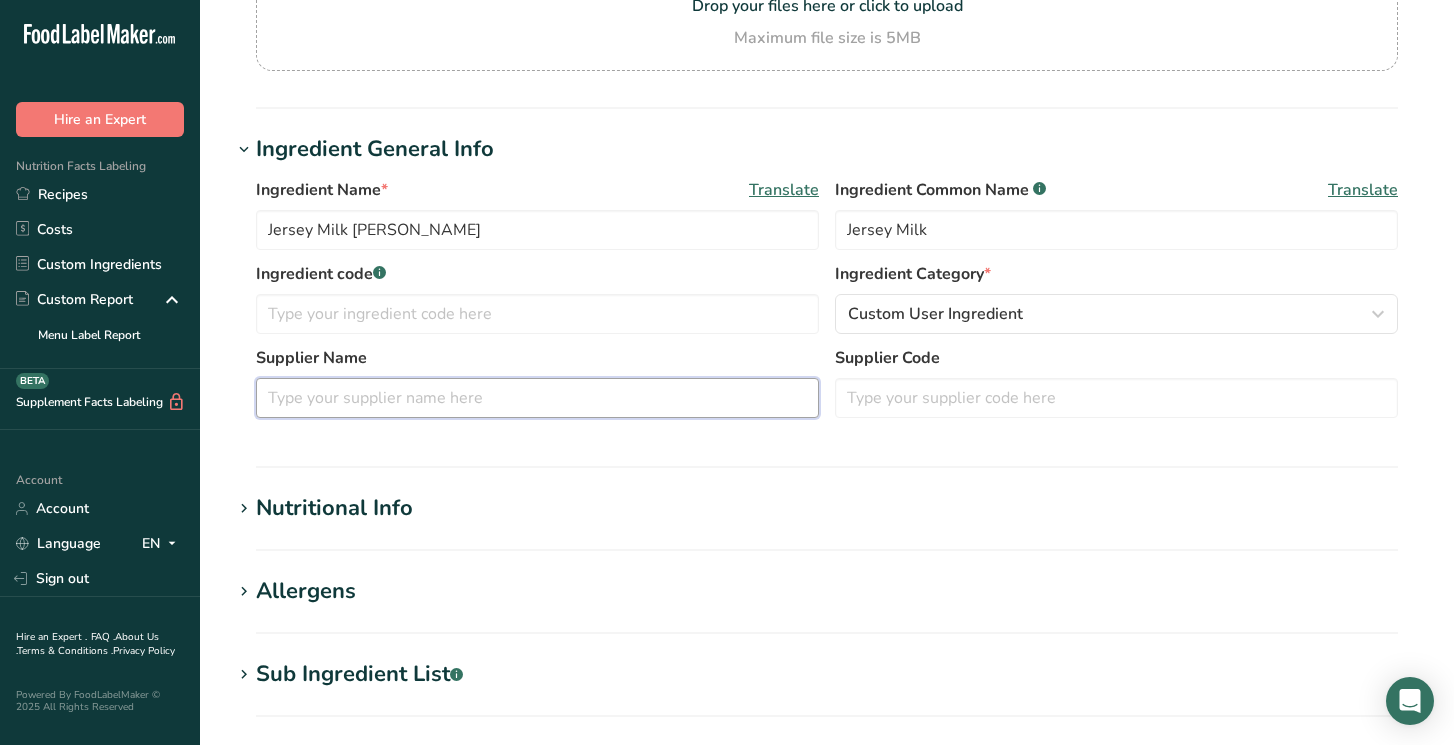 click at bounding box center [537, 398] 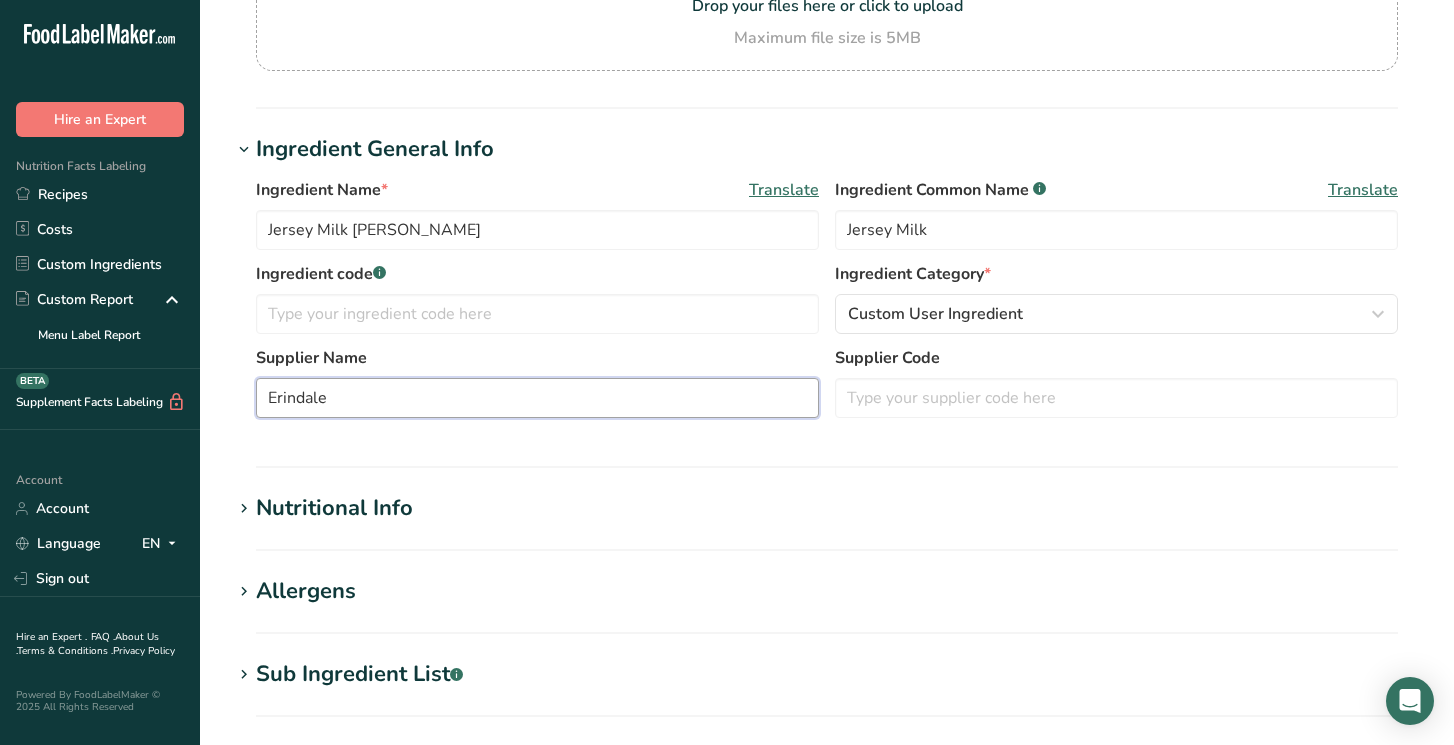 type on "Erindale" 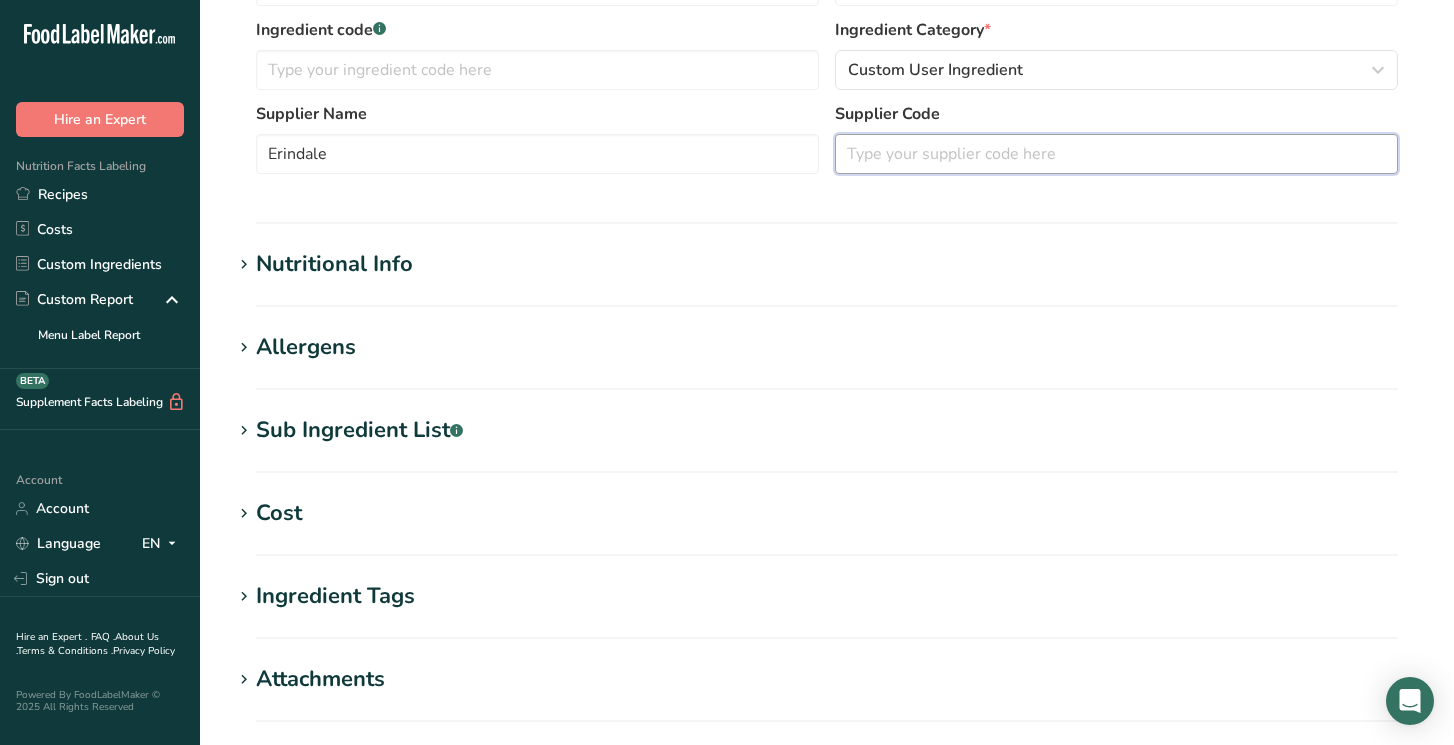 scroll, scrollTop: 533, scrollLeft: 0, axis: vertical 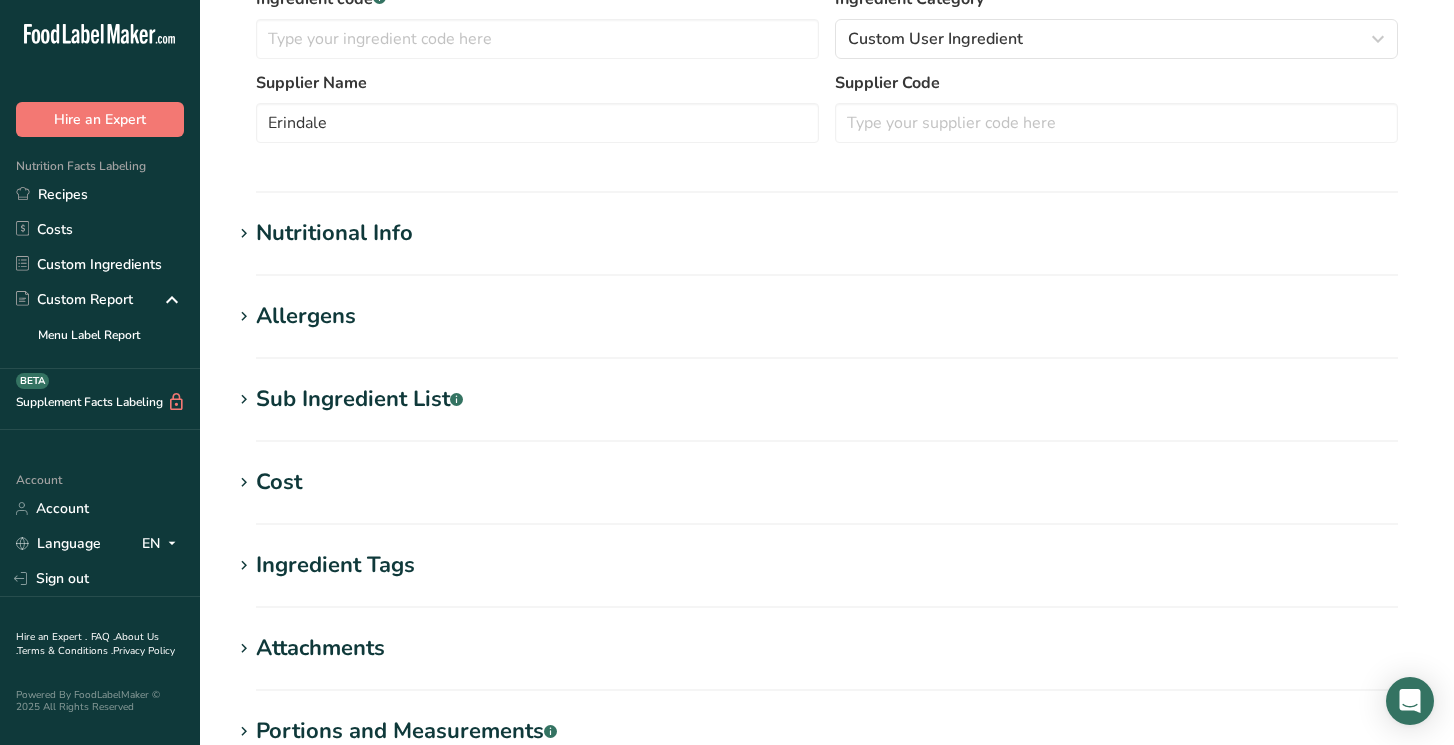 click on "Nutritional Info
Serving Size
.a-a{fill:#347362;}.b-a{fill:#fff;}
Add ingredient serving size *
g
kg
mg
mcg
lb
oz
l
mL
fl oz
tbsp
tsp
cup
qt
gallon
Required Components Vitamins Minerals Other Nutrients Amino Acid Profile
Calories
(kcal) *
Energy KJ
(kj) *
Total Fat
(g) *     *     *     *     *     *" at bounding box center [827, 246] 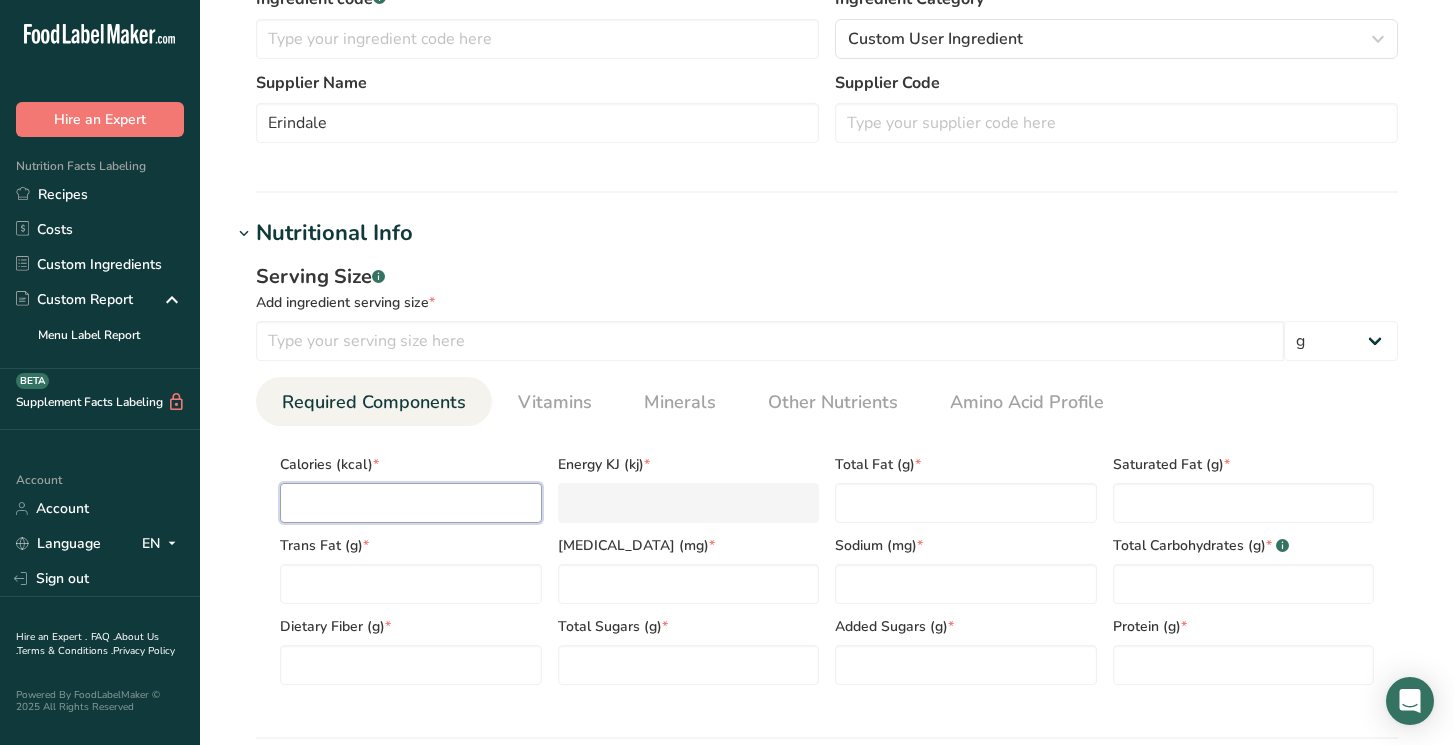 click at bounding box center [411, 503] 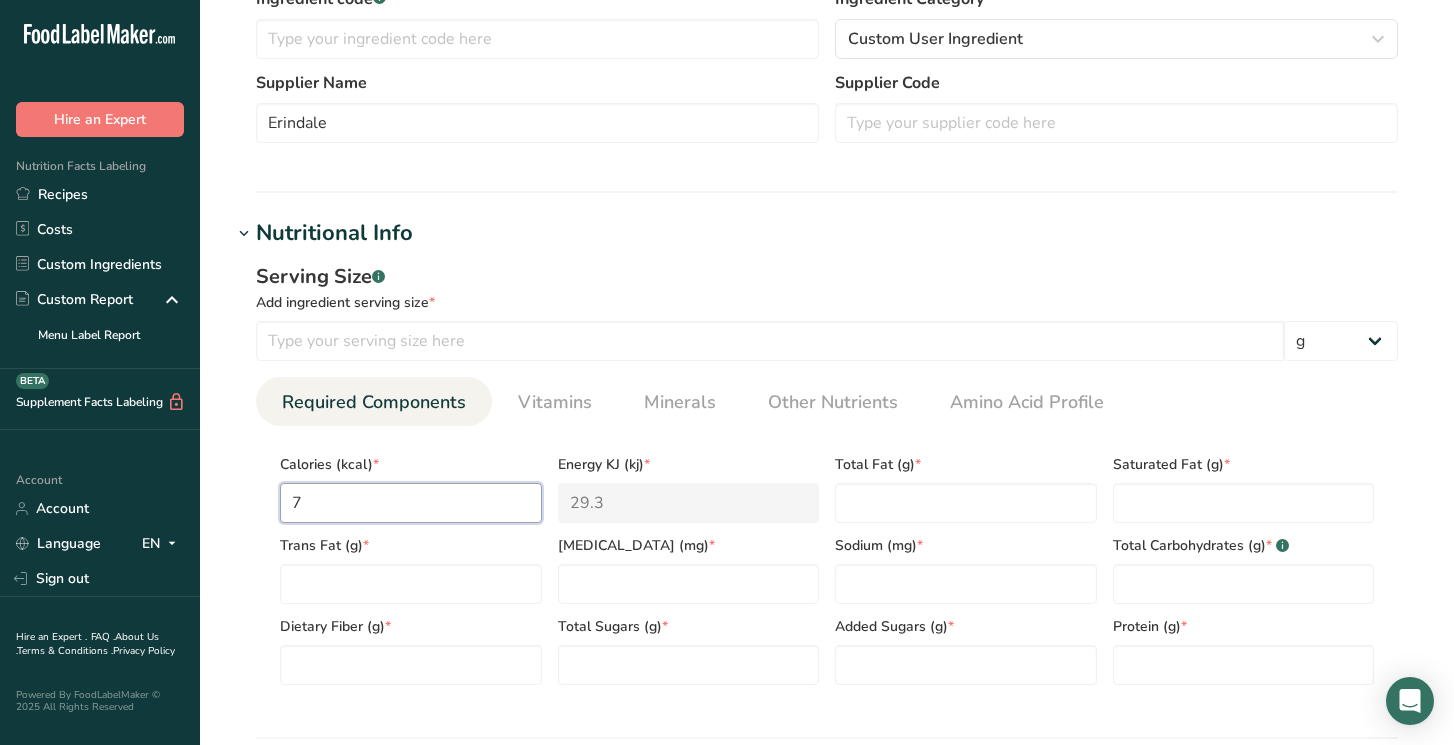type on "78" 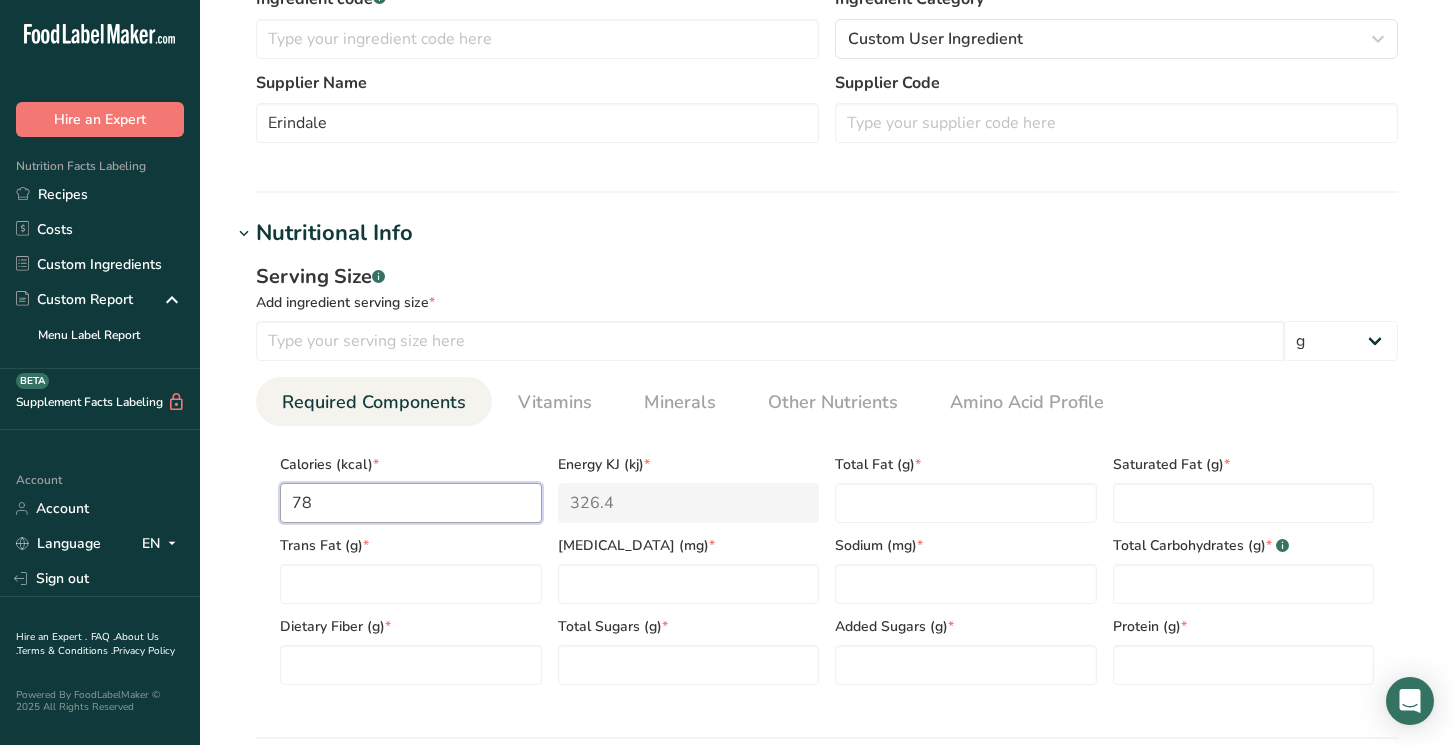 type on "78.7" 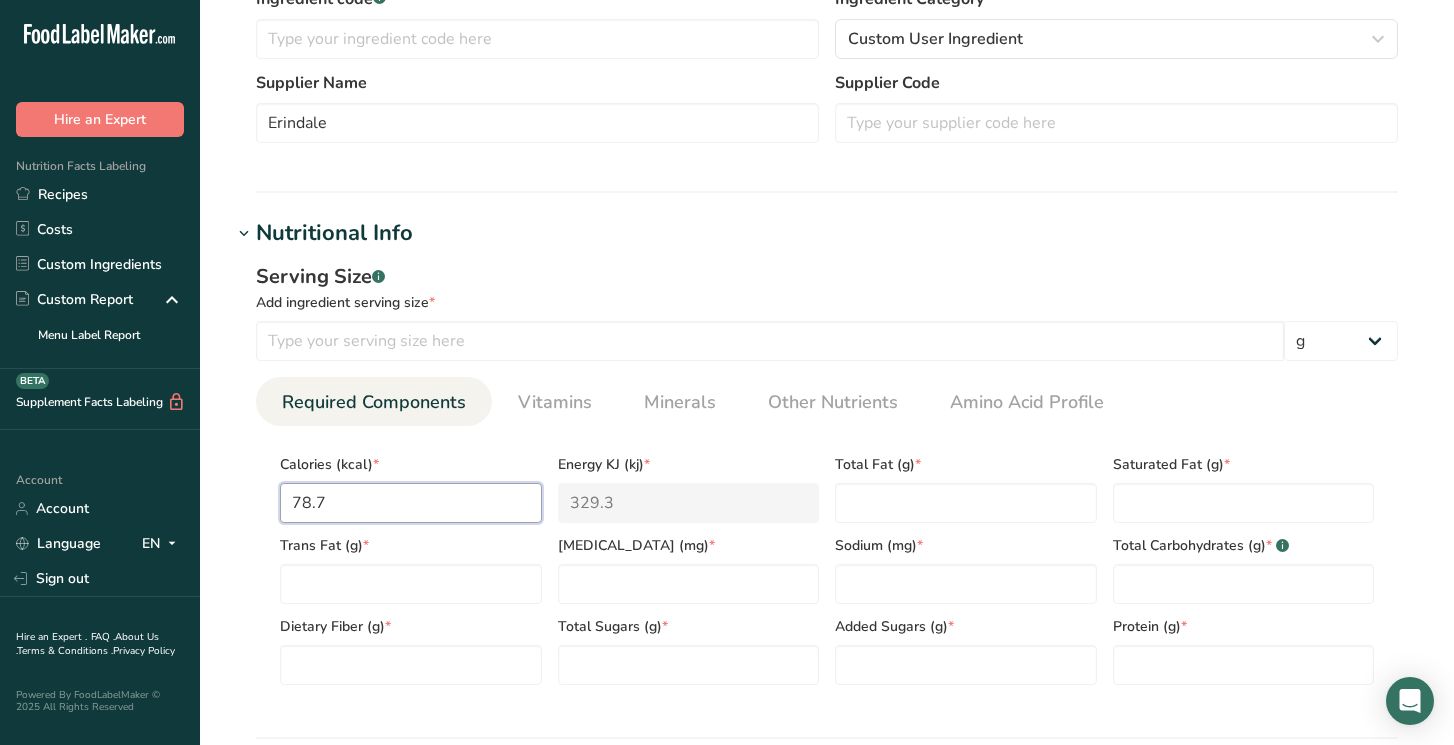 type on "78.7" 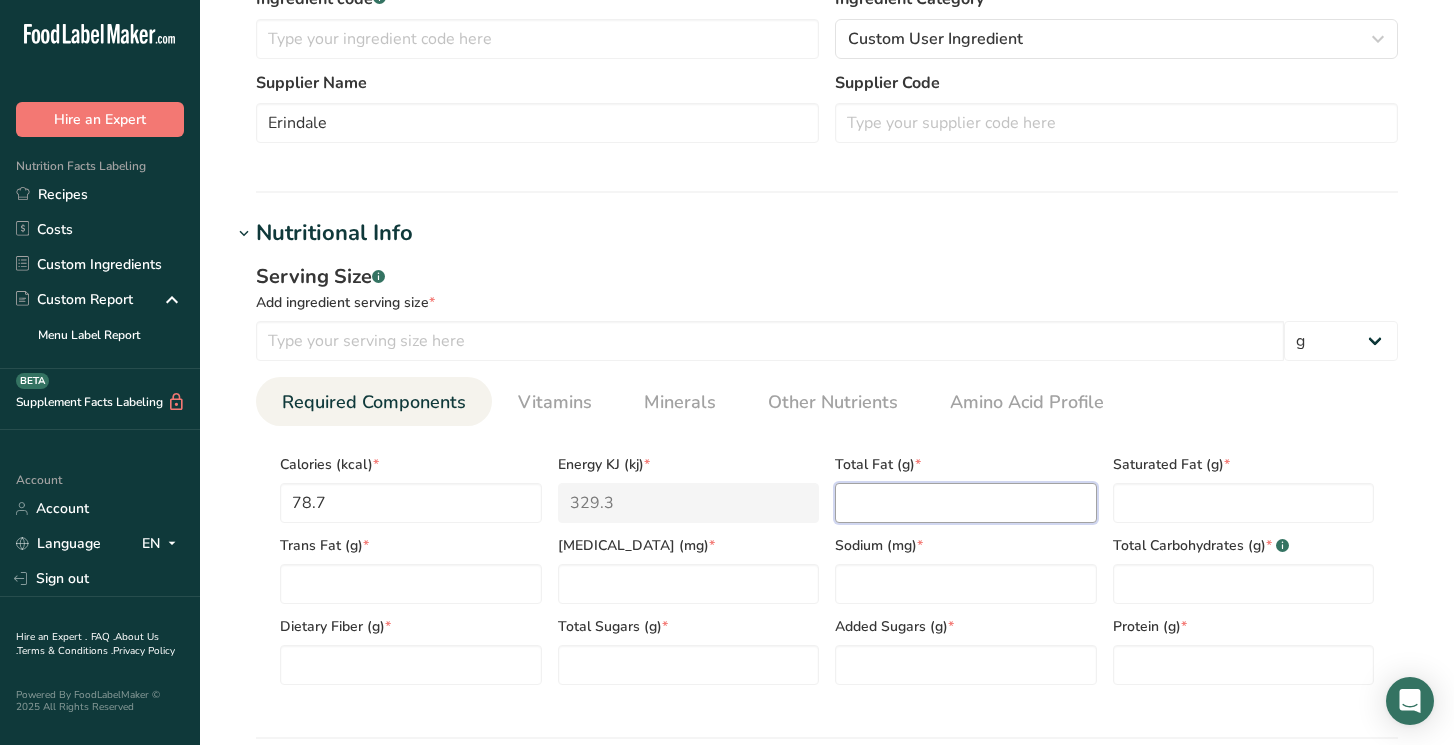 click at bounding box center [966, 503] 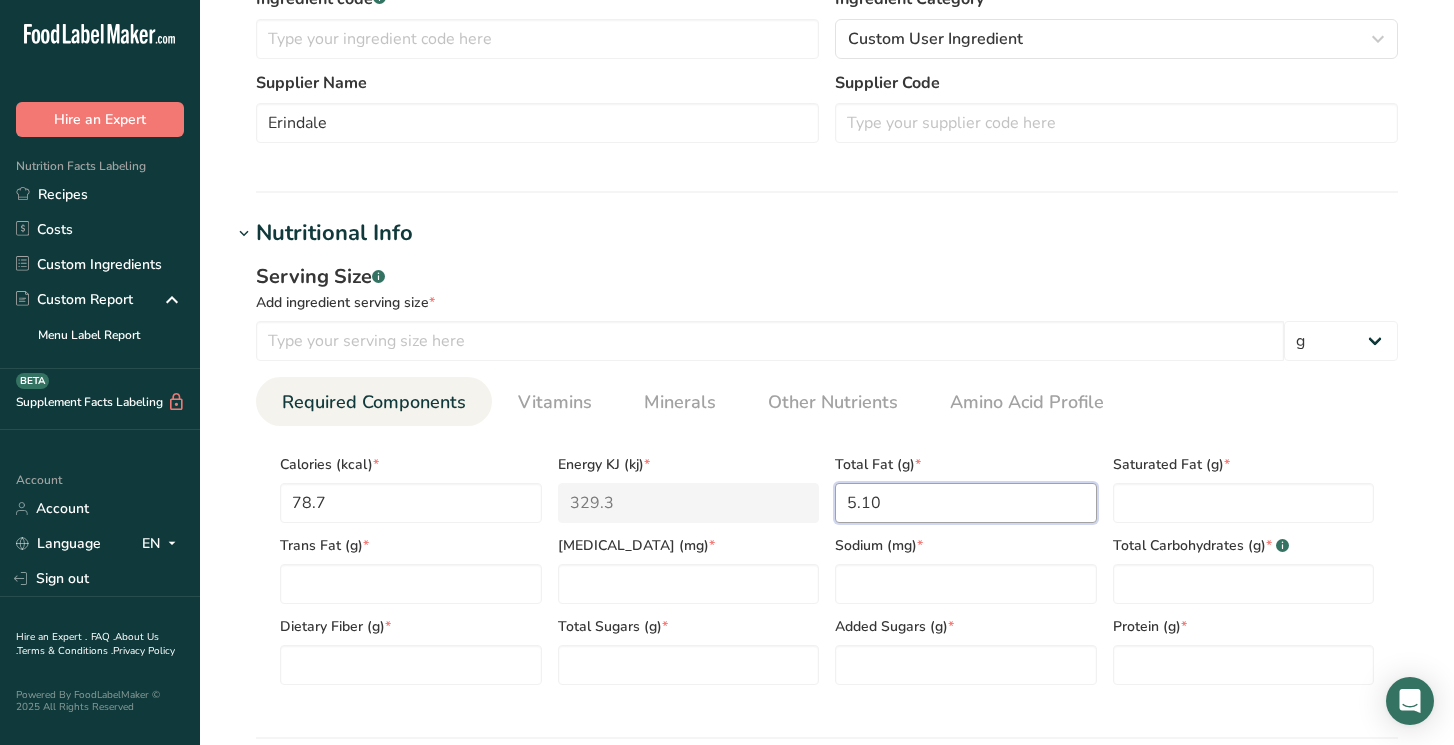 type on "5.10" 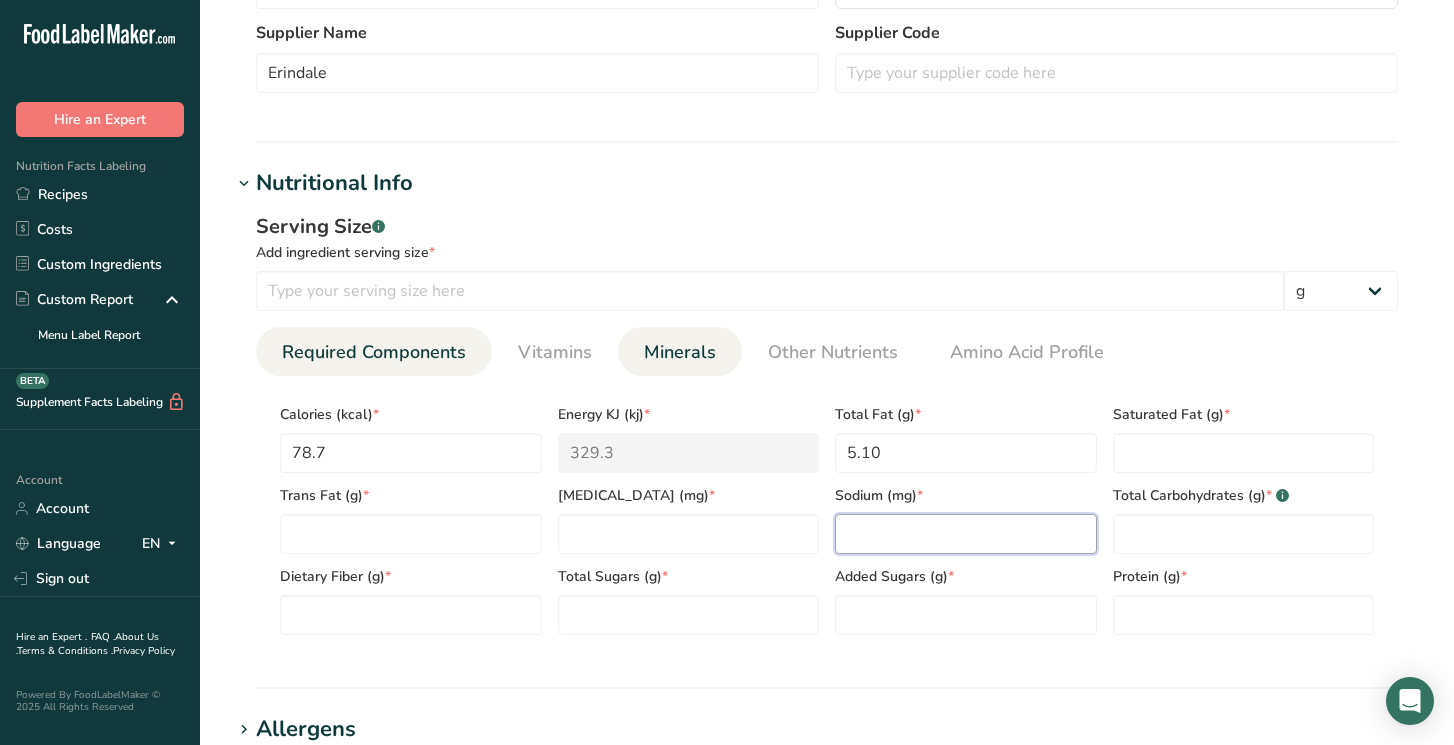 scroll, scrollTop: 646, scrollLeft: 0, axis: vertical 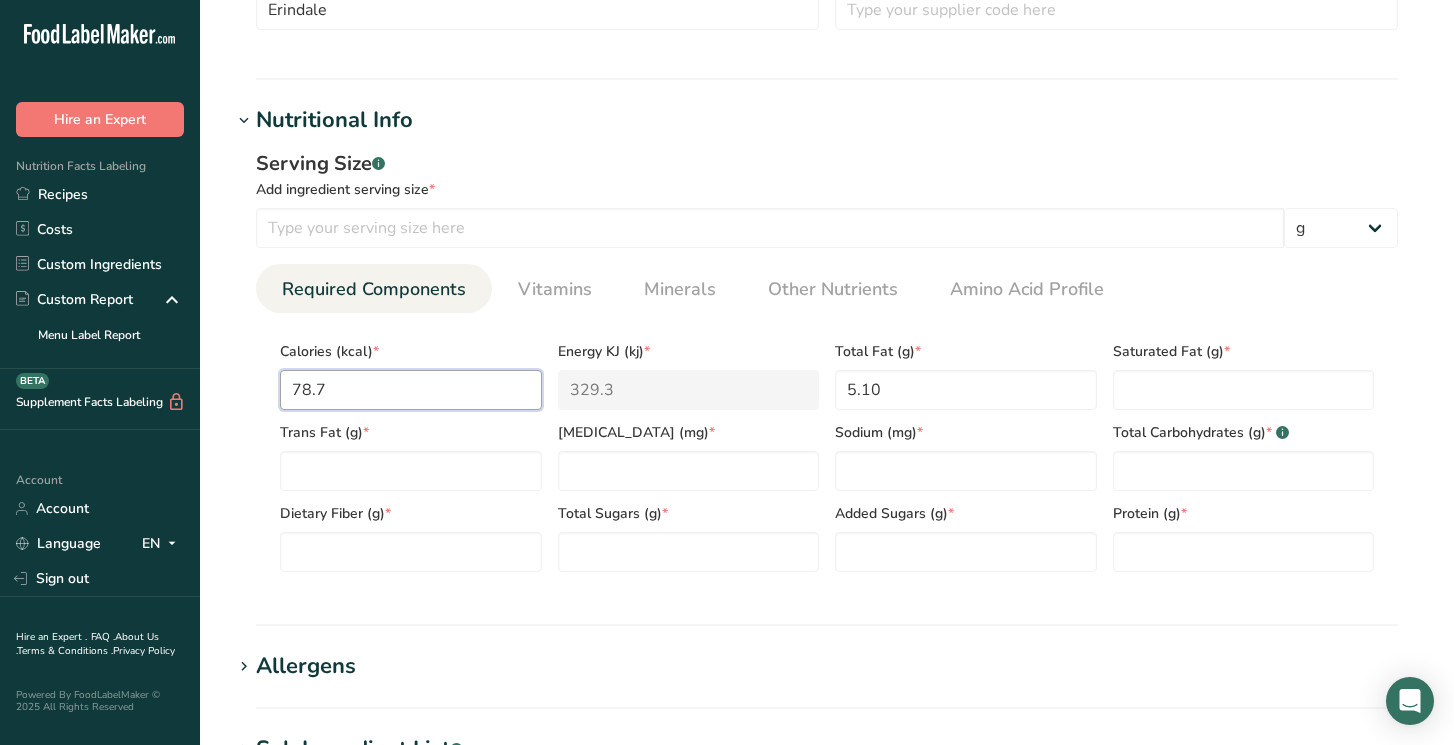 drag, startPoint x: 394, startPoint y: 390, endPoint x: 252, endPoint y: 382, distance: 142.22517 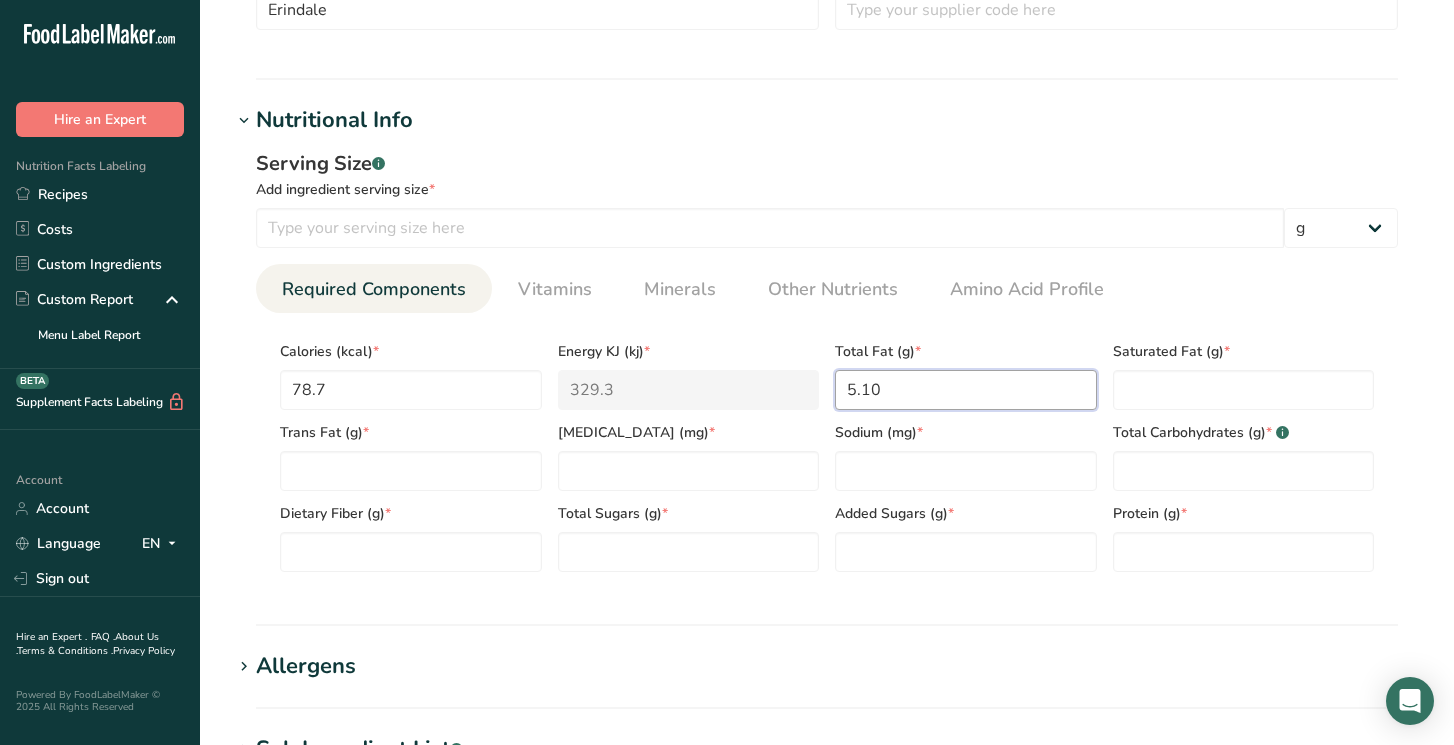 click on "5.10" at bounding box center [966, 390] 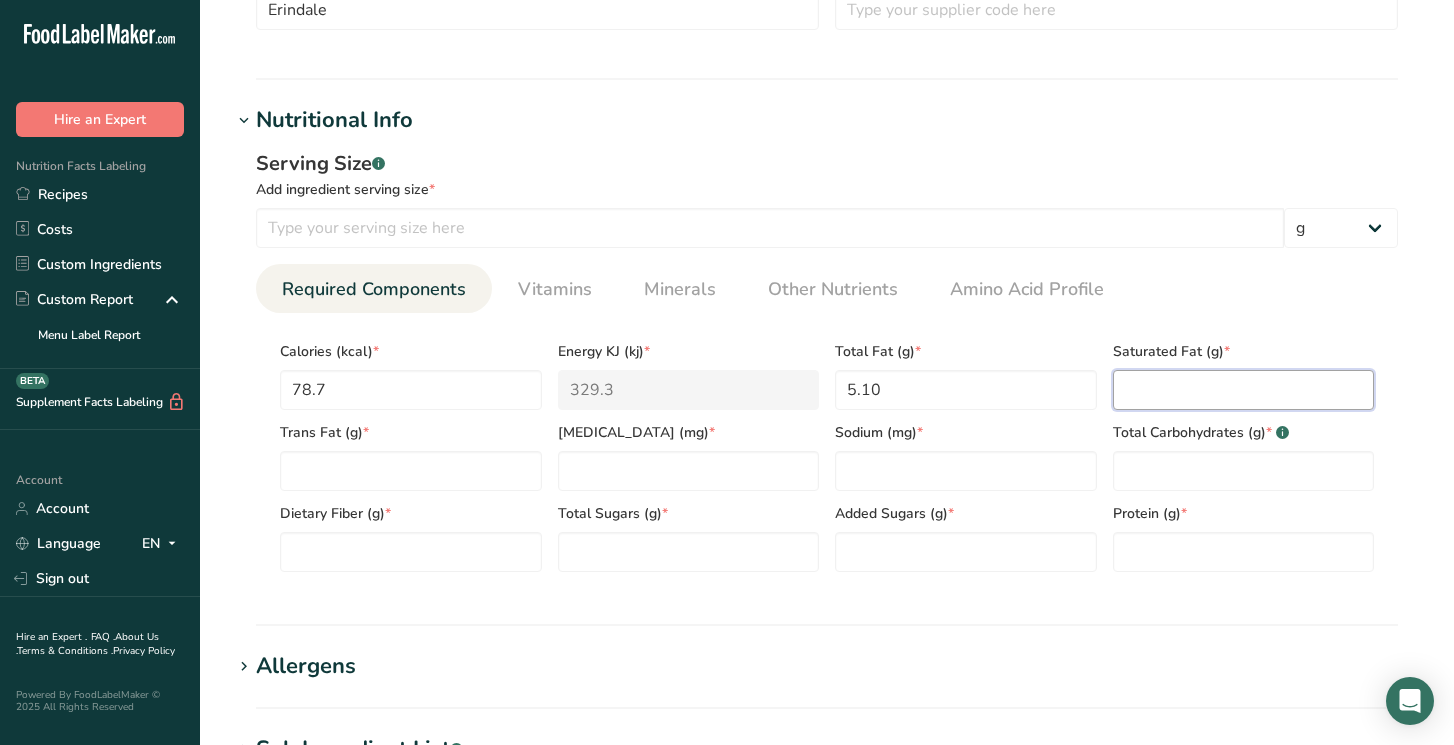 click at bounding box center (1244, 390) 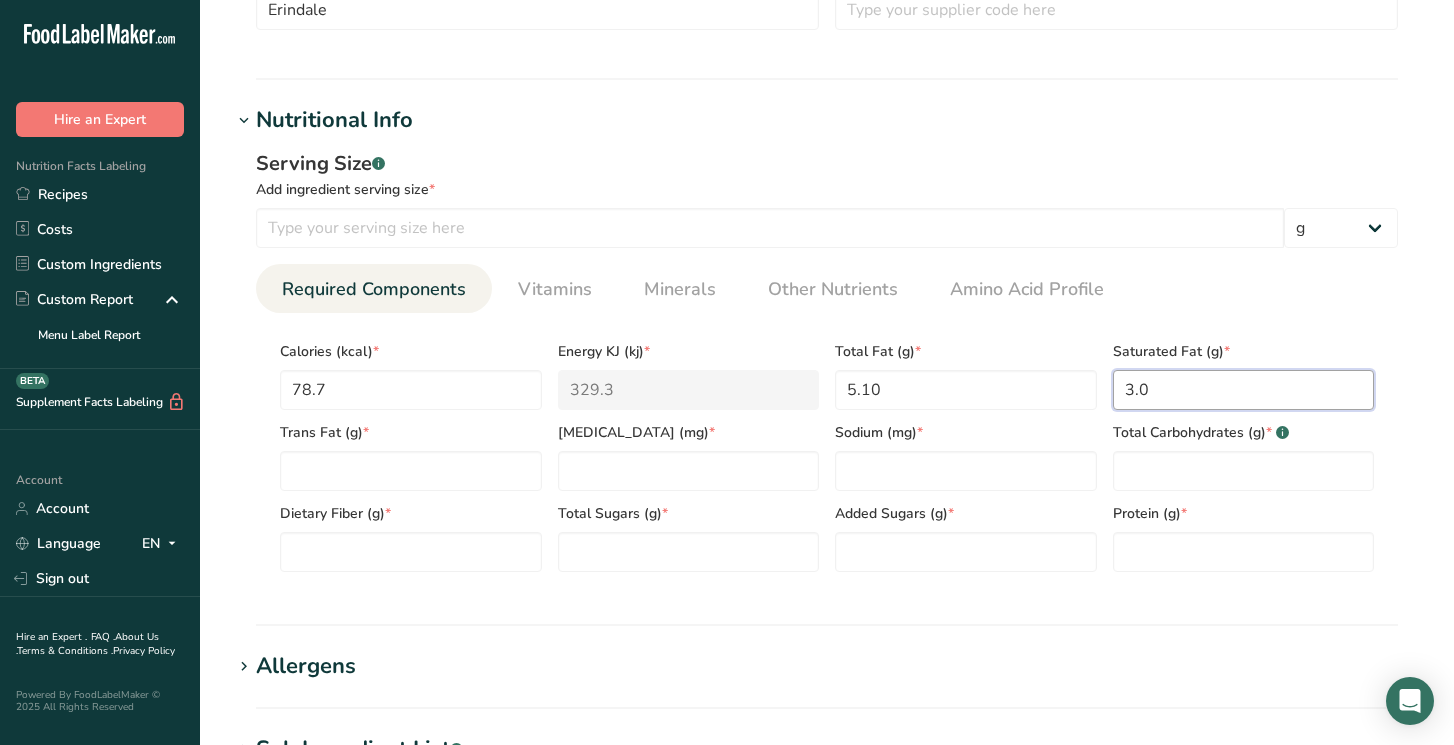 type on "3.0" 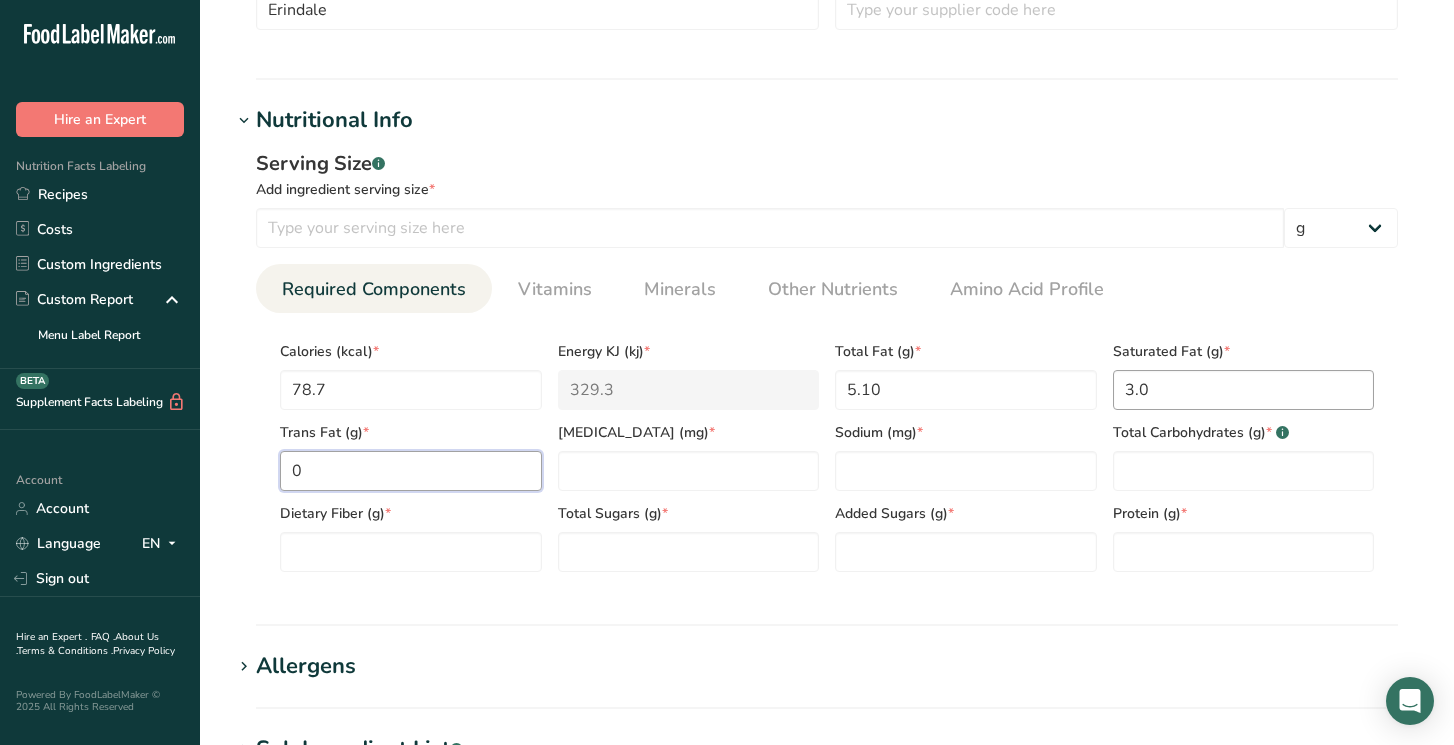 type on "0" 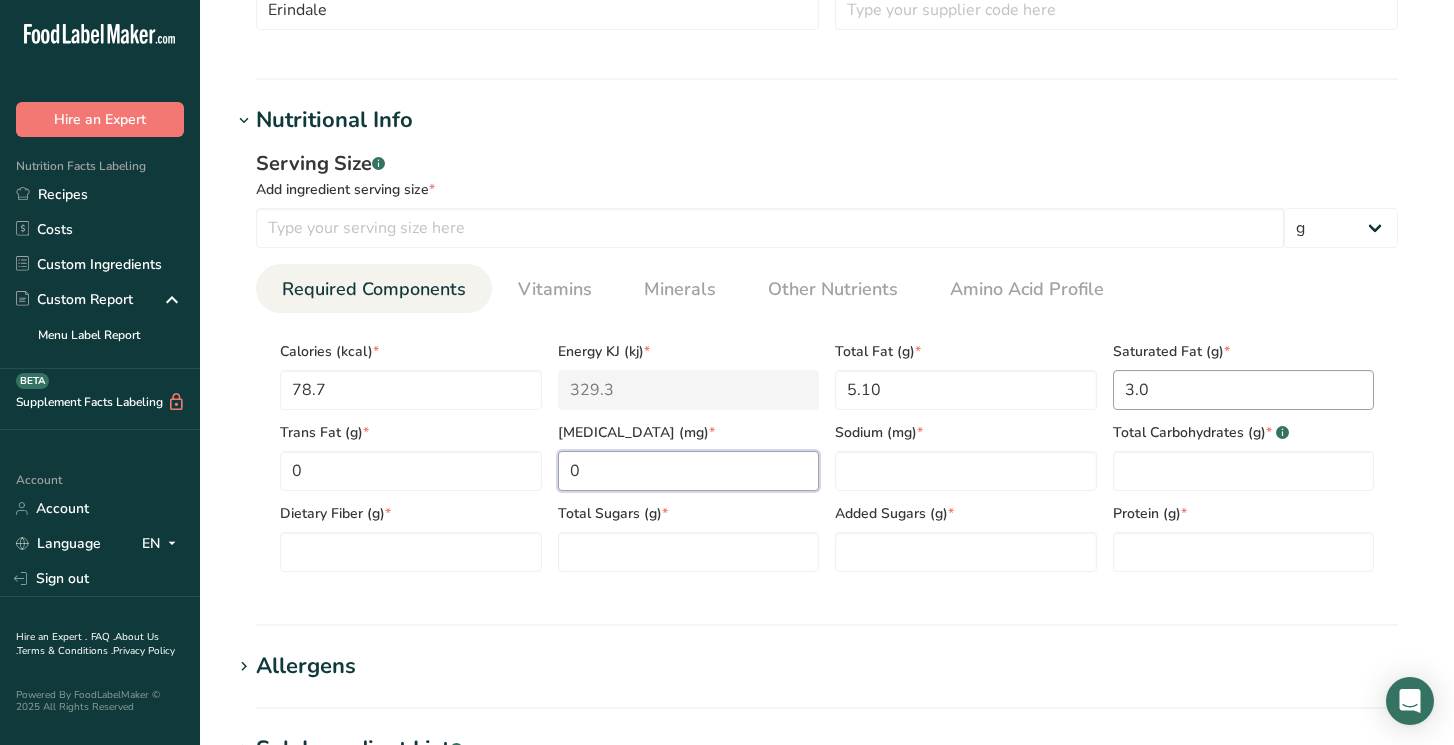 type on "0" 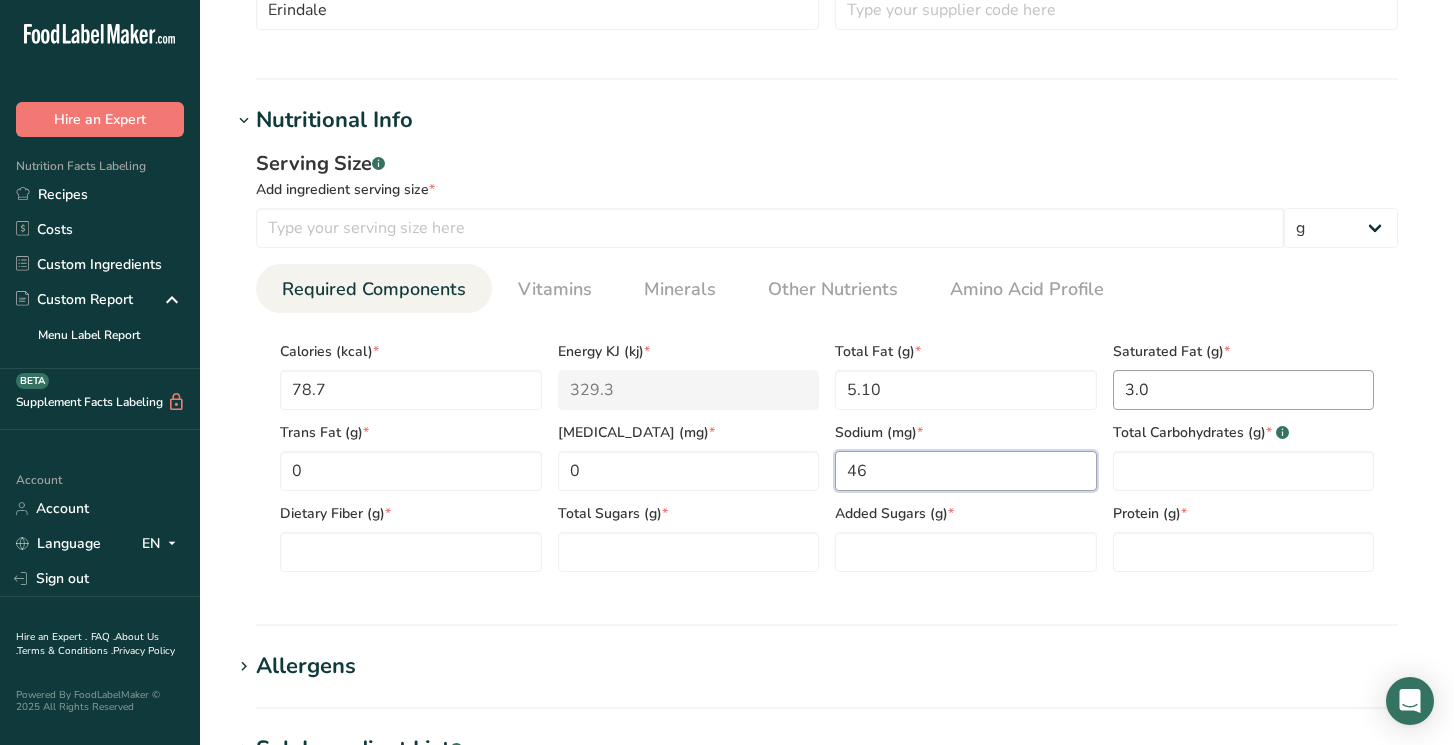 type on "46" 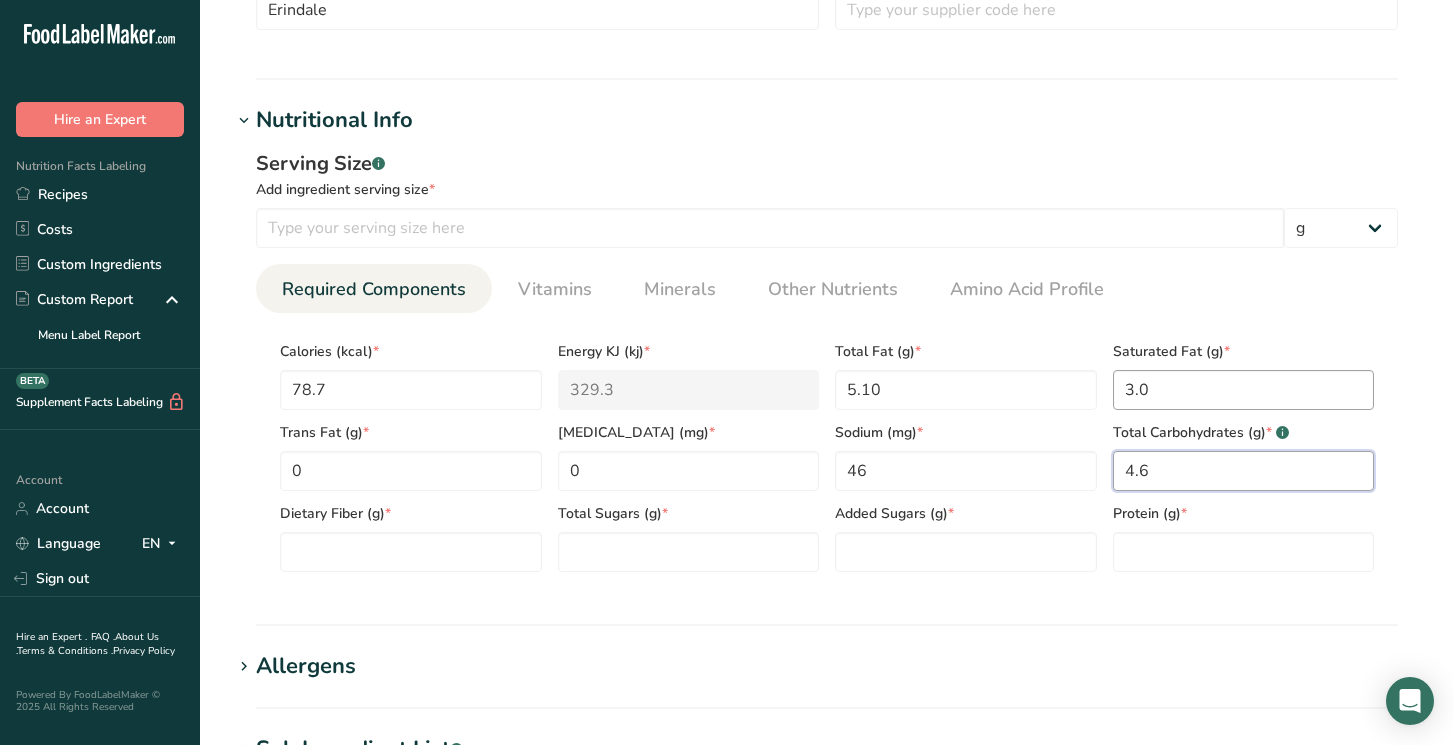 type on "4.6" 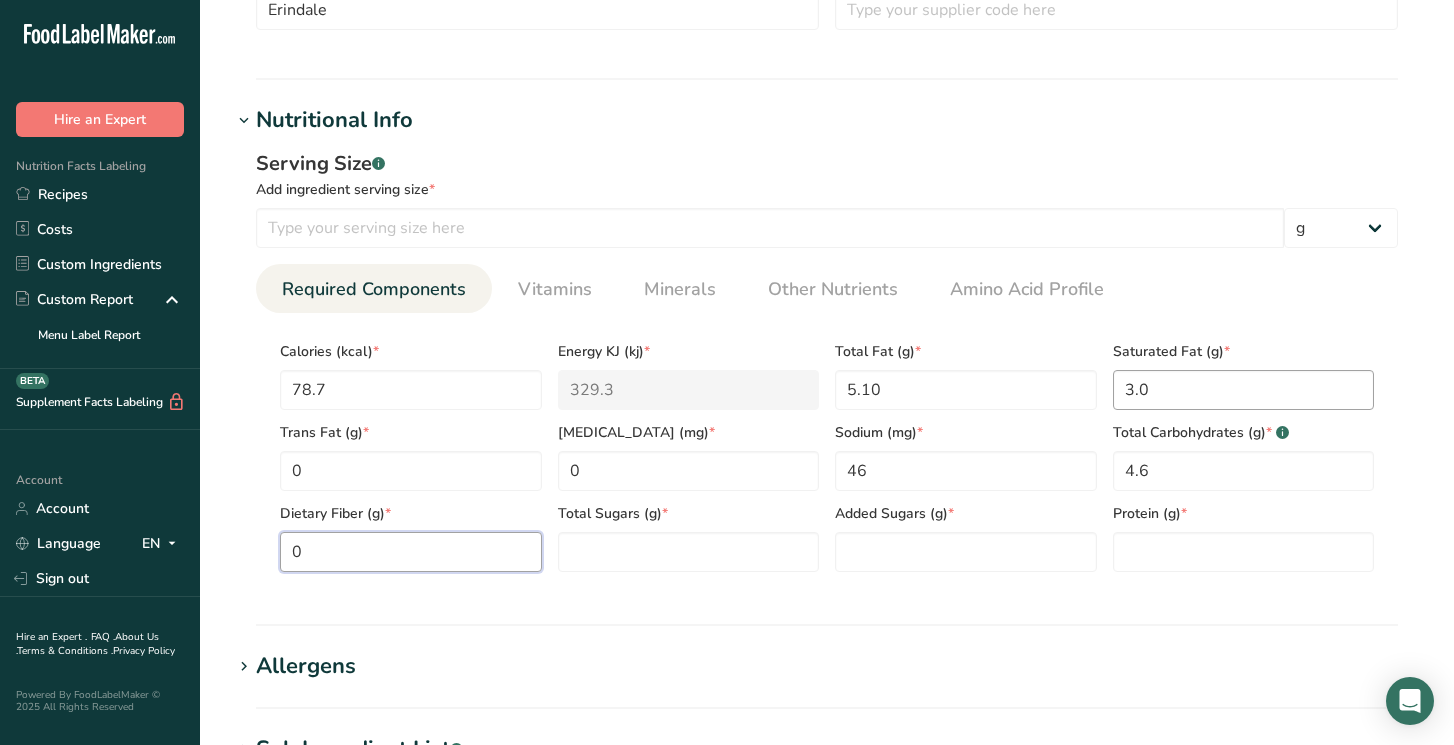 type on "0" 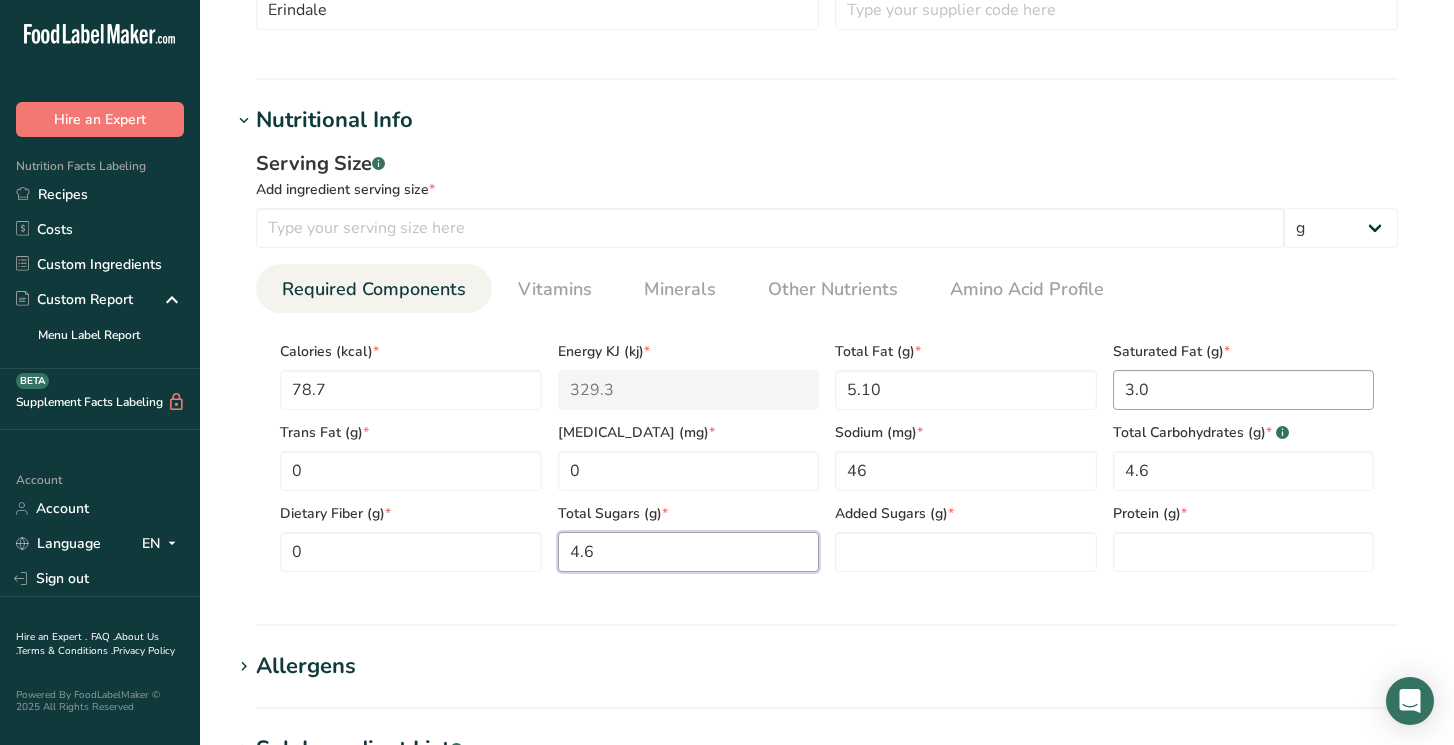 type on "4.6" 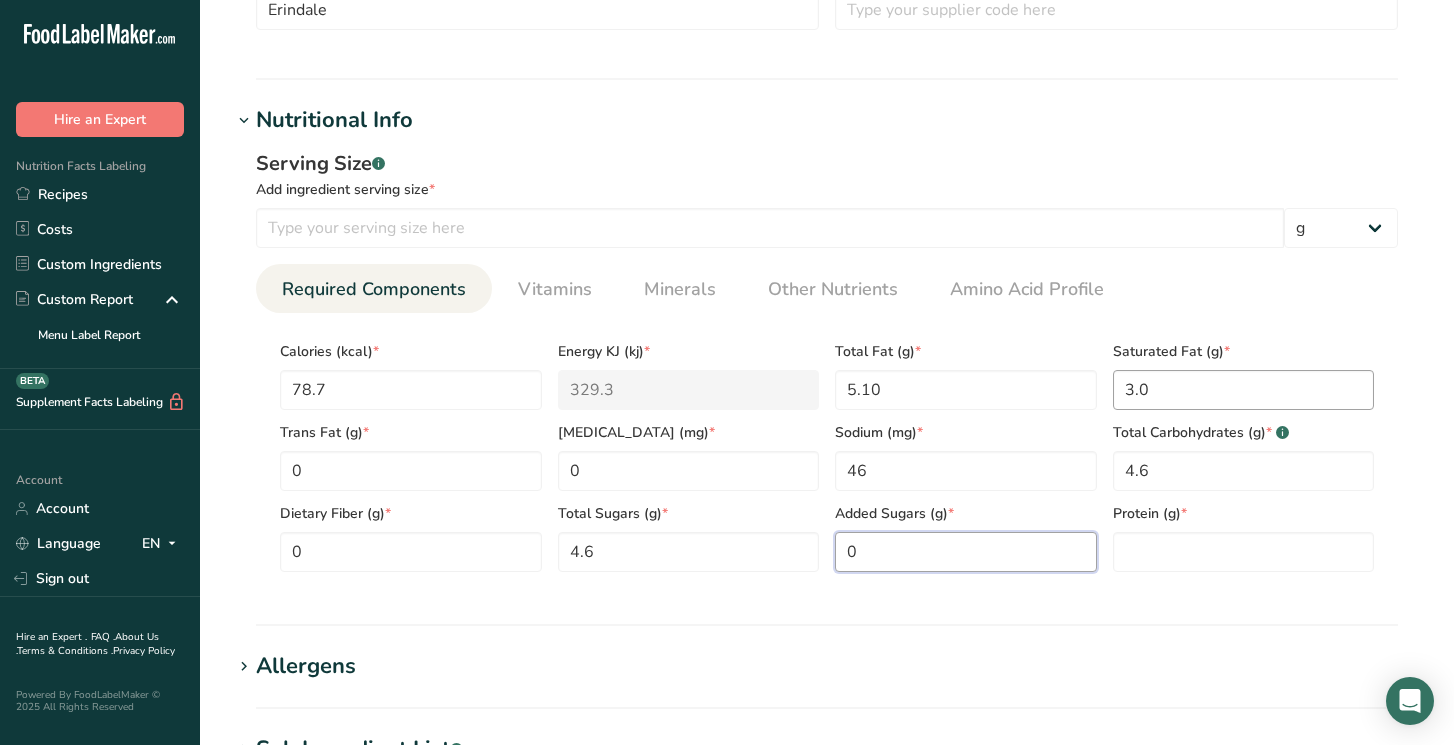 type on "0" 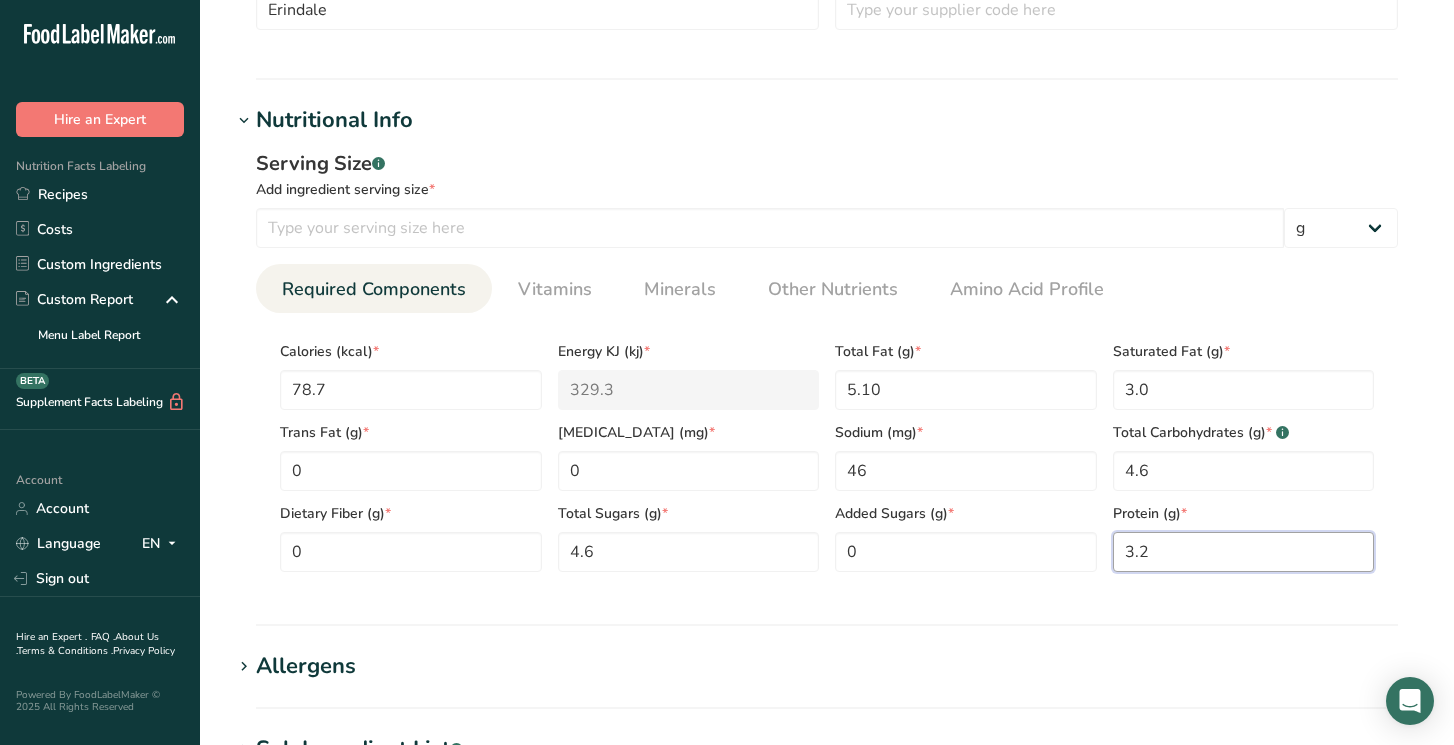 drag, startPoint x: 1161, startPoint y: 553, endPoint x: 1112, endPoint y: 551, distance: 49.0408 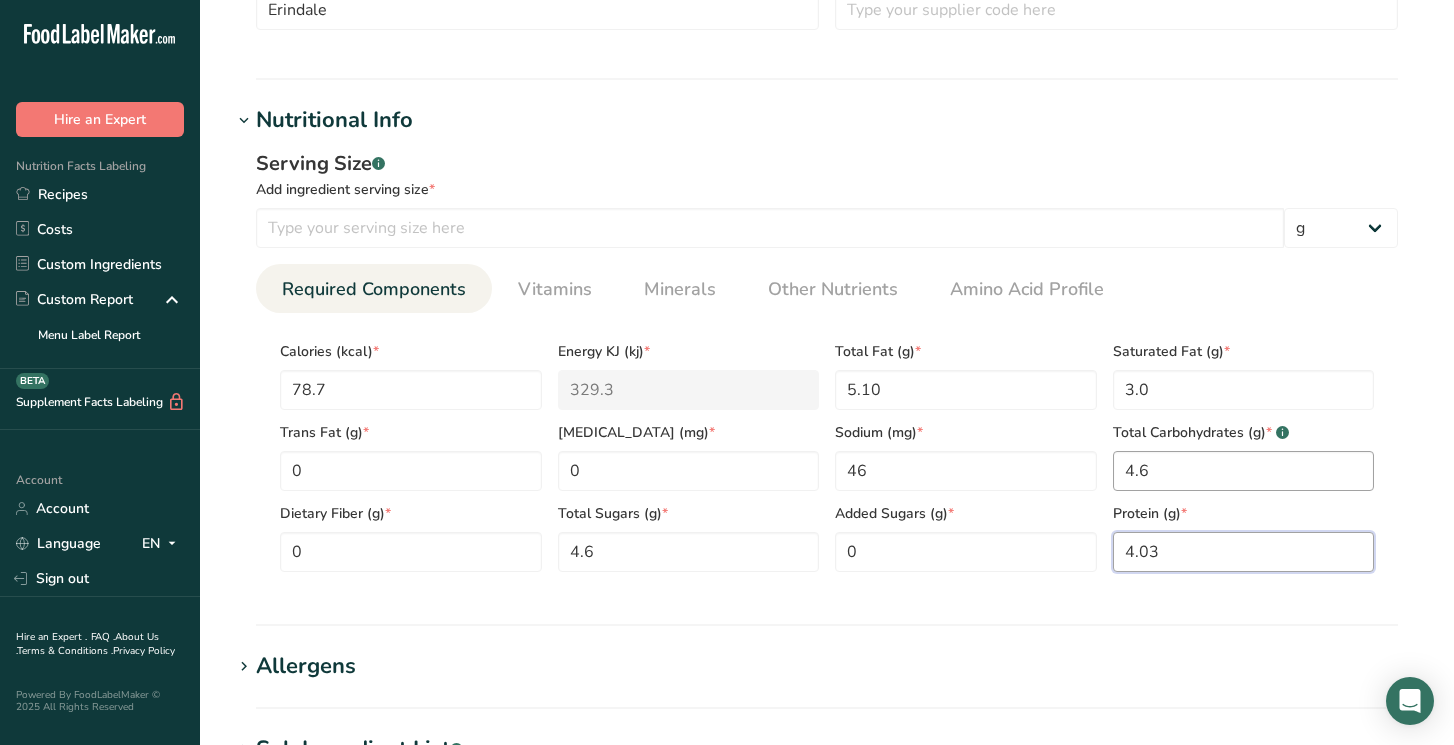 type on "4.03" 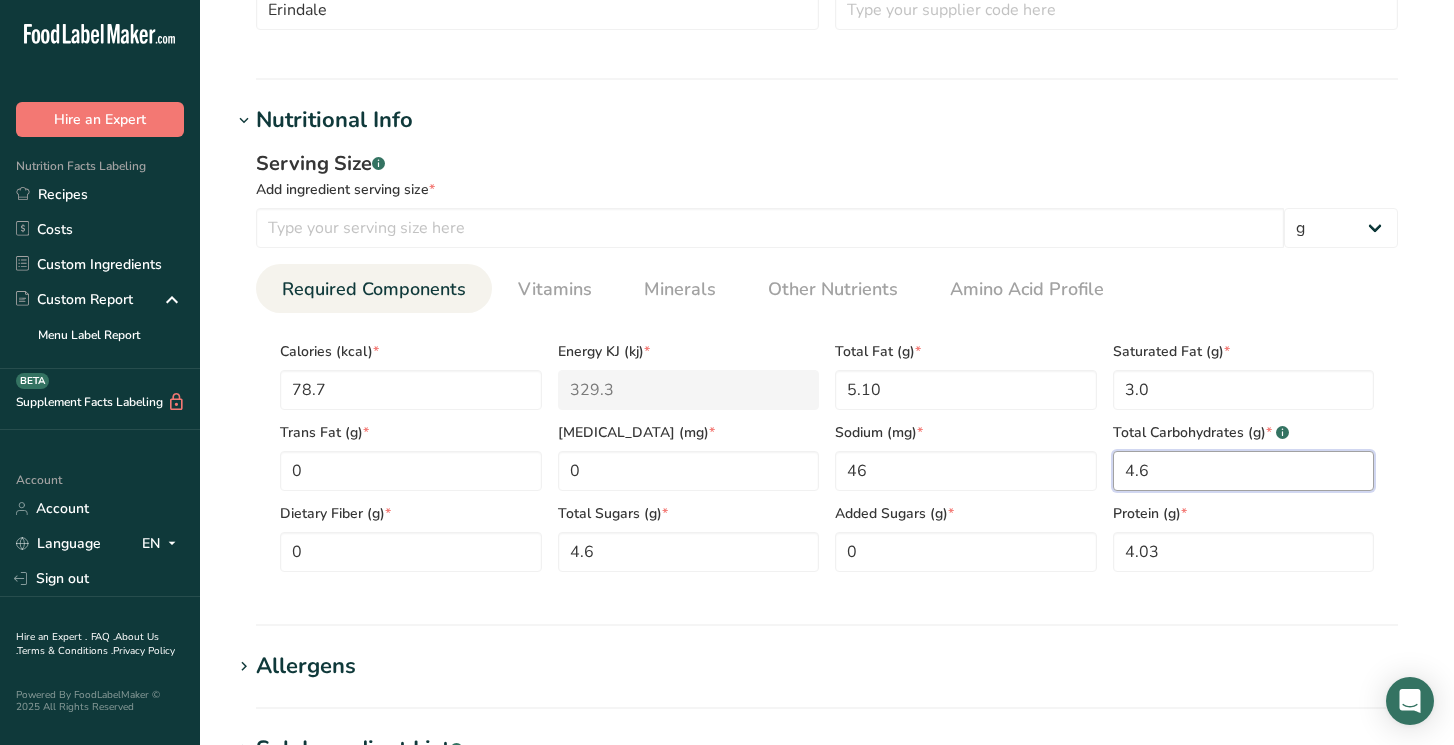 click on "4.6" at bounding box center [1244, 471] 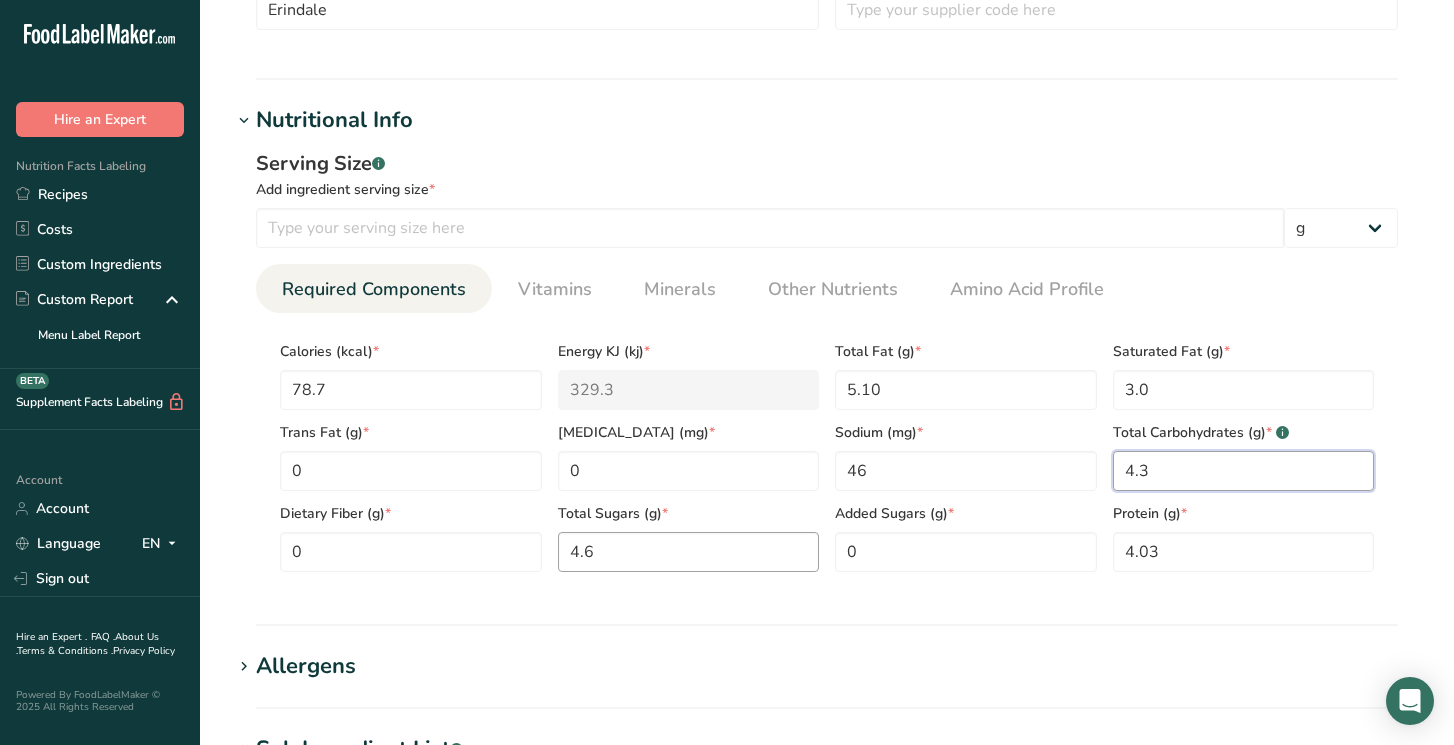 type on "4.3" 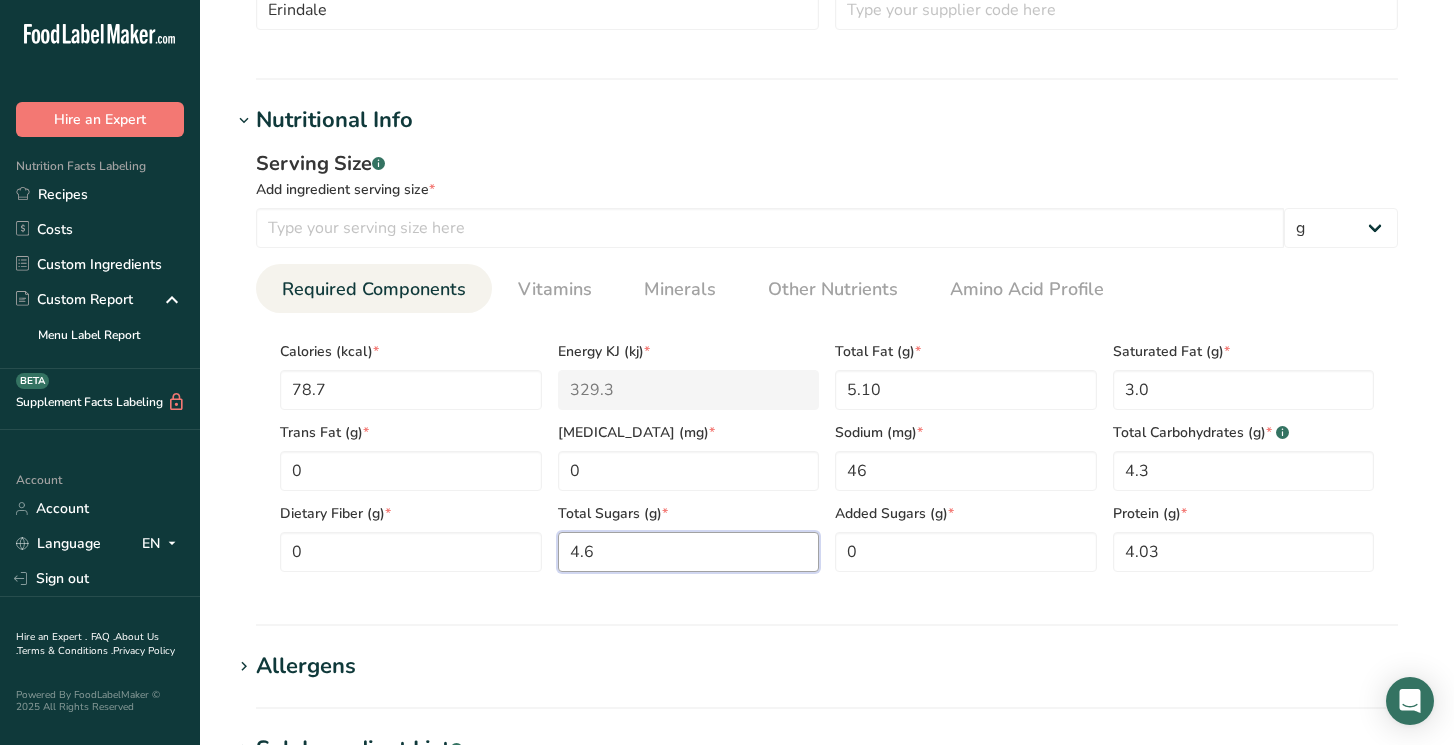 click on "4.6" at bounding box center (689, 552) 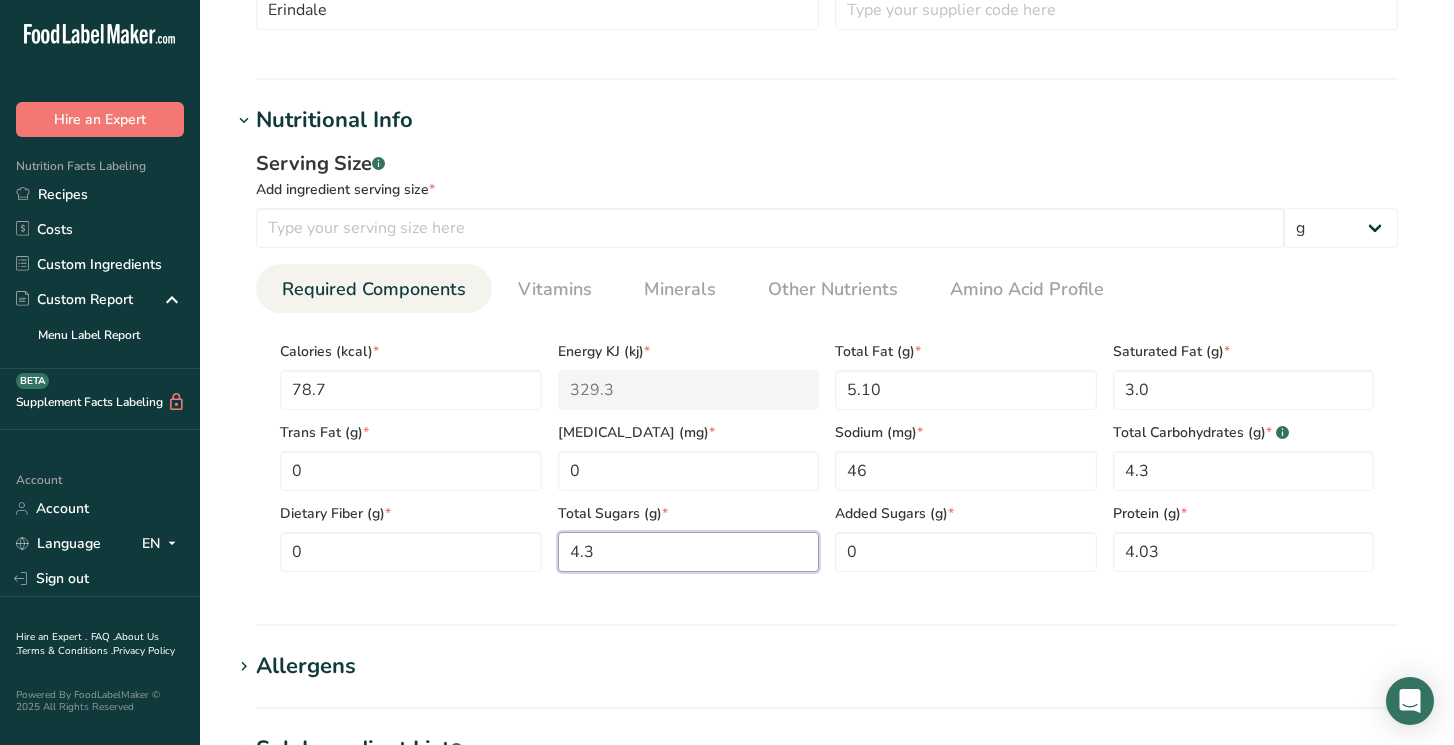 scroll, scrollTop: 821, scrollLeft: 0, axis: vertical 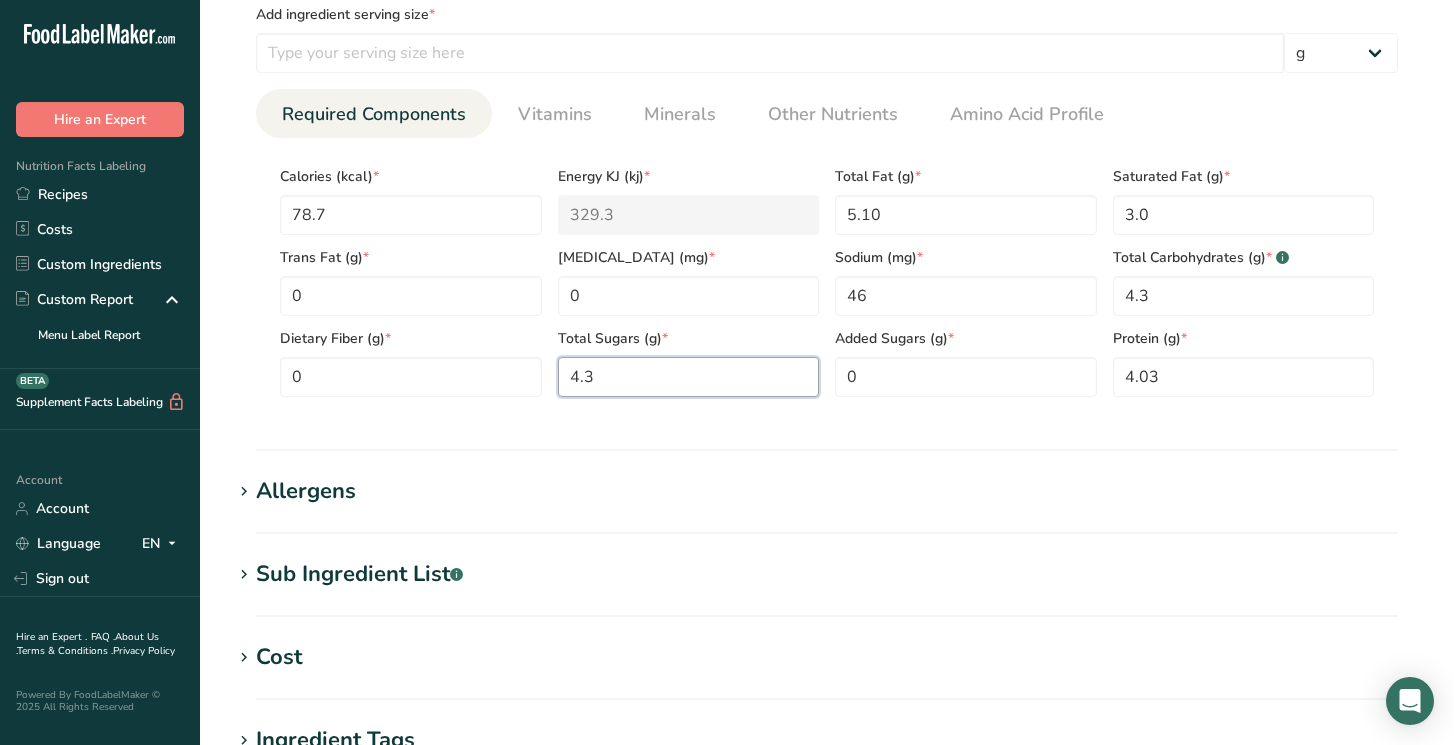 type on "4.3" 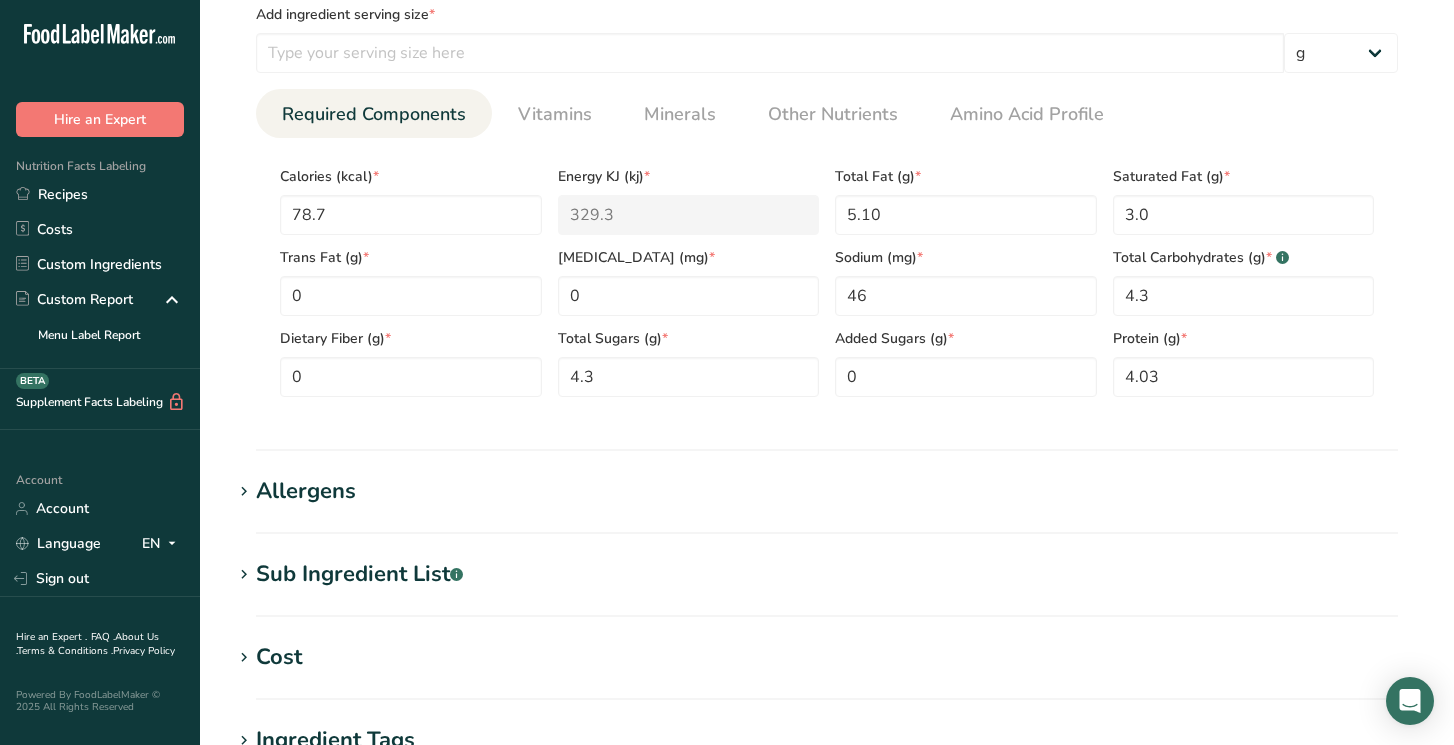 click on "Allergens" at bounding box center [827, 491] 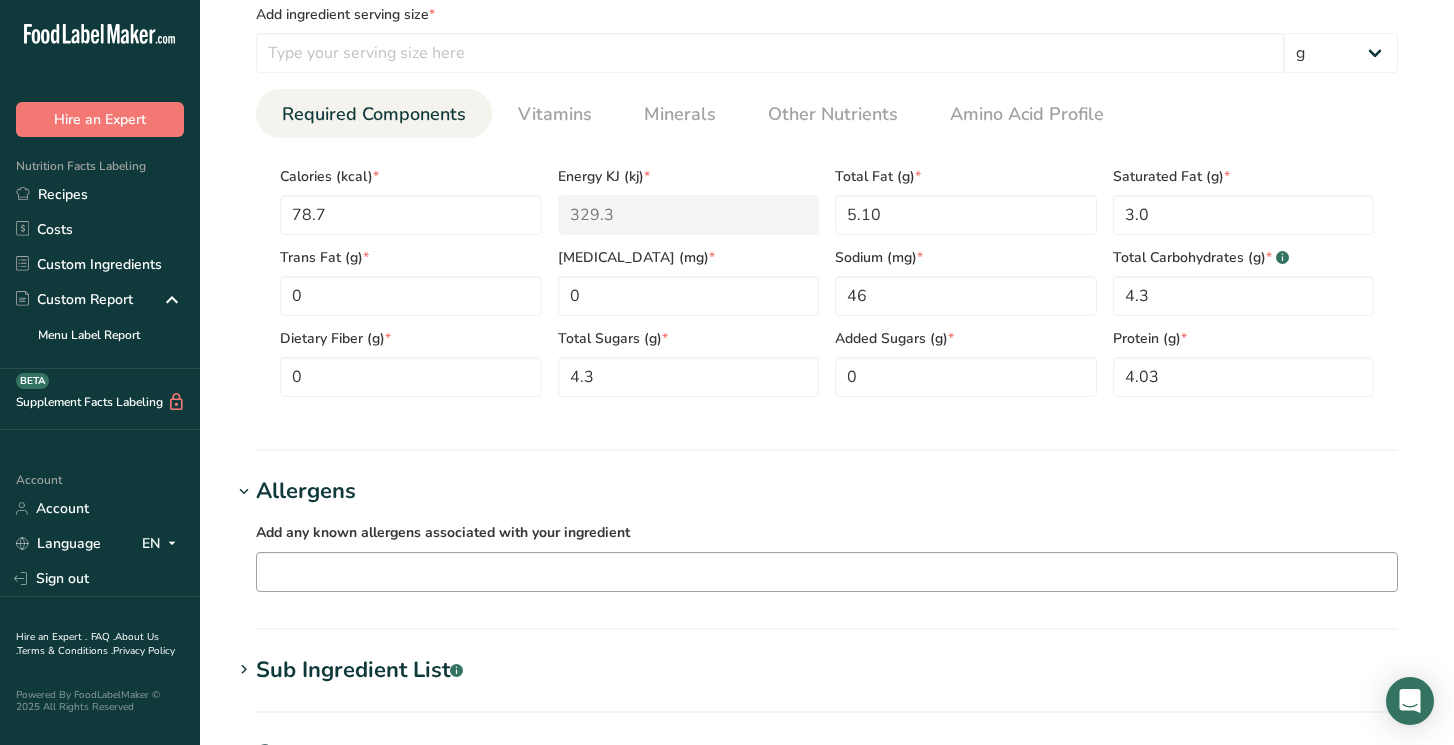 click at bounding box center (827, 571) 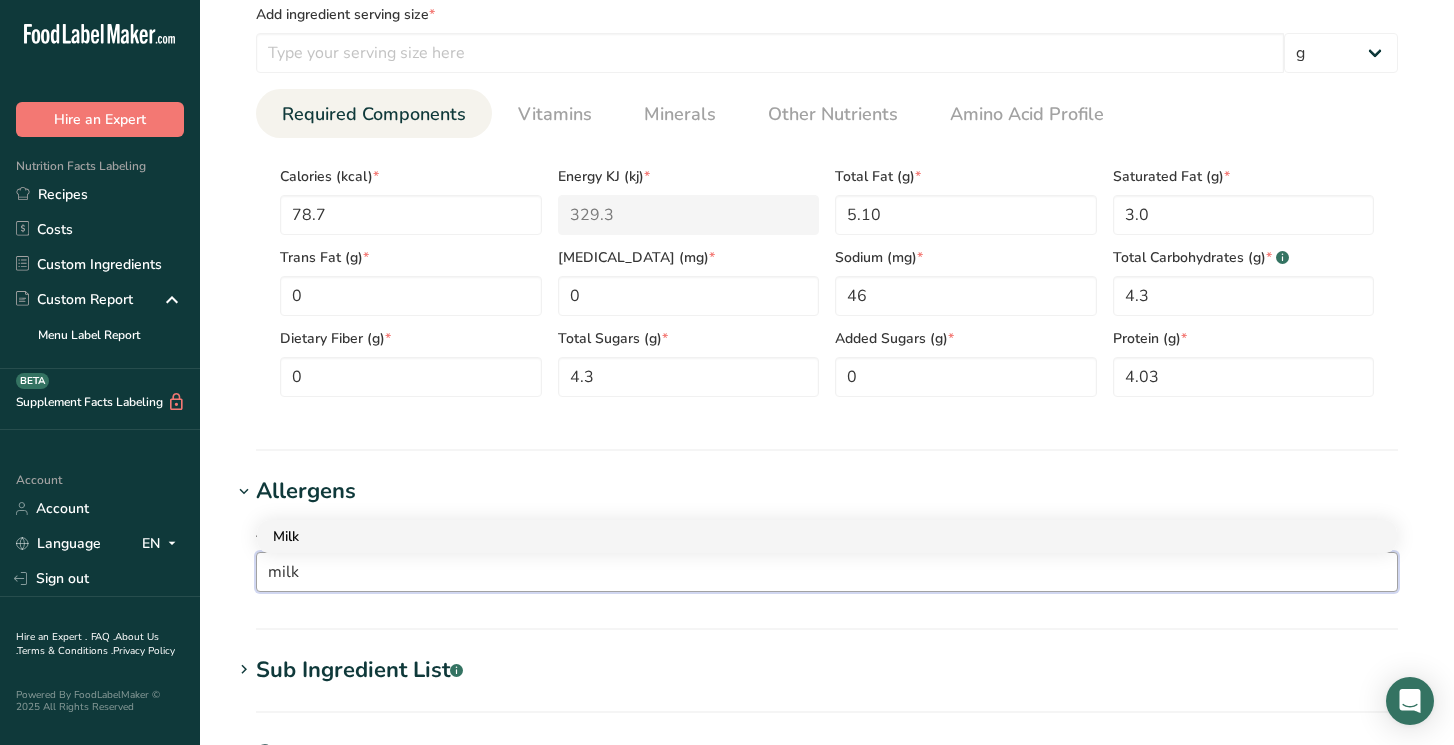 type on "milk" 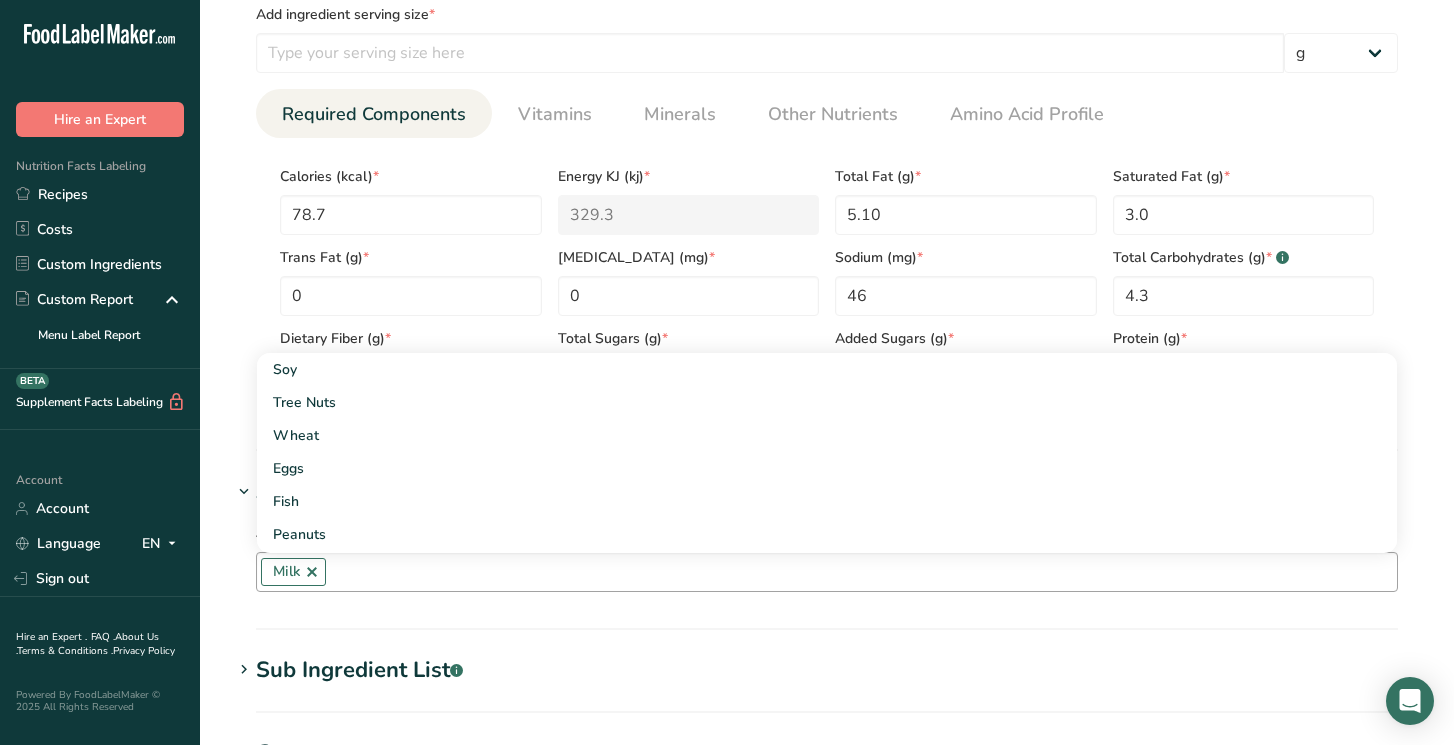 click on "Add new ingredient
Back to recipe
Ingredient Spec Sheet
.a-a{fill:#347362;}.b-a{fill:#fff;}
Upload an ingredient spec sheet or an image of a nutrition label, and our AI assistant will automatically fill-in the nutrients.
Drop your files here or click to upload
Maximum file size is 5MB
Ingredient General Info
Ingredient Name *
Translate
Jersey Milk [PERSON_NAME]
Ingredient Common Name
.a-a{fill:#347362;}.b-a{fill:#fff;}
Translate
Jersey Milk
Ingredient code
.a-a{fill:#347362;}.b-a{fill:#fff;}
Ingredient Category *
Custom User Ingredient
Standard Categories" at bounding box center [827, 201] 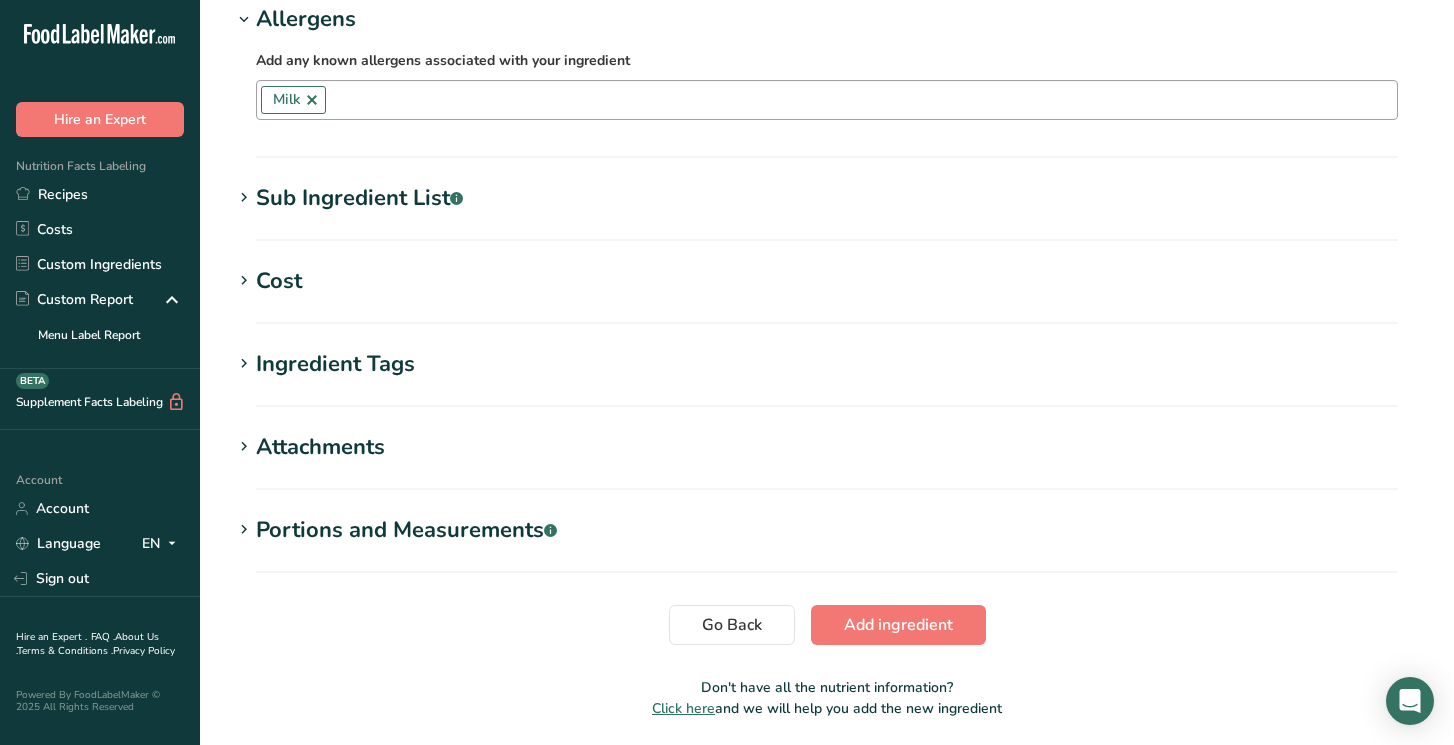 scroll, scrollTop: 1363, scrollLeft: 0, axis: vertical 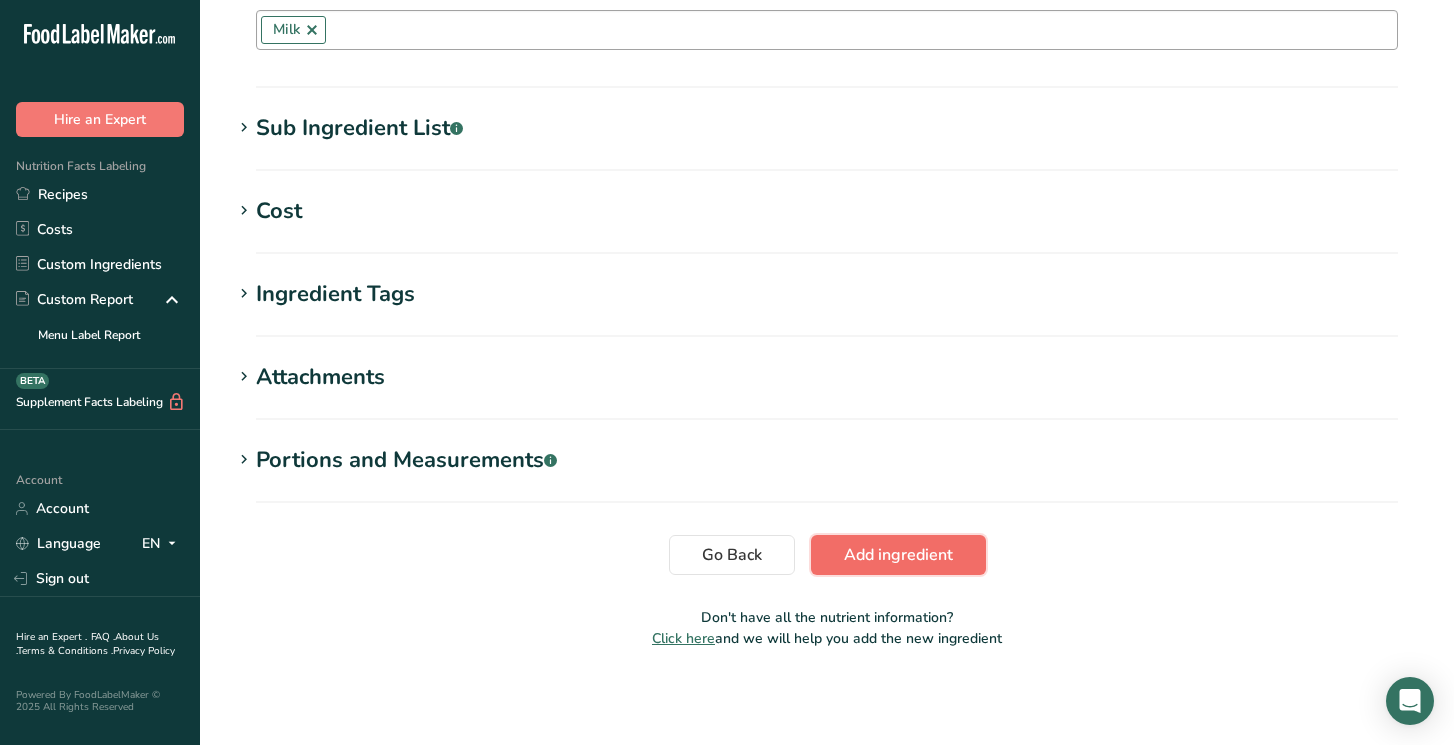click on "Add ingredient" at bounding box center [898, 555] 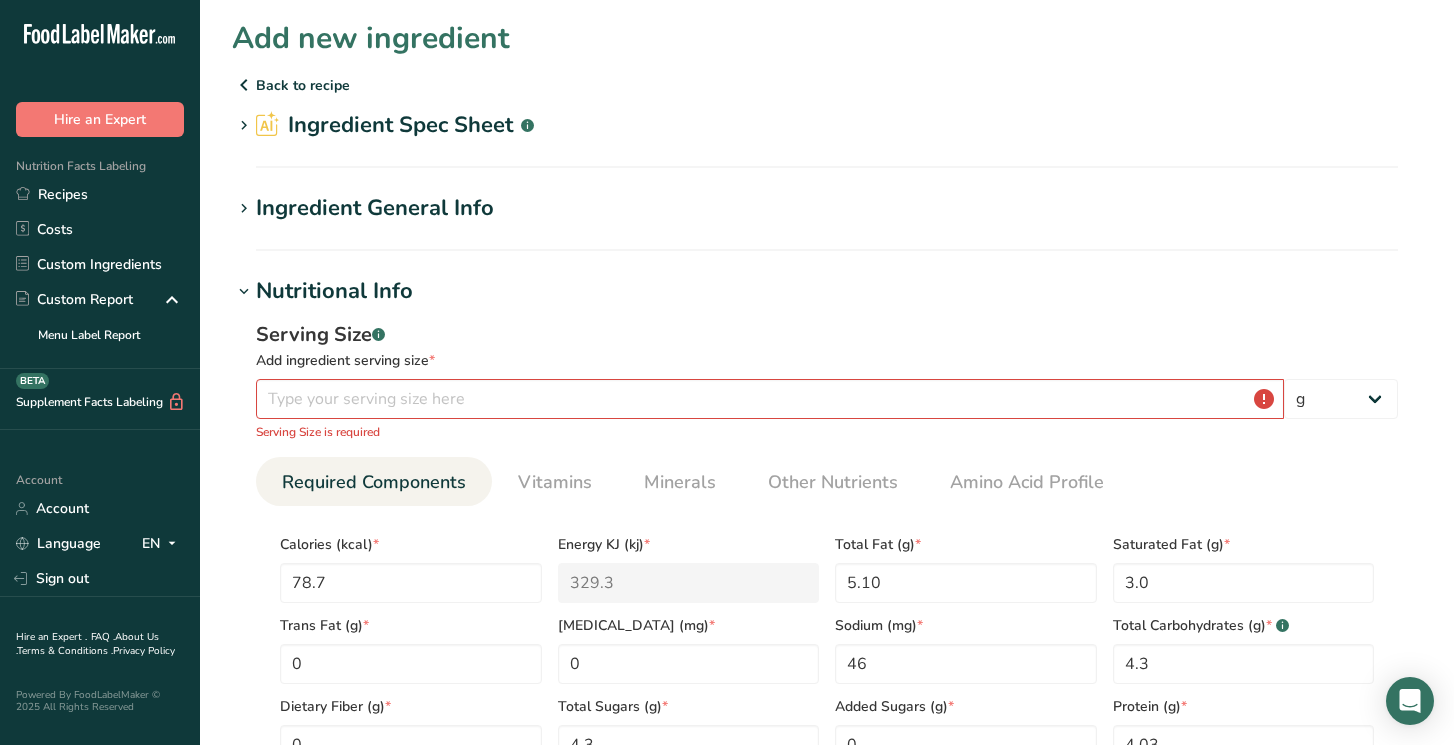 scroll, scrollTop: 100, scrollLeft: 0, axis: vertical 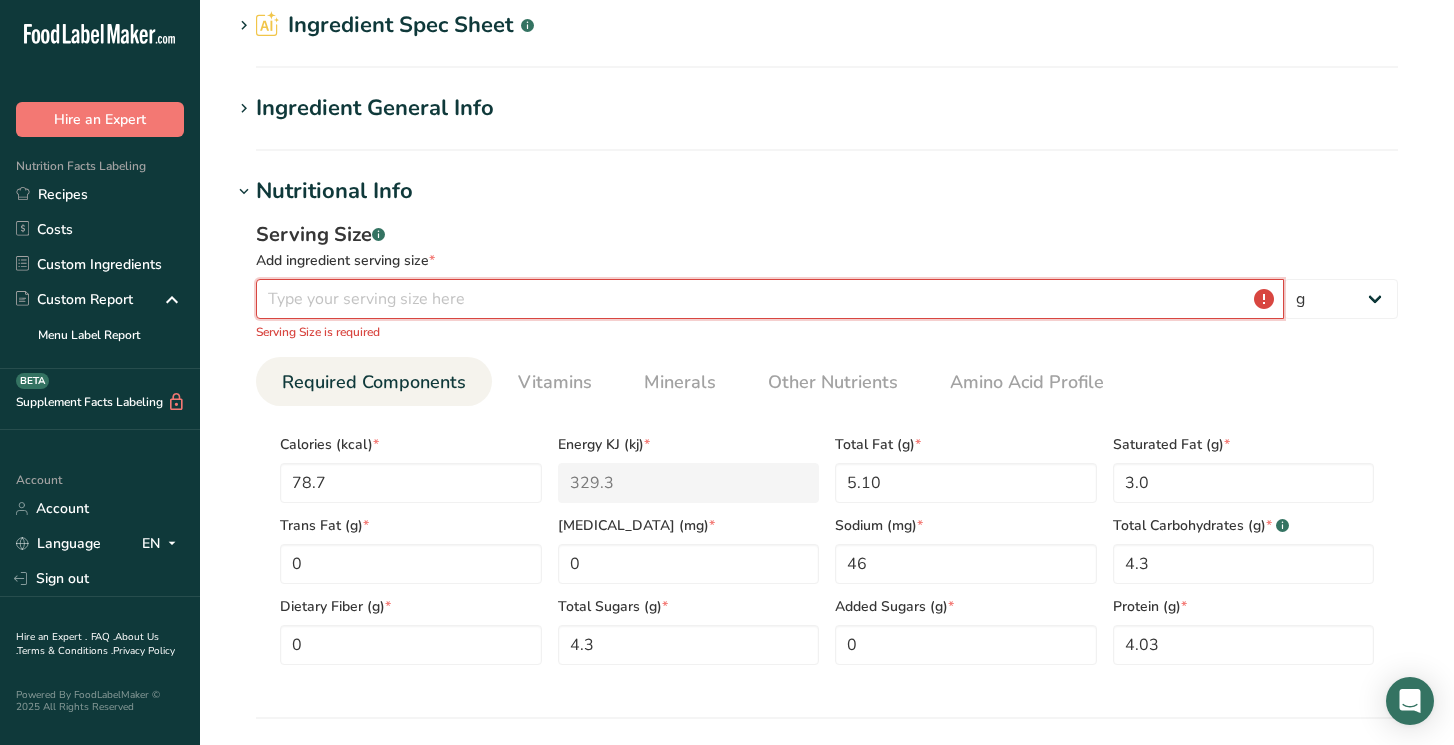 click at bounding box center [770, 299] 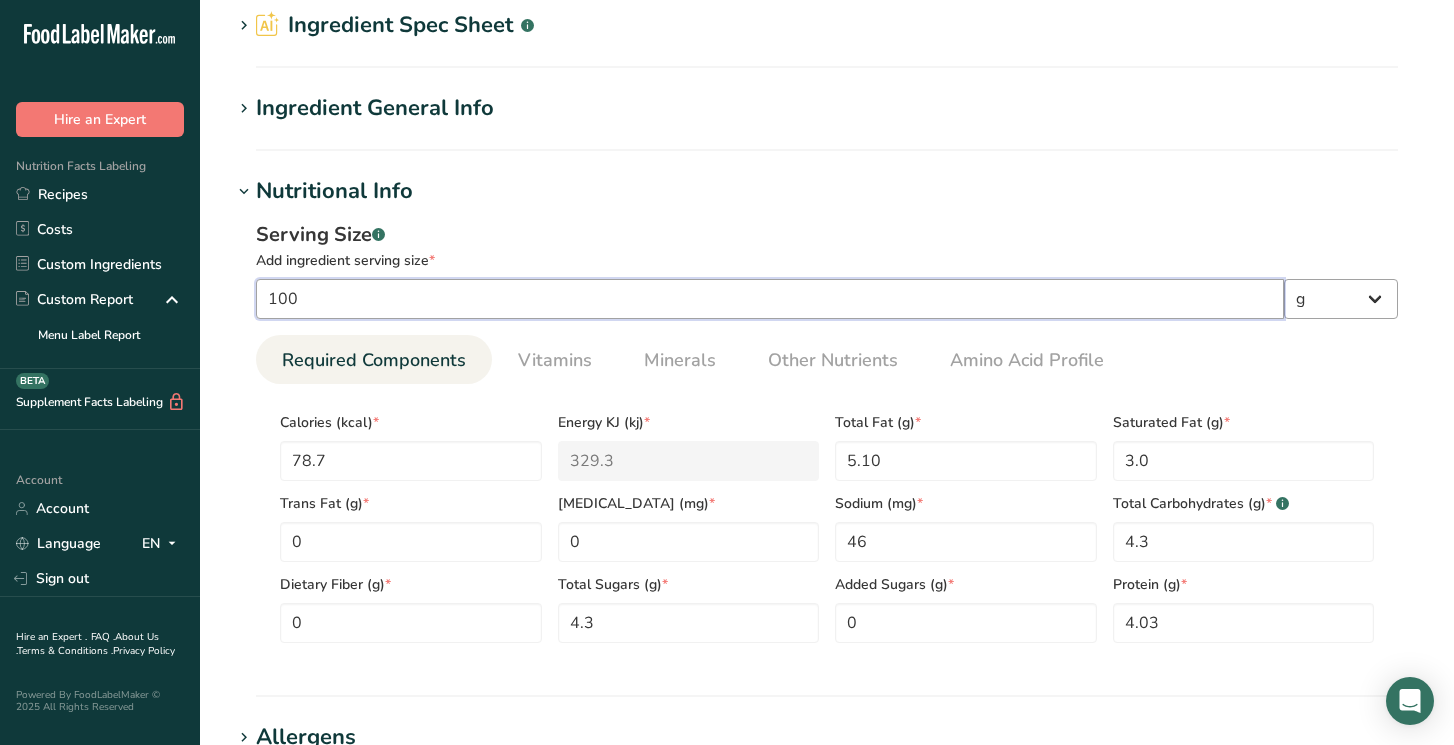 type on "100" 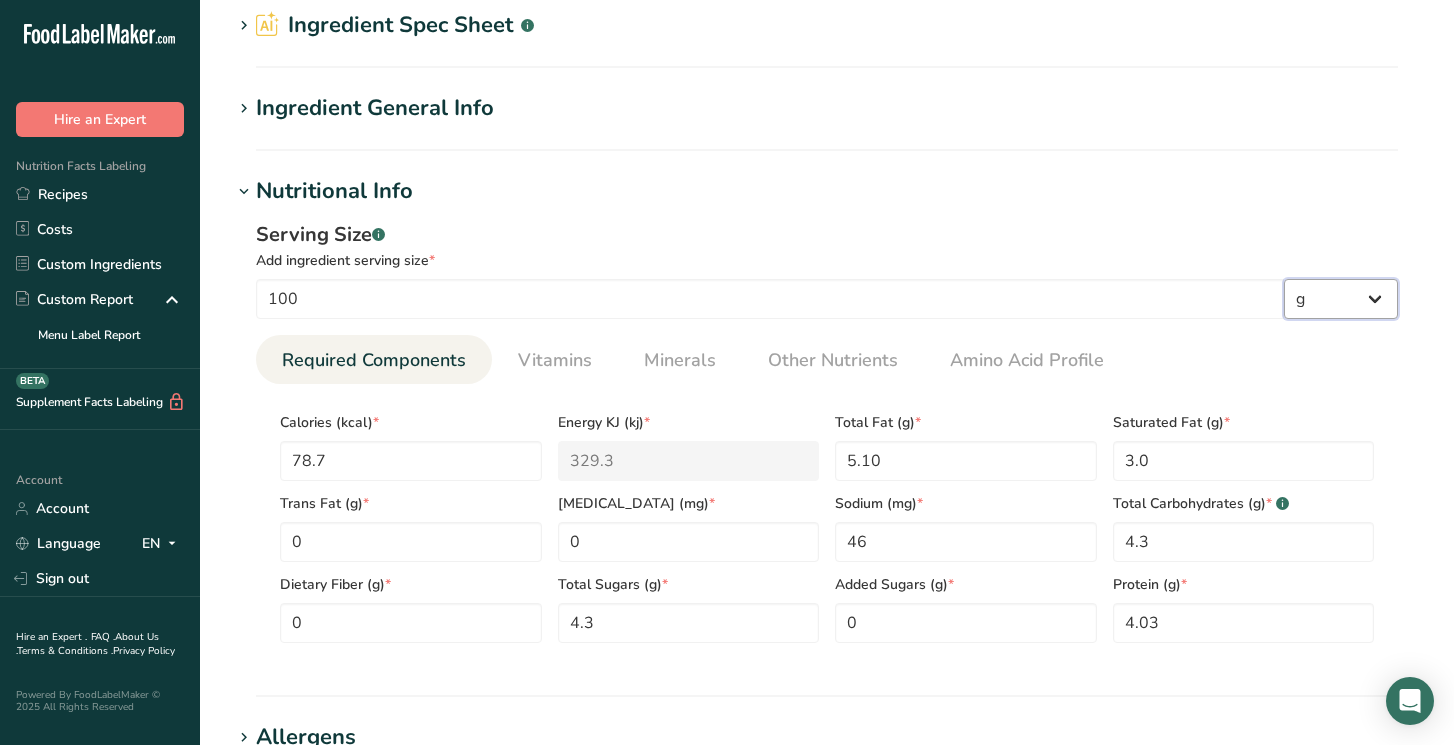 click on "g
kg
mg
mcg
lb
oz
l
mL
fl oz
tbsp
tsp
cup
qt
gallon" at bounding box center [1341, 299] 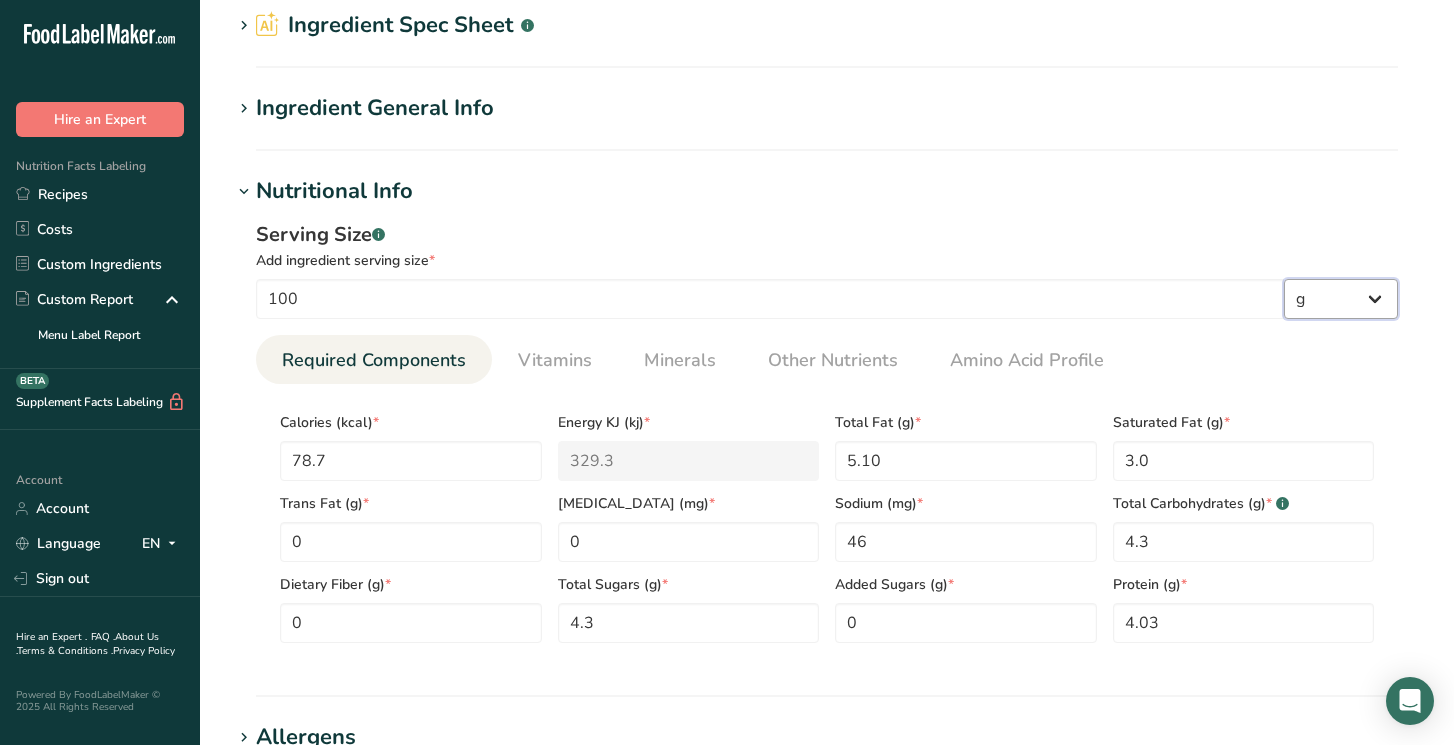 select on "17" 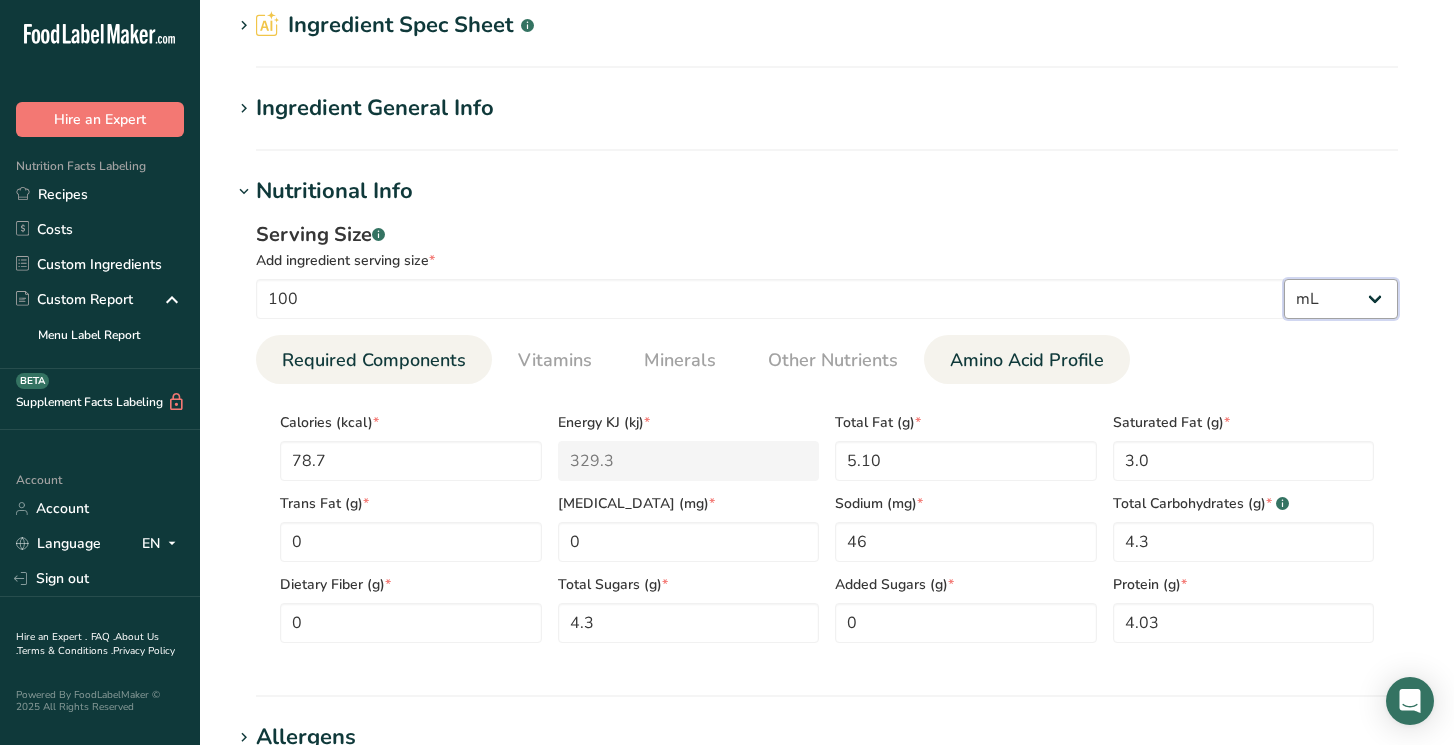 select on "22" 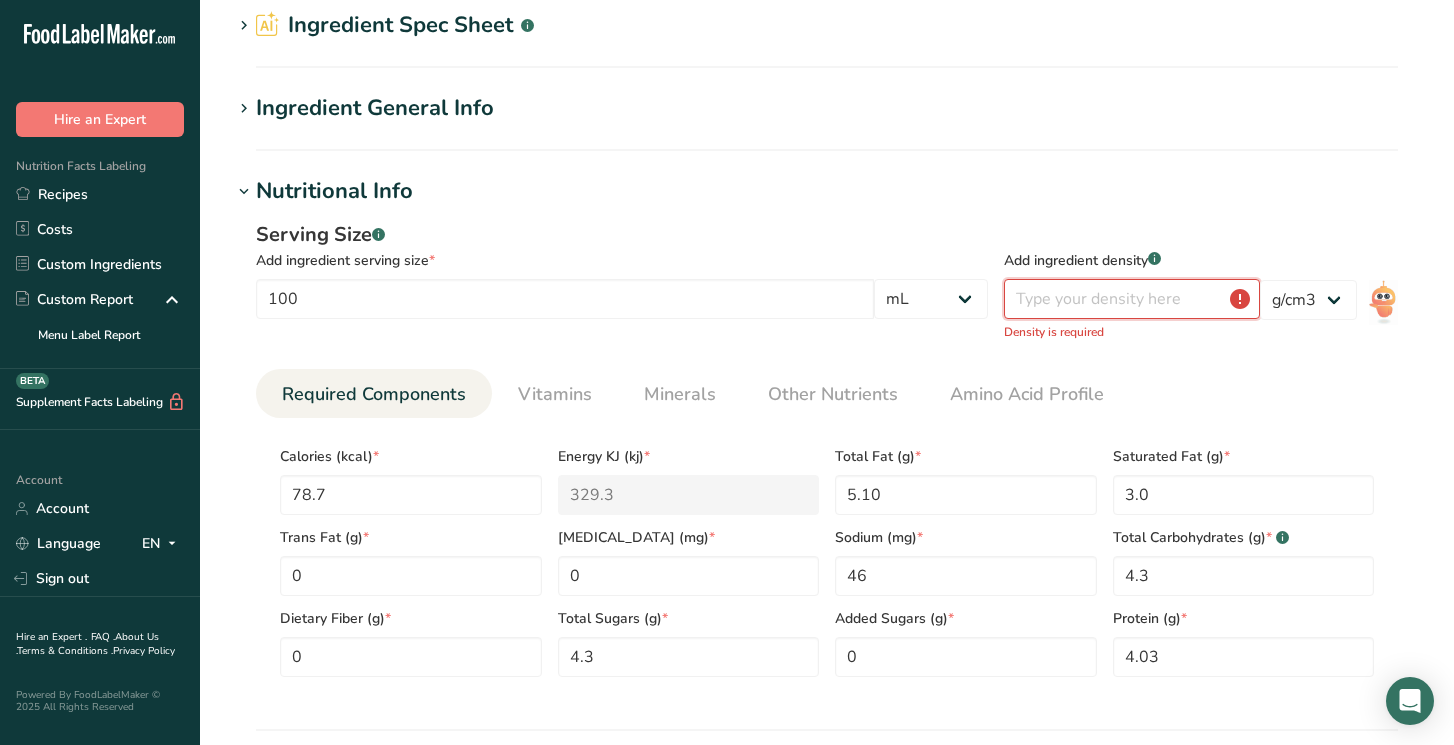 click at bounding box center [1132, 299] 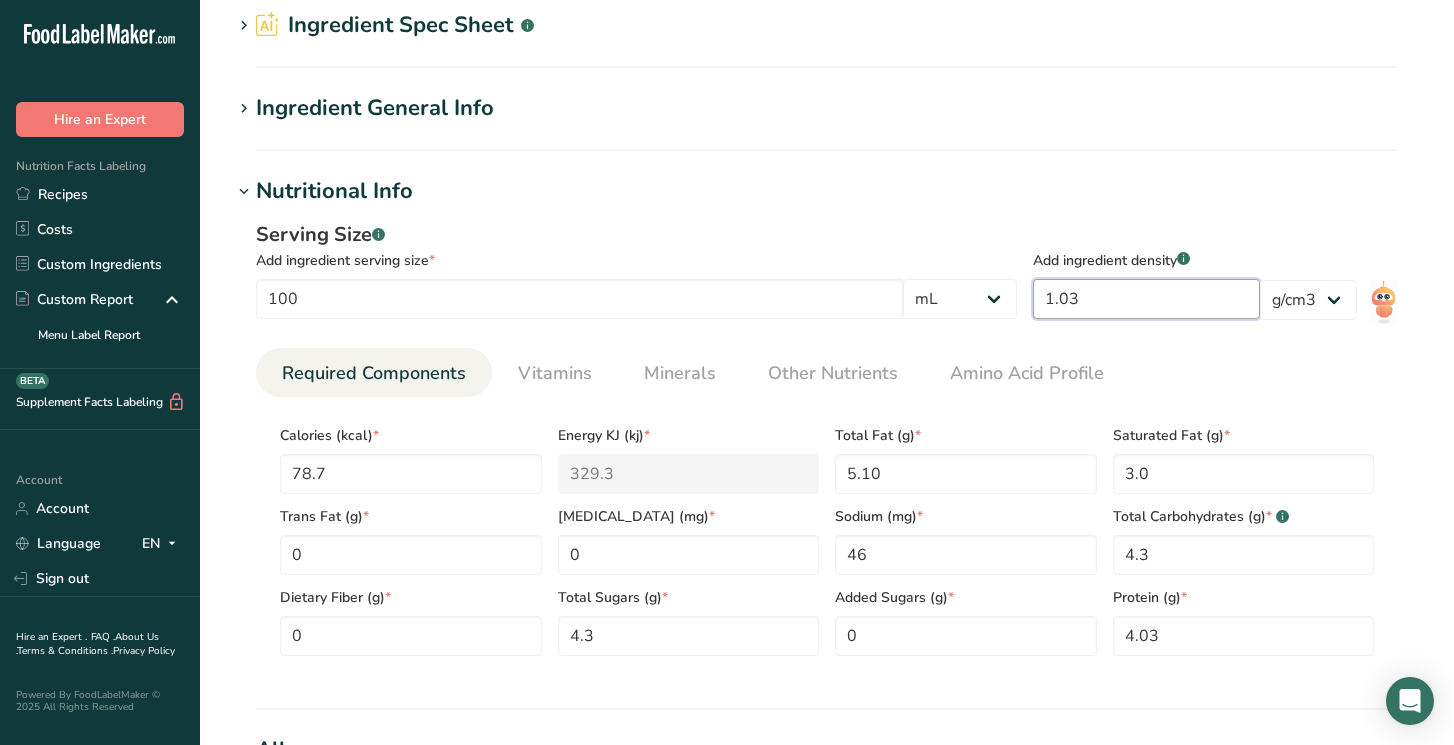 type on "1.03" 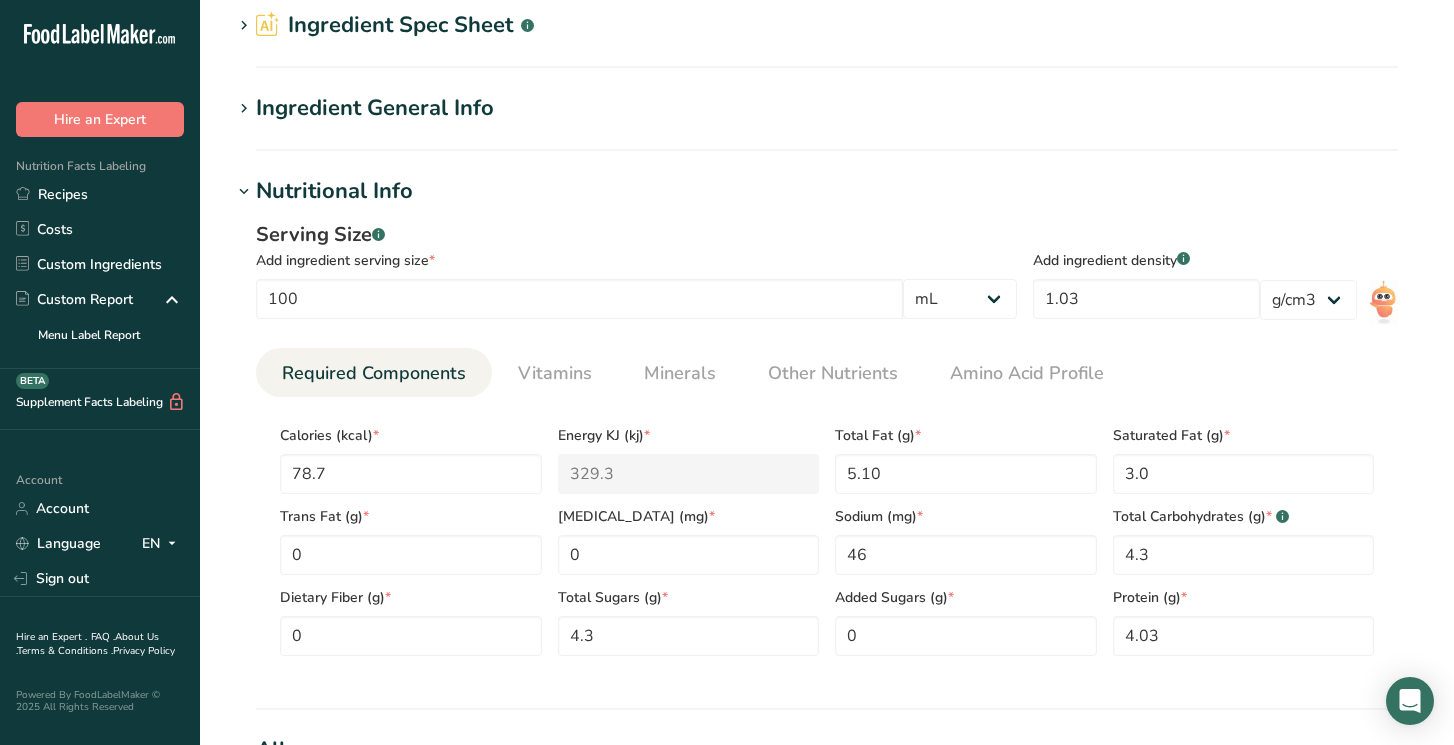 click on "Ingredient General Info
Ingredient Name *
Translate
Jersey Milk [PERSON_NAME]
Ingredient Common Name
.a-a{fill:#347362;}.b-a{fill:#fff;}
Translate
Jersey Milk
Ingredient code
.a-a{fill:#347362;}.b-a{fill:#fff;}
Ingredient Category *
Custom User Ingredient
Standard Categories
Custom Categories
.a-a{fill:#347362;}.b-a{fill:#fff;}
[DEMOGRAPHIC_DATA]/[US_STATE][DEMOGRAPHIC_DATA] Foods
Baby Foods
Baked Products
Beef Products
[GEOGRAPHIC_DATA]
Branded Food Products Database
Breakfast Cereals
Cereal Grains and Pasta" at bounding box center (827, 121) 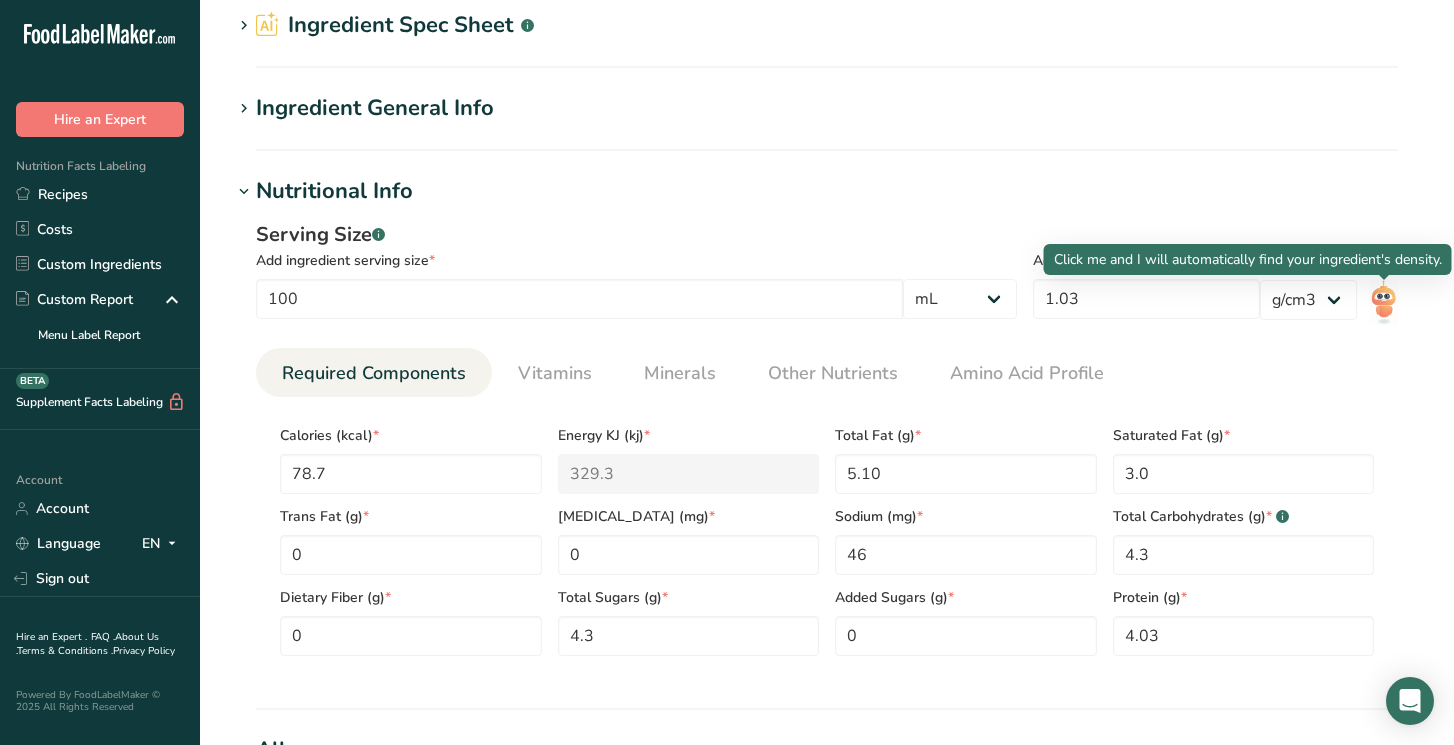 click at bounding box center [1383, 302] 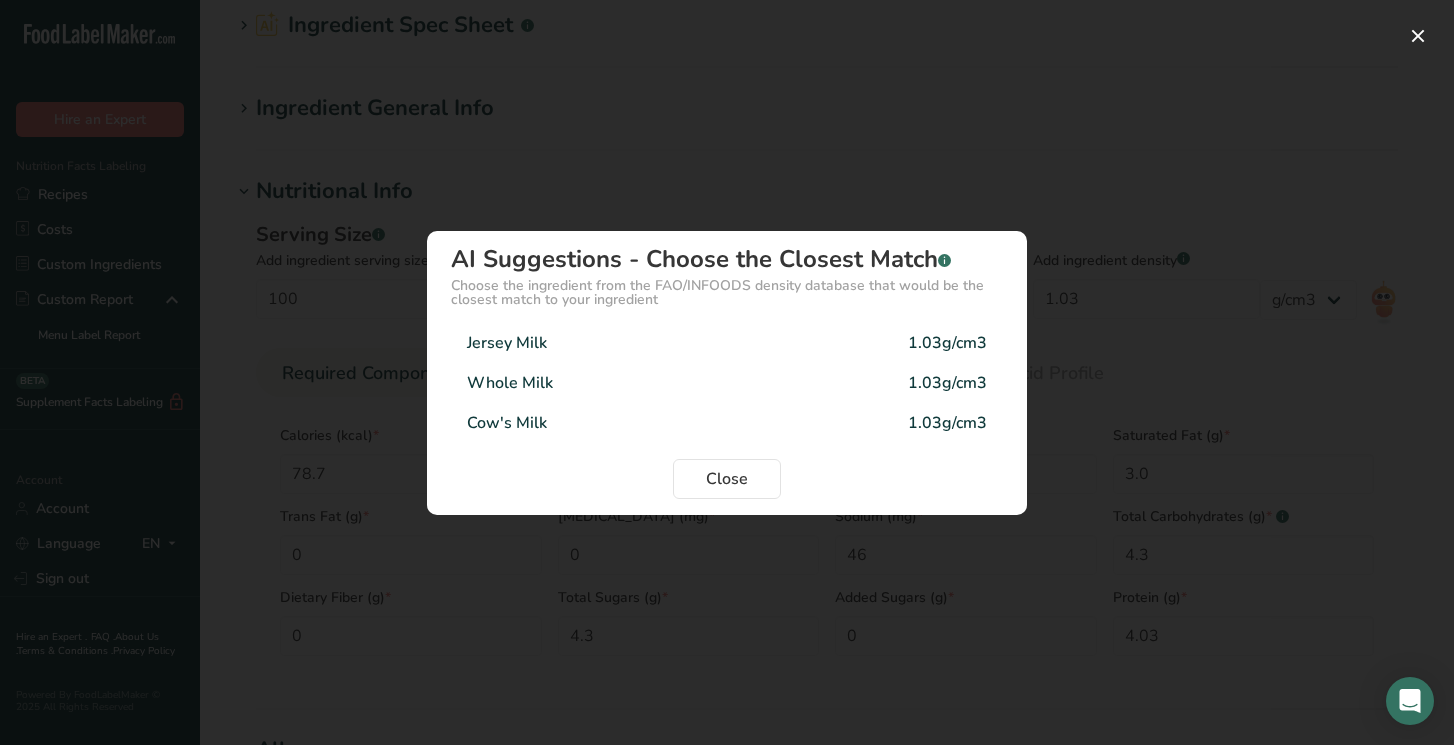 click on "1.03g/cm3" at bounding box center [947, 343] 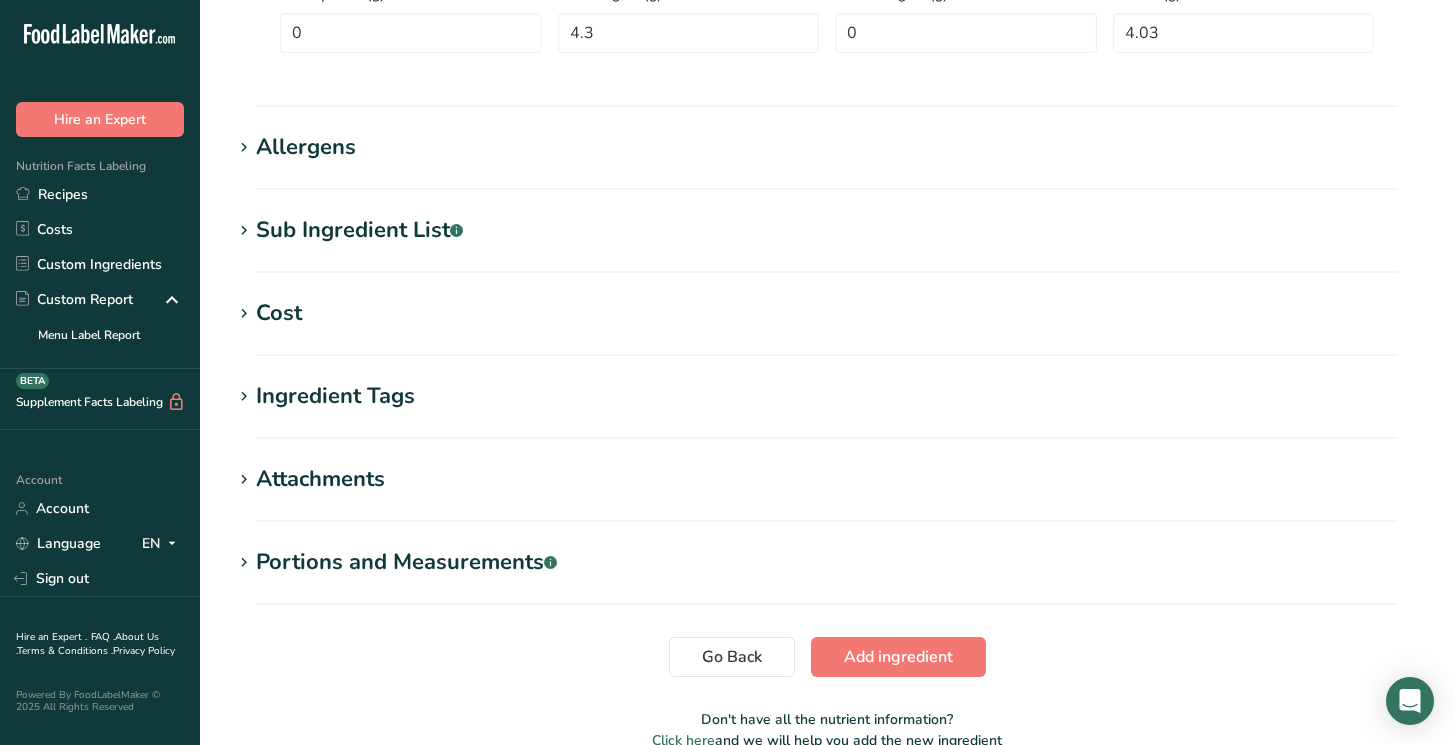scroll, scrollTop: 805, scrollLeft: 0, axis: vertical 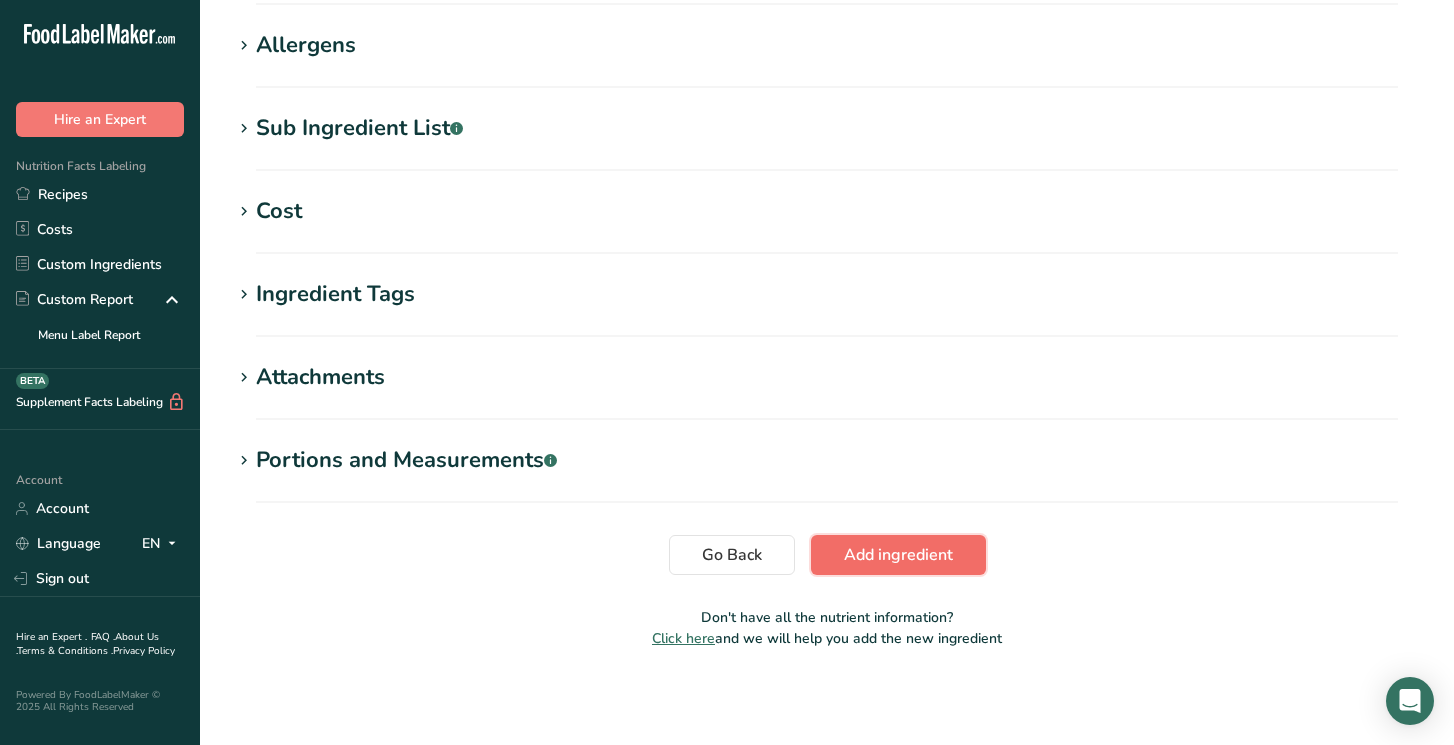 click on "Add ingredient" at bounding box center (898, 555) 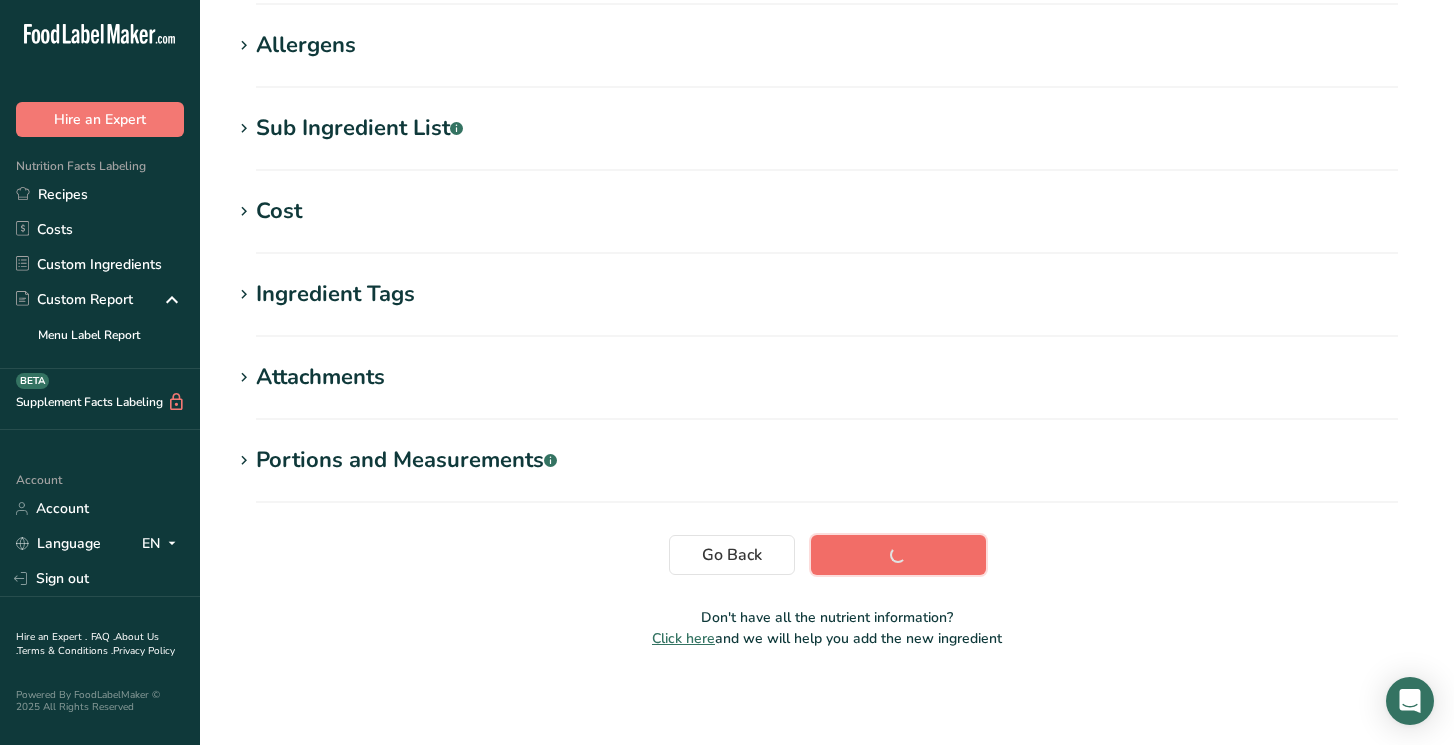 scroll, scrollTop: 329, scrollLeft: 0, axis: vertical 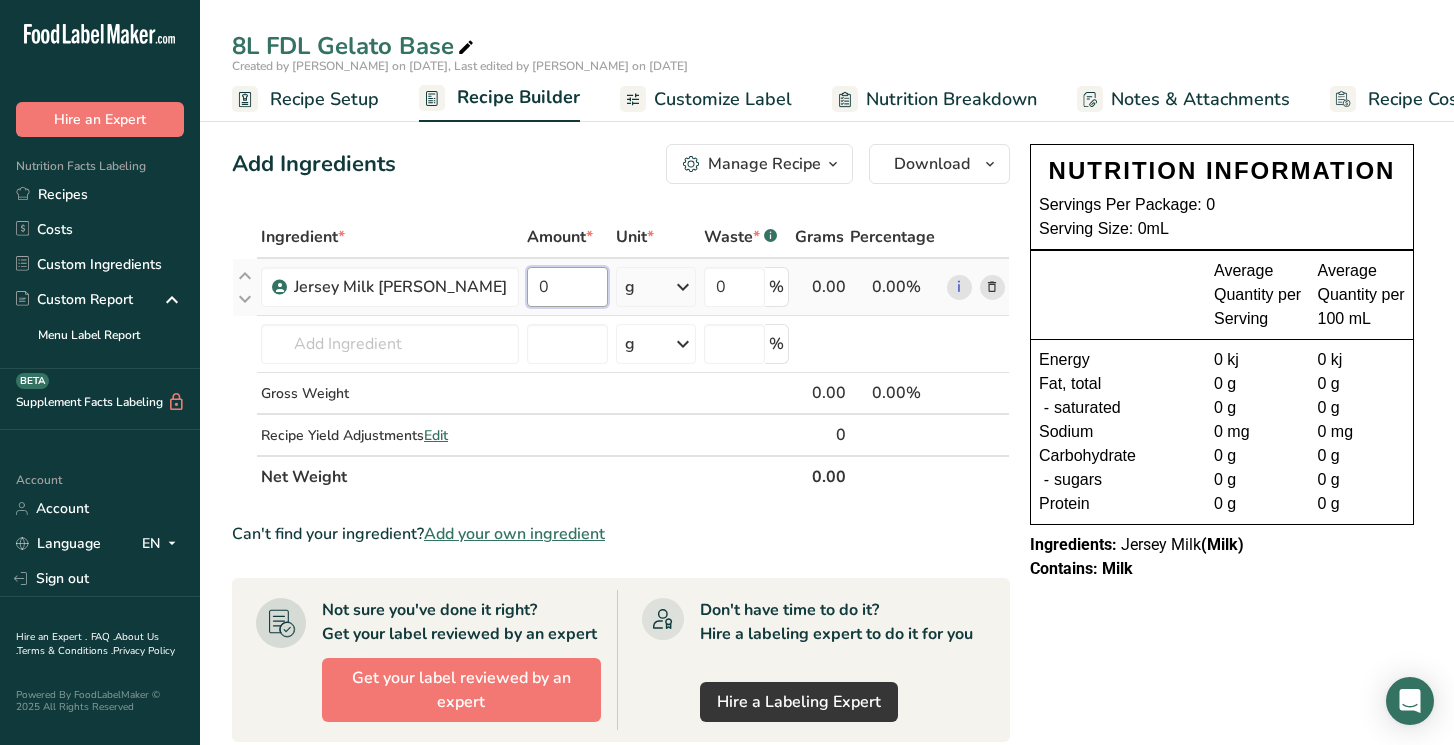 drag, startPoint x: 515, startPoint y: 289, endPoint x: 500, endPoint y: 287, distance: 15.132746 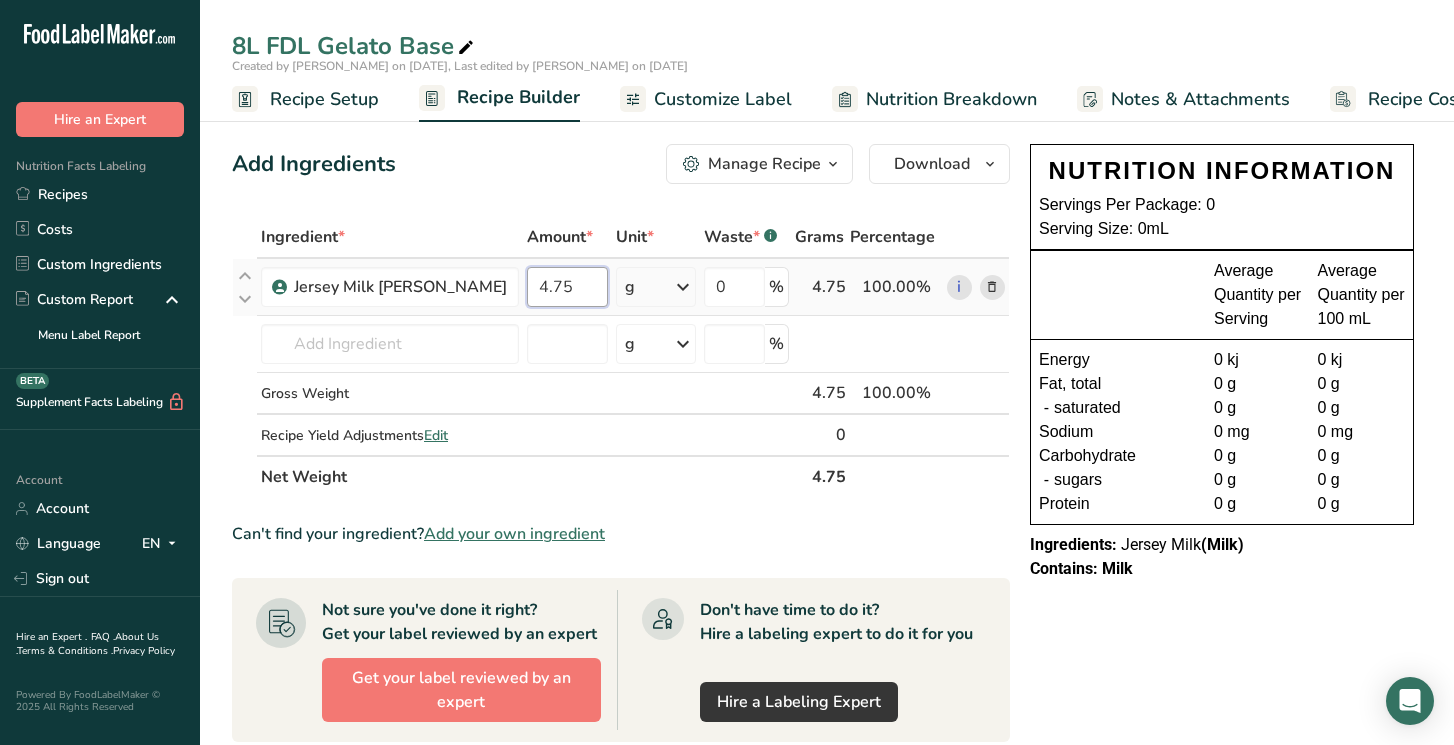 type on "4.75" 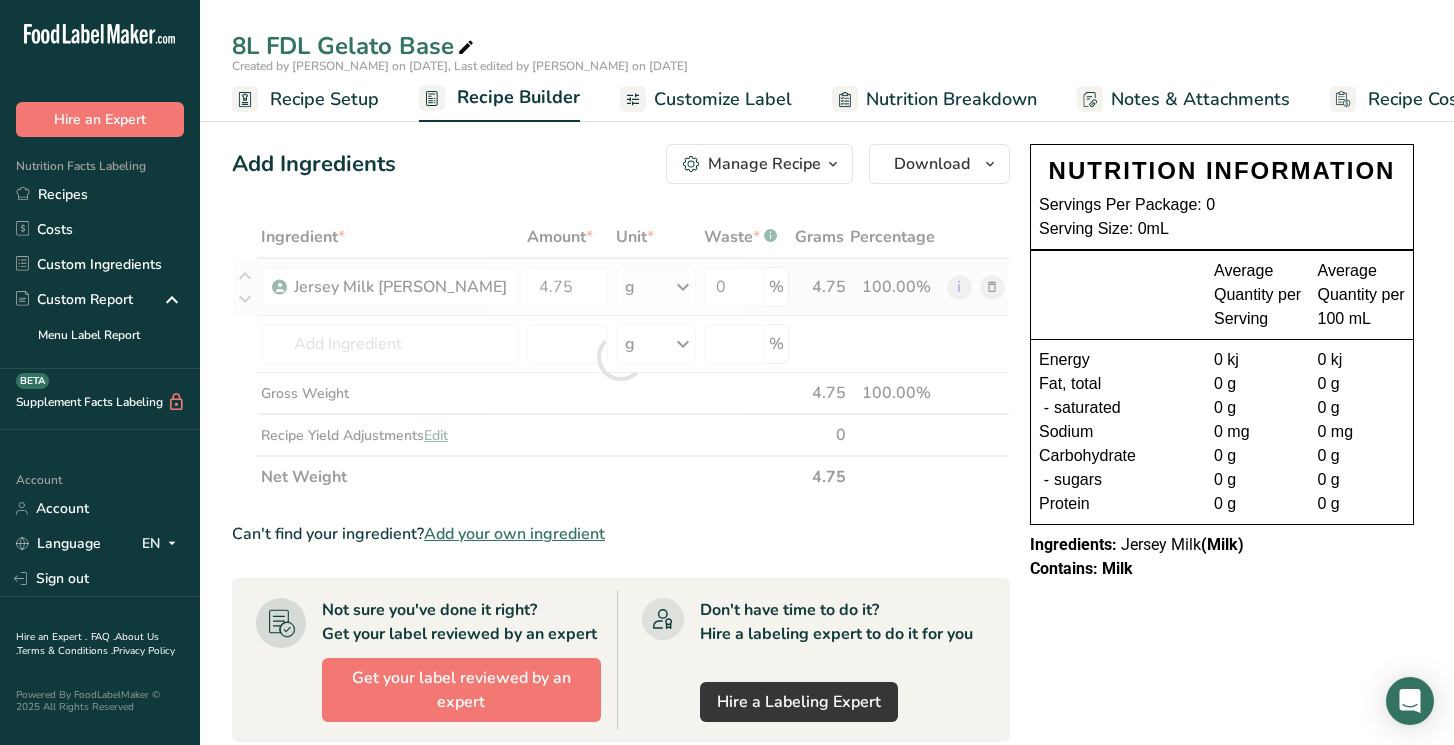 click on "Ingredient *
Amount *
Unit *
Waste *   .a-a{fill:#347362;}.b-a{fill:#fff;}          Grams
Percentage
Jersey Milk [PERSON_NAME]
4.75
g
Weight Units
g
kg
mg
See more
Volume Units
l
mL
fl oz
See more
0
%
4.75
100.00%
i
[GEOGRAPHIC_DATA] flour
Milk, whole, 3.25% milkfat, without added vitamin A and [MEDICAL_DATA]
Beef, tenderloin, steak, separable lean only, trimmed to 1/8" fat, all grades, raw
Beef, grass-fed, strip steaks, lean only, raw
See full Results
g" at bounding box center [621, 357] 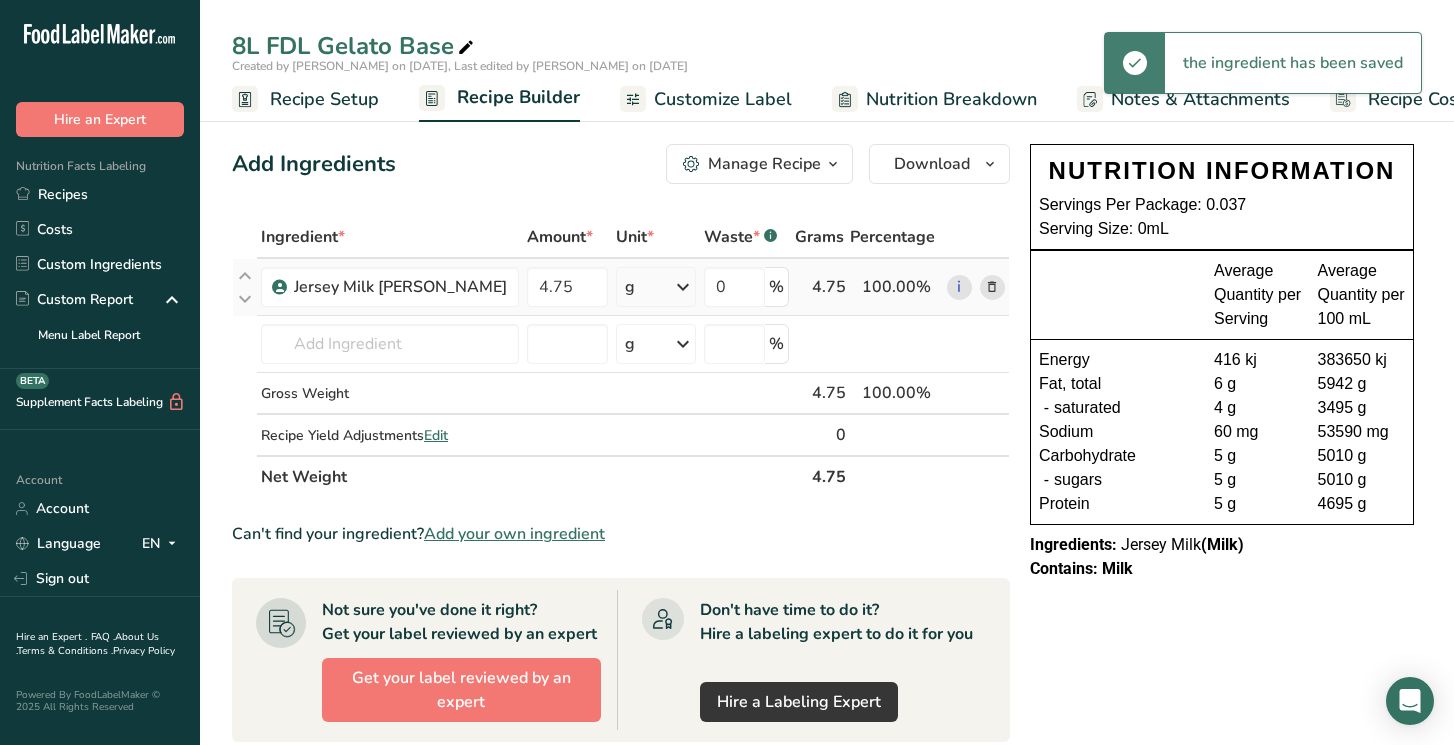 click on "g" at bounding box center [656, 287] 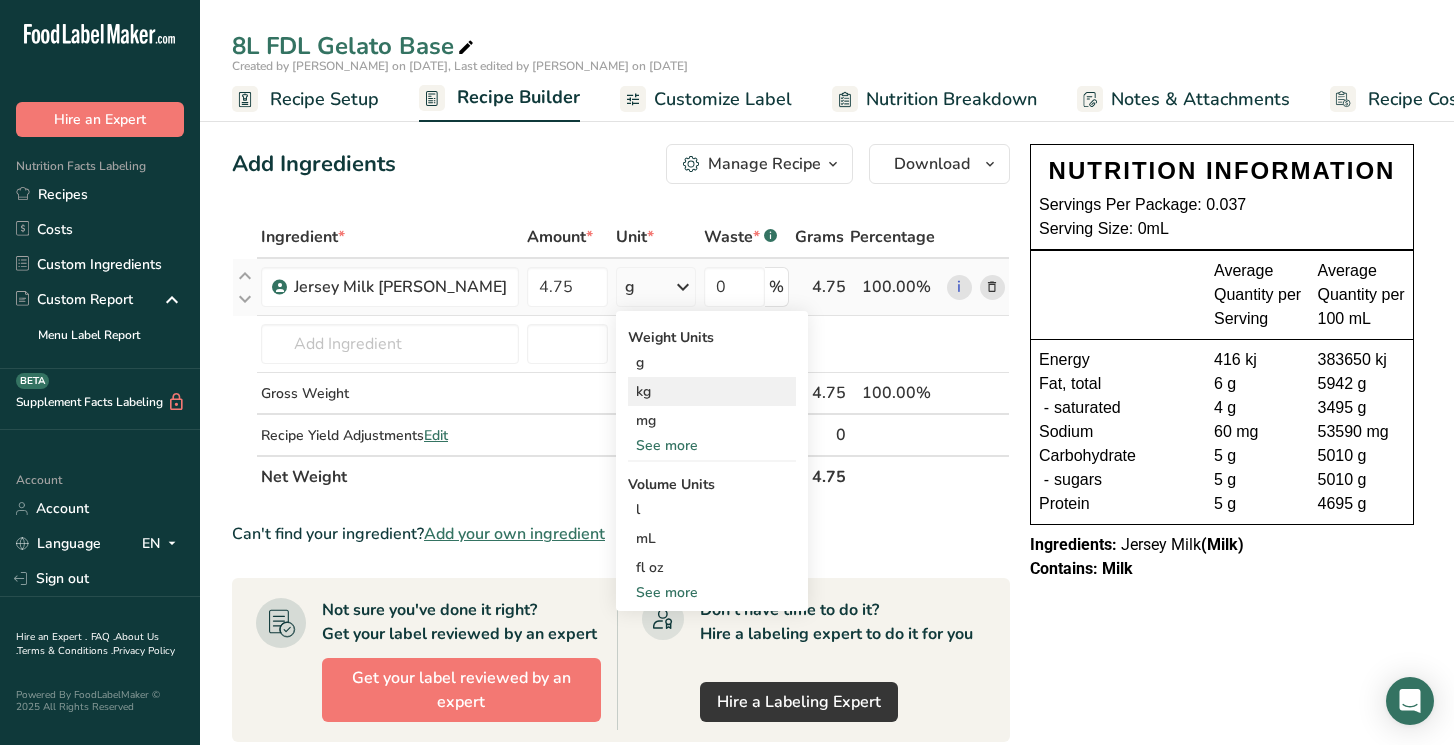 click on "kg" at bounding box center (712, 391) 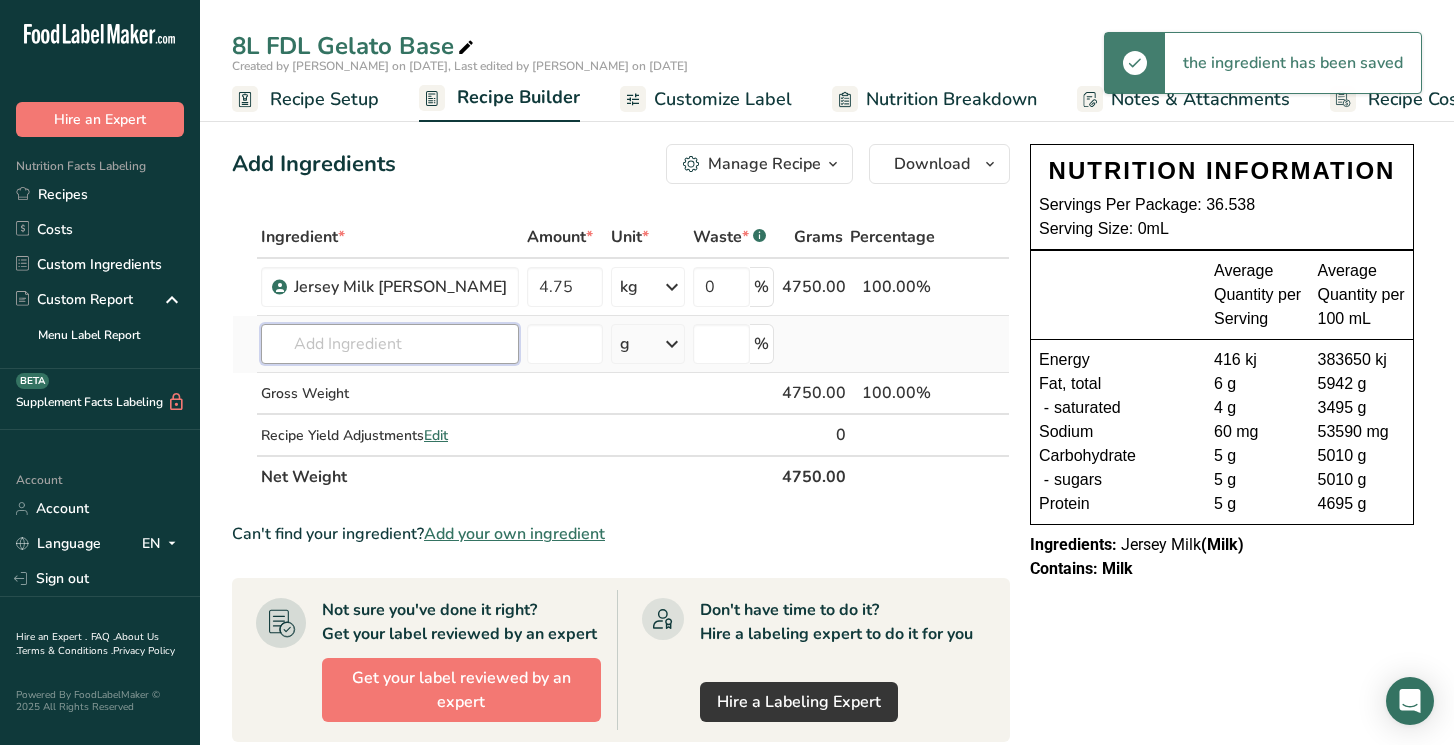 click at bounding box center (390, 344) 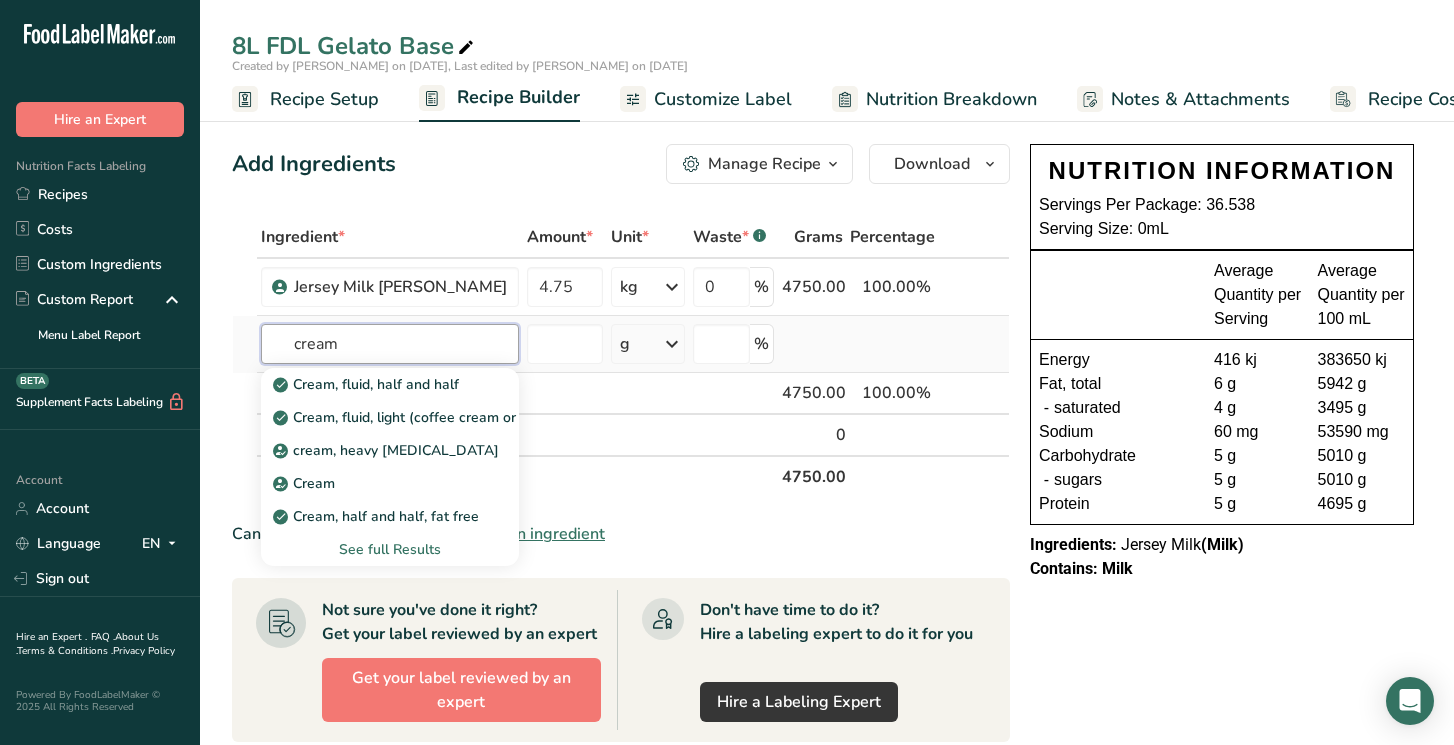type on "cream" 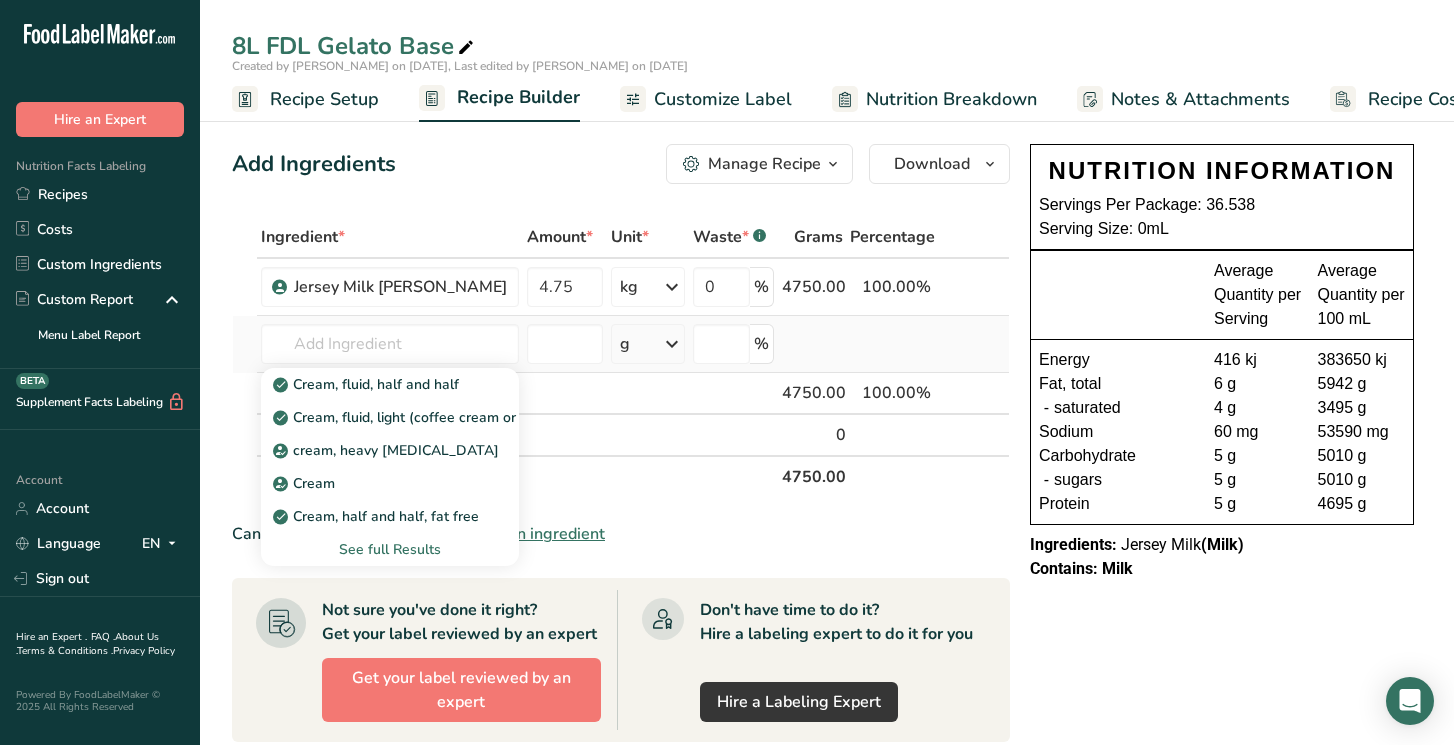 click on "See full Results" at bounding box center [390, 549] 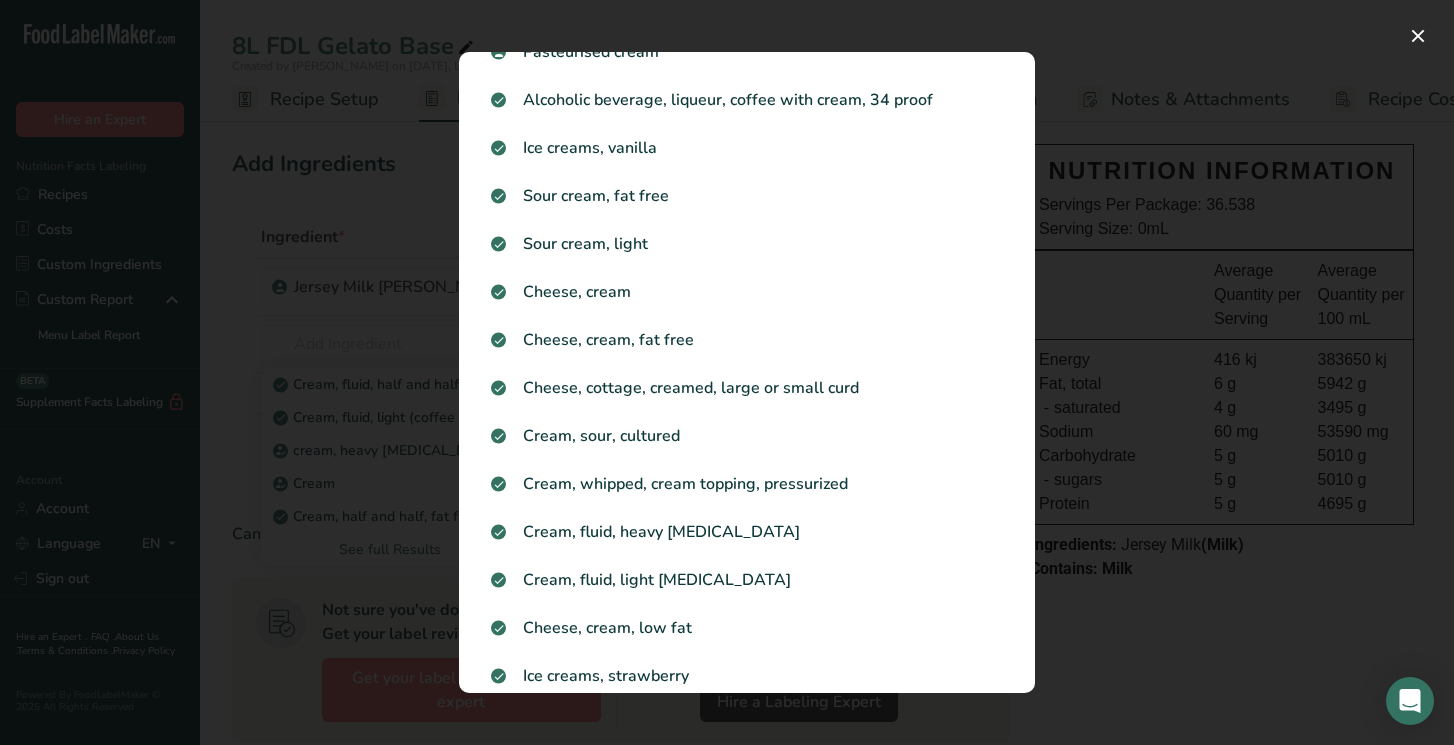 scroll, scrollTop: 0, scrollLeft: 0, axis: both 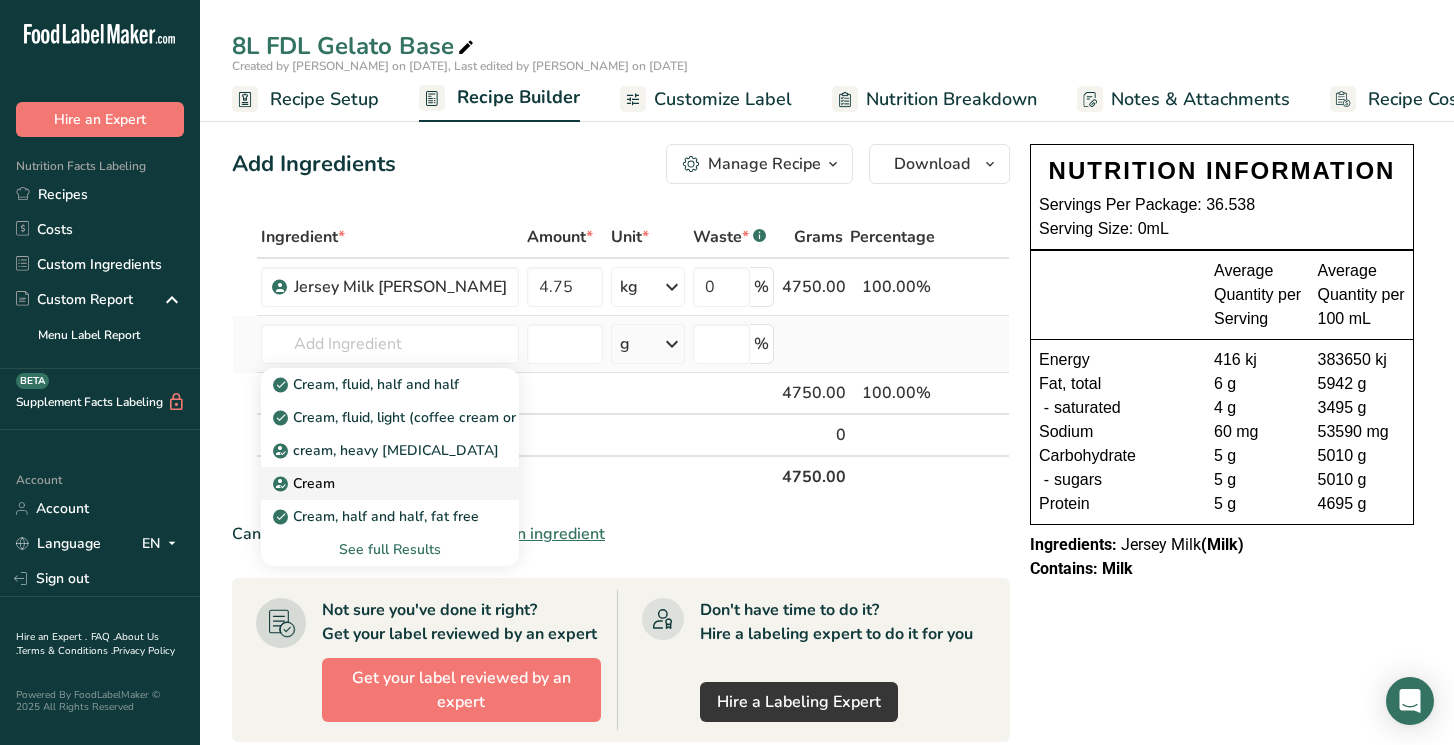 click at bounding box center (281, 484) 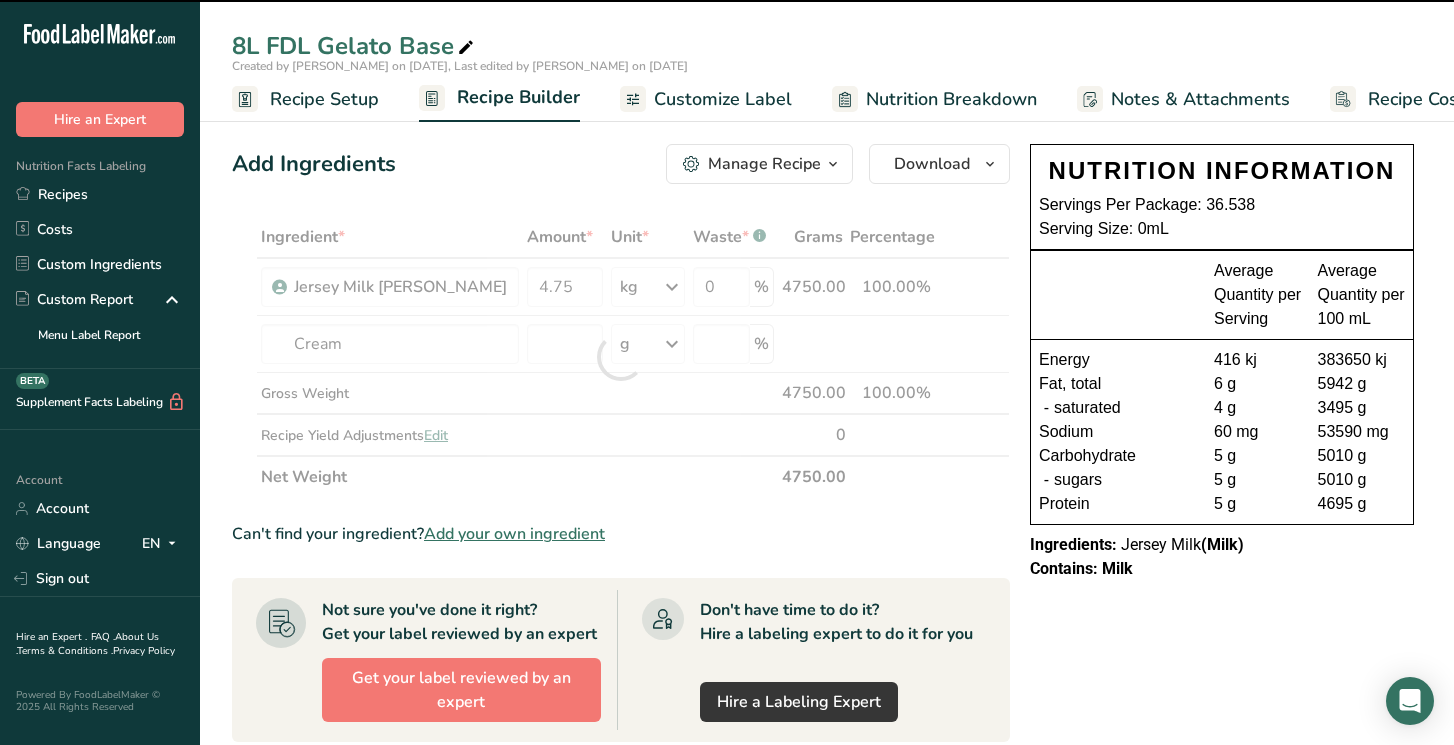 type on "0" 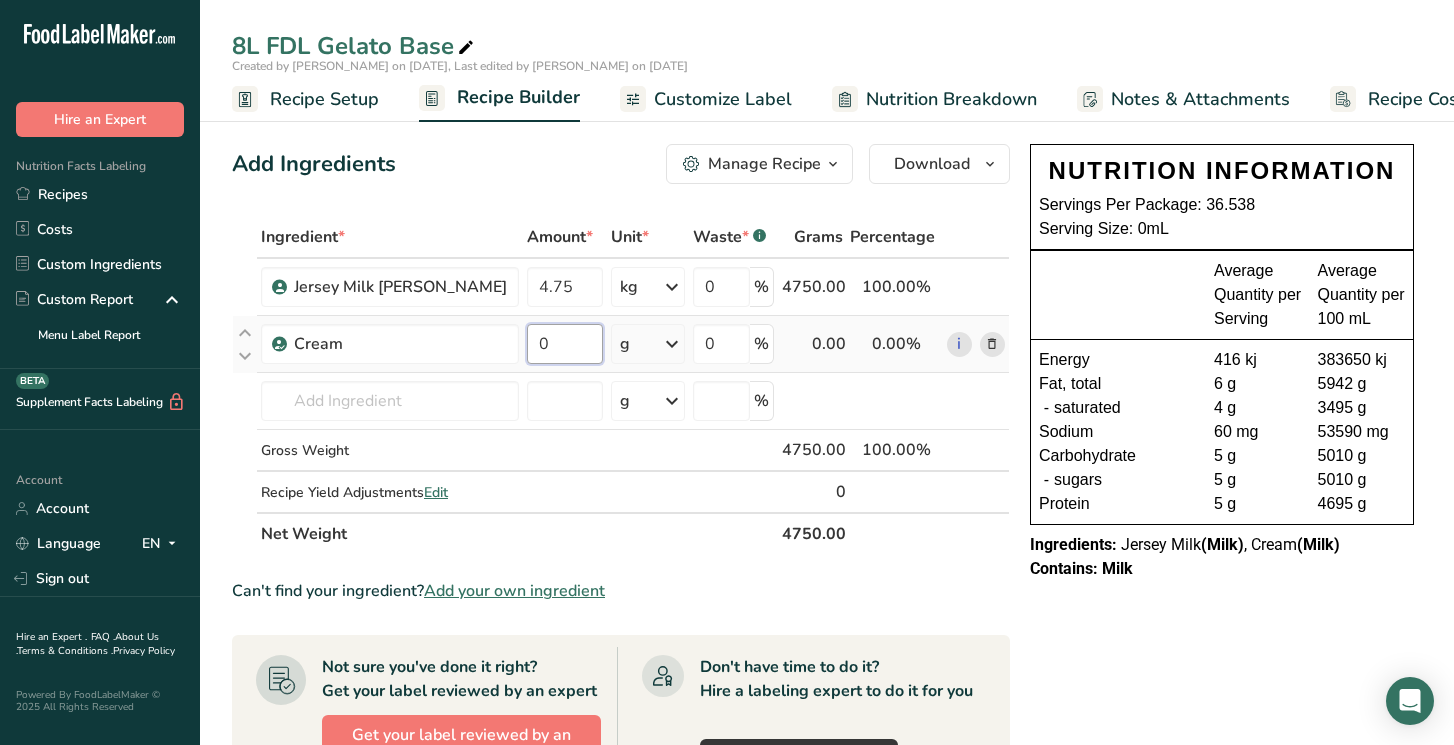 drag, startPoint x: 503, startPoint y: 352, endPoint x: 489, endPoint y: 350, distance: 14.142136 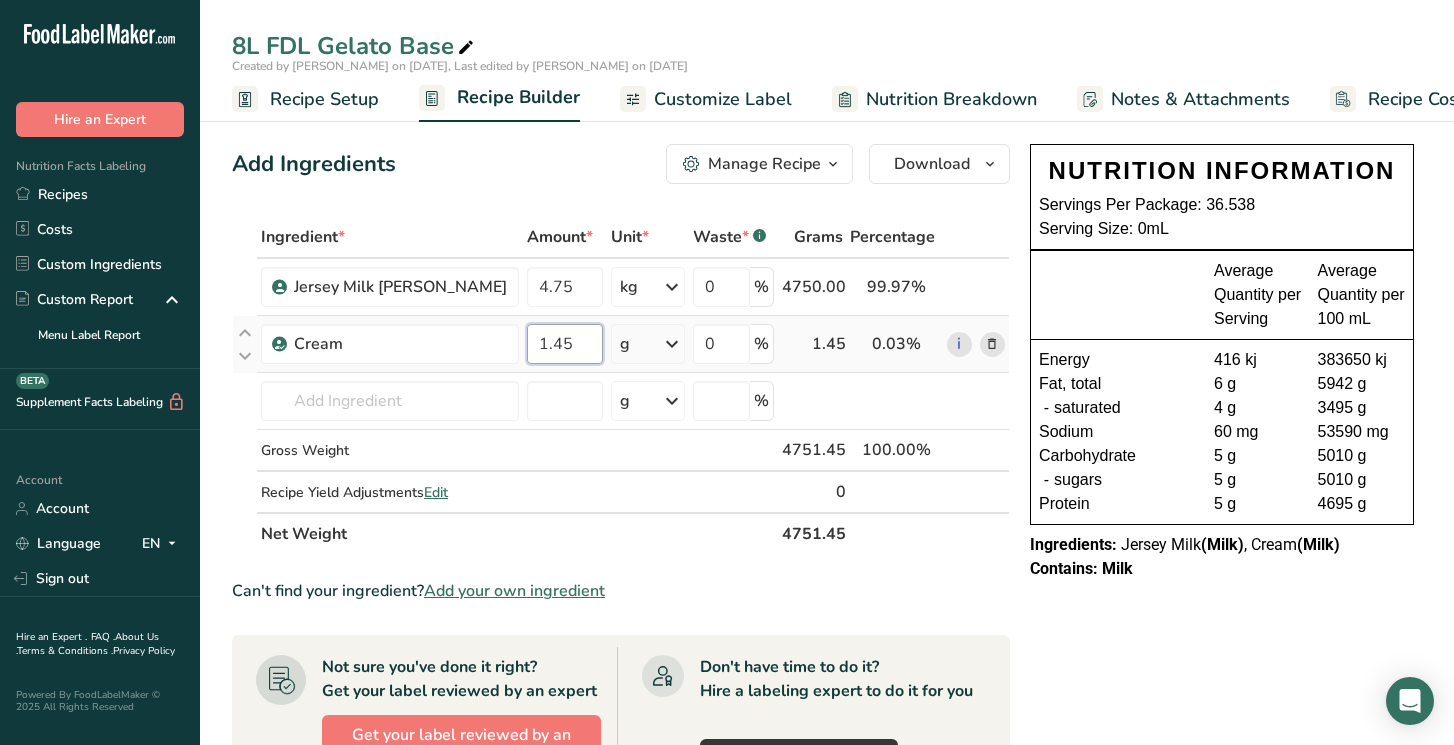 type on "1.45" 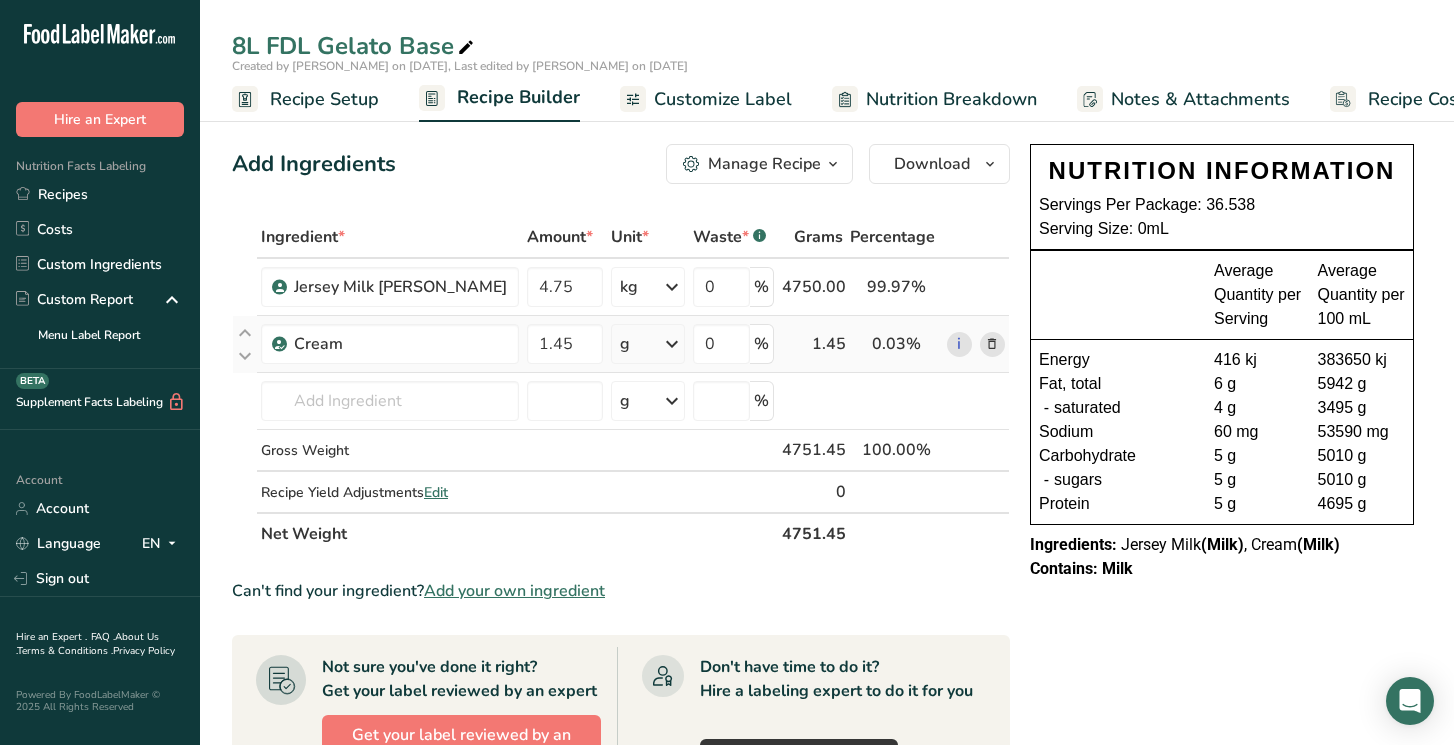 click on "Ingredient *
Amount *
Unit *
Waste *   .a-a{fill:#347362;}.b-a{fill:#fff;}          Grams
Percentage
Jersey Milk [PERSON_NAME]
4.75
kg
Weight Units
g
kg
mg
See more
Volume Units
l
mL
fl oz
See more
0
%
4750.00
99.97%
i
Cream
1.45
g
Weight Units
g
kg
mg
See more
Volume Units
l
Volume units require a density conversion. If you know your ingredient's density enter it below. Otherwise, click on "RIA" our AI Regulatory bot - she will be able to help you" at bounding box center [621, 385] 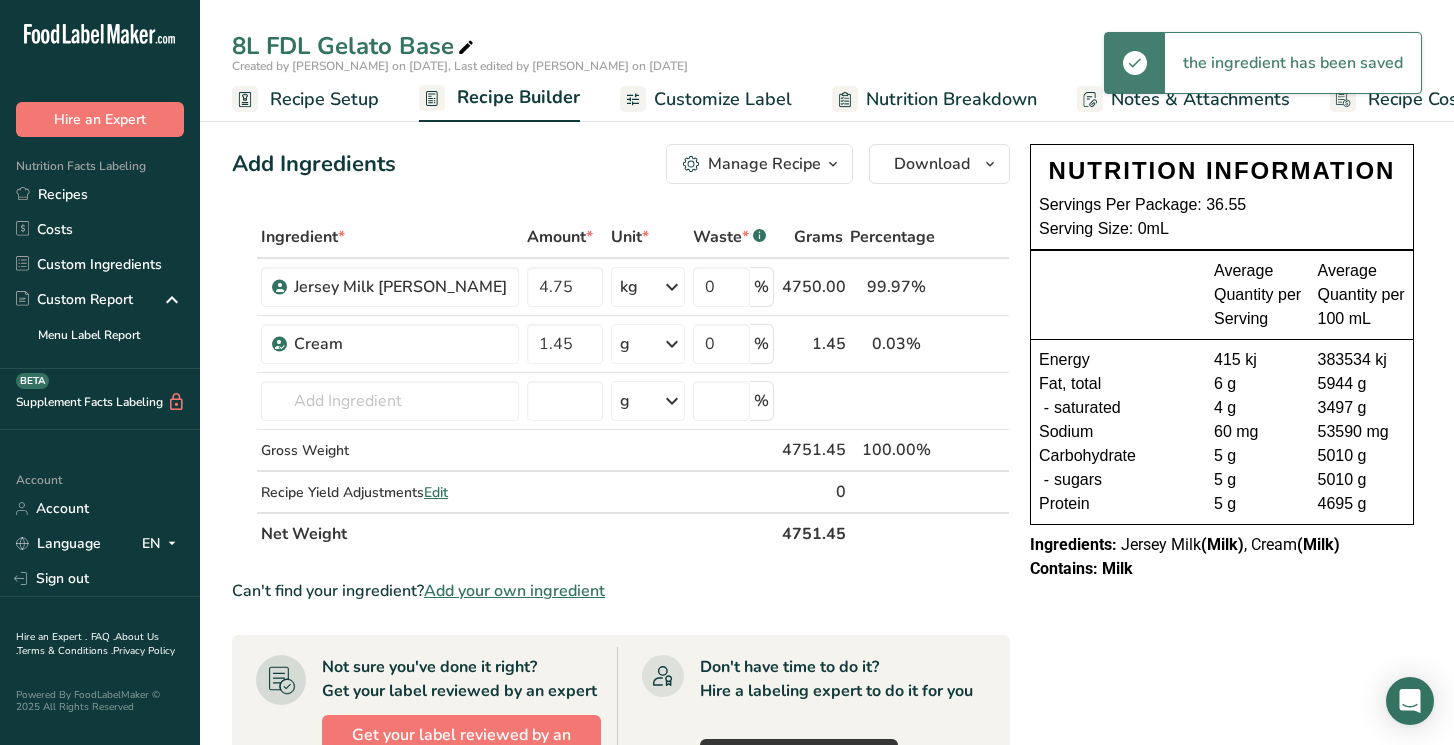 click on "g" at bounding box center [648, 344] 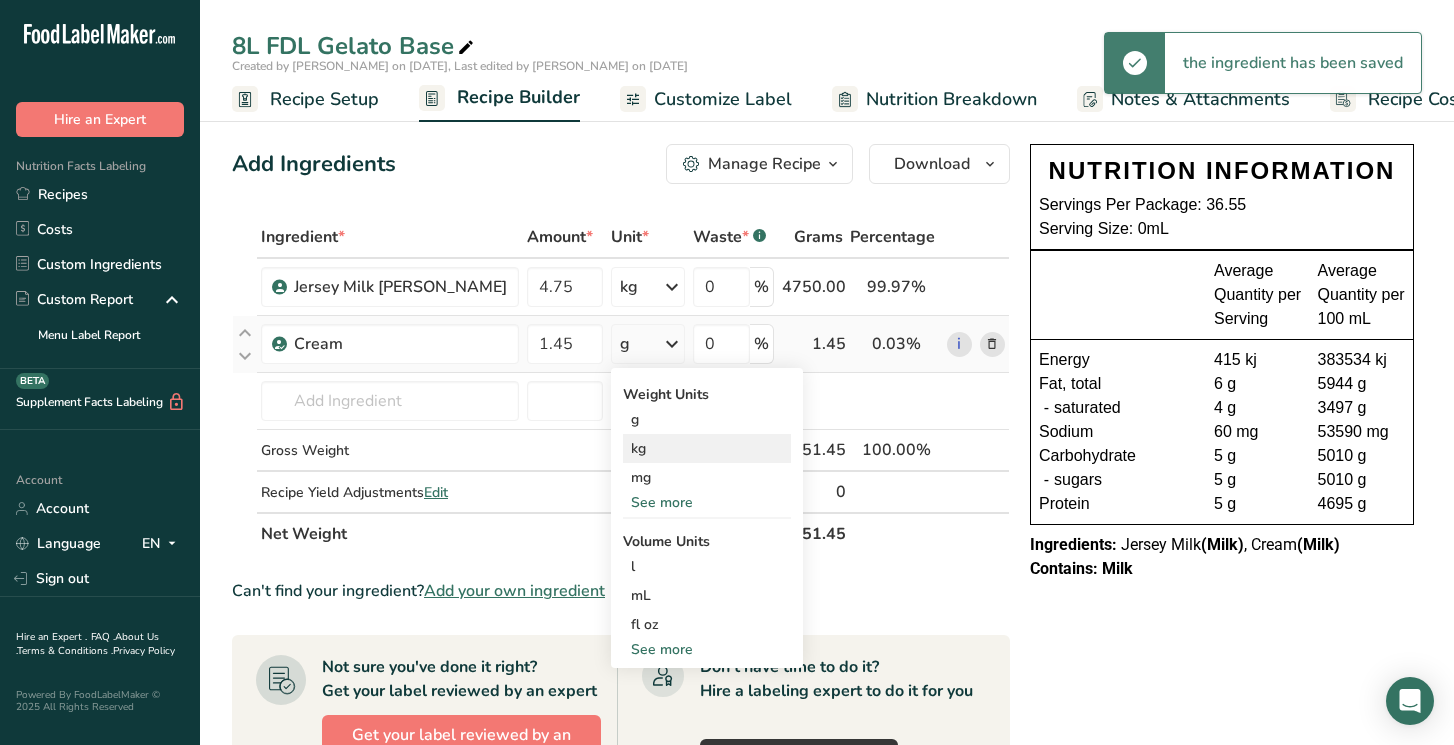 click on "kg" at bounding box center (707, 448) 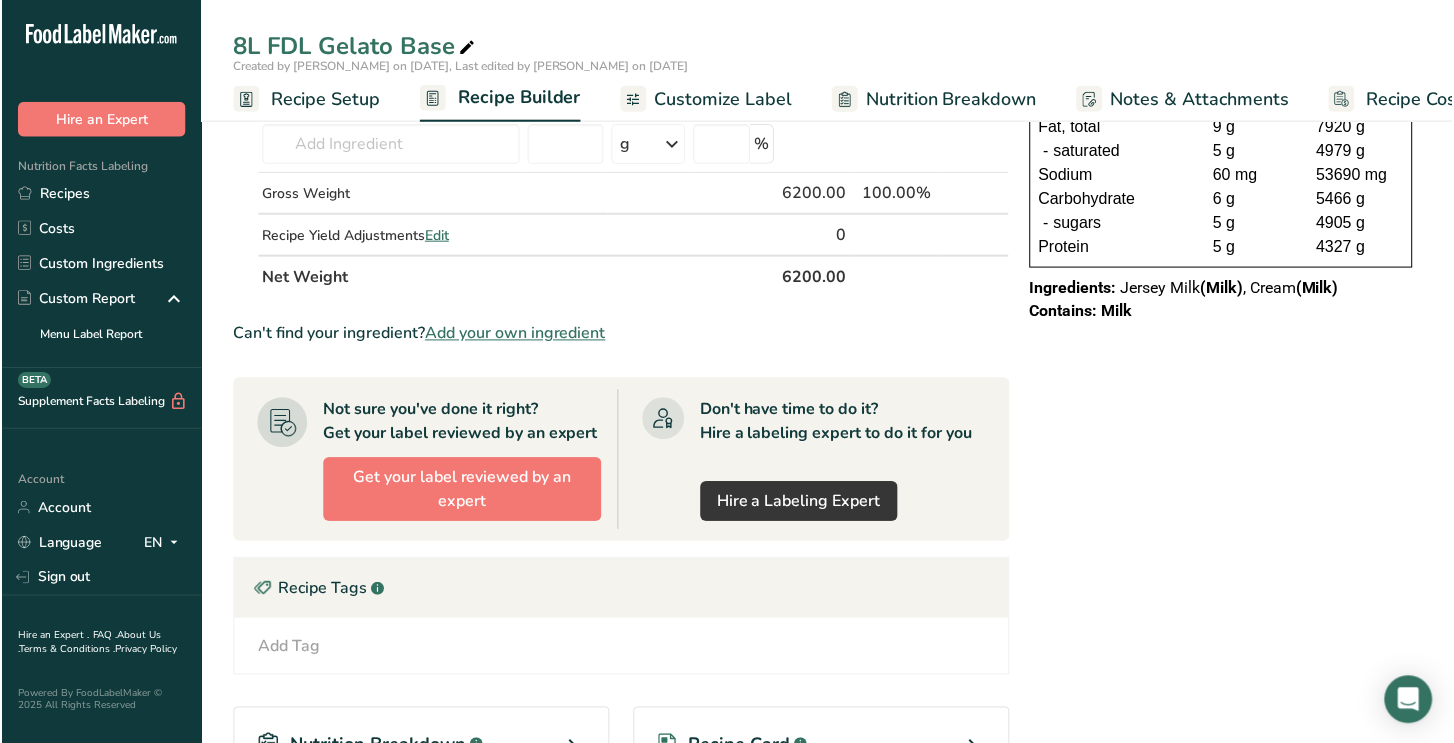 scroll, scrollTop: 0, scrollLeft: 0, axis: both 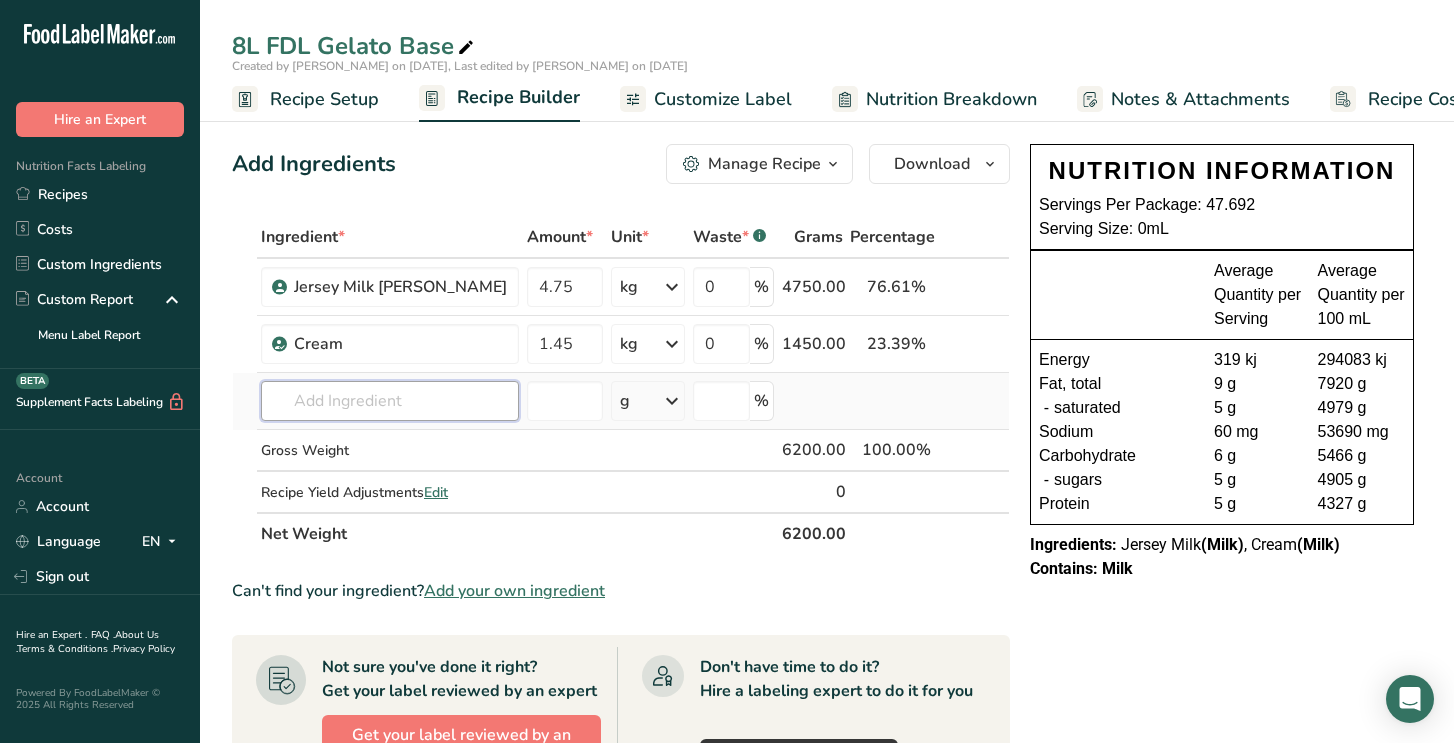 click at bounding box center [390, 401] 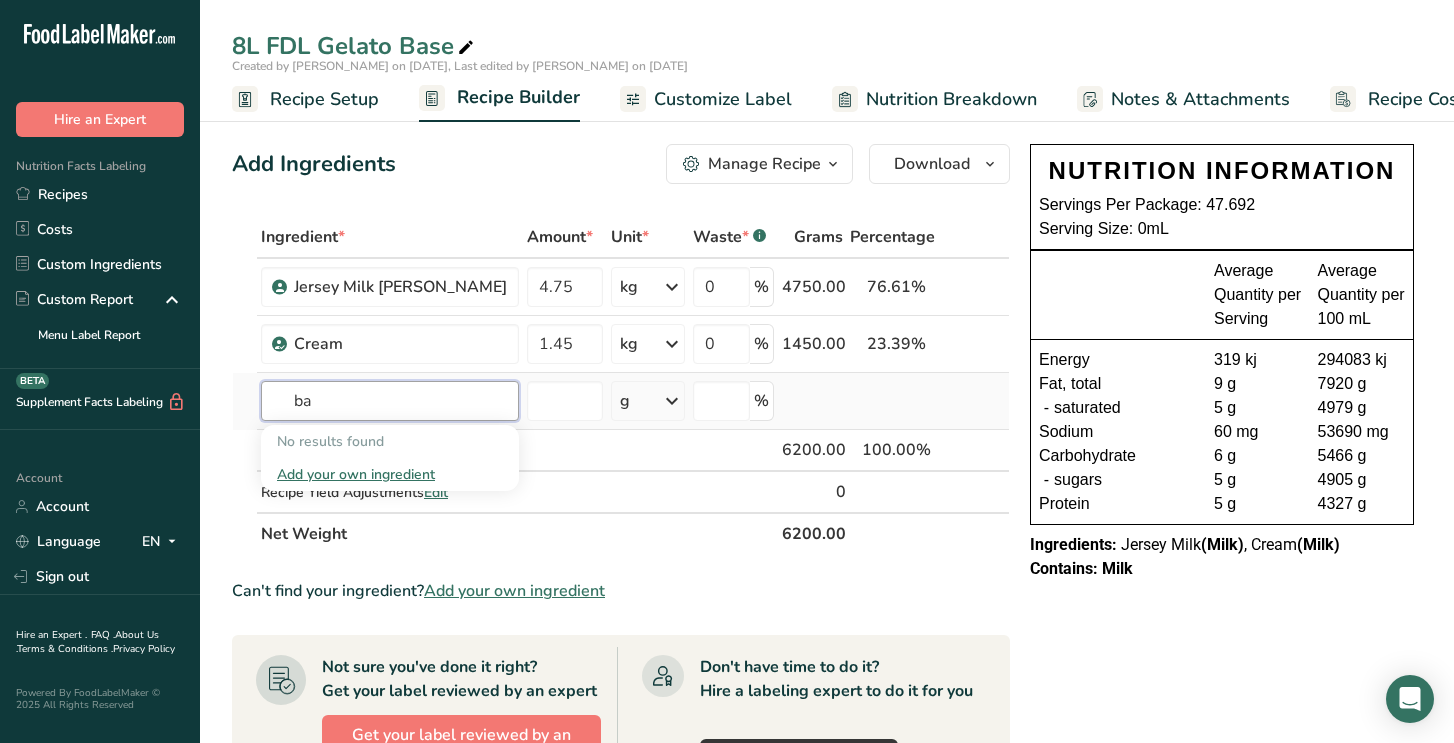 type on "b" 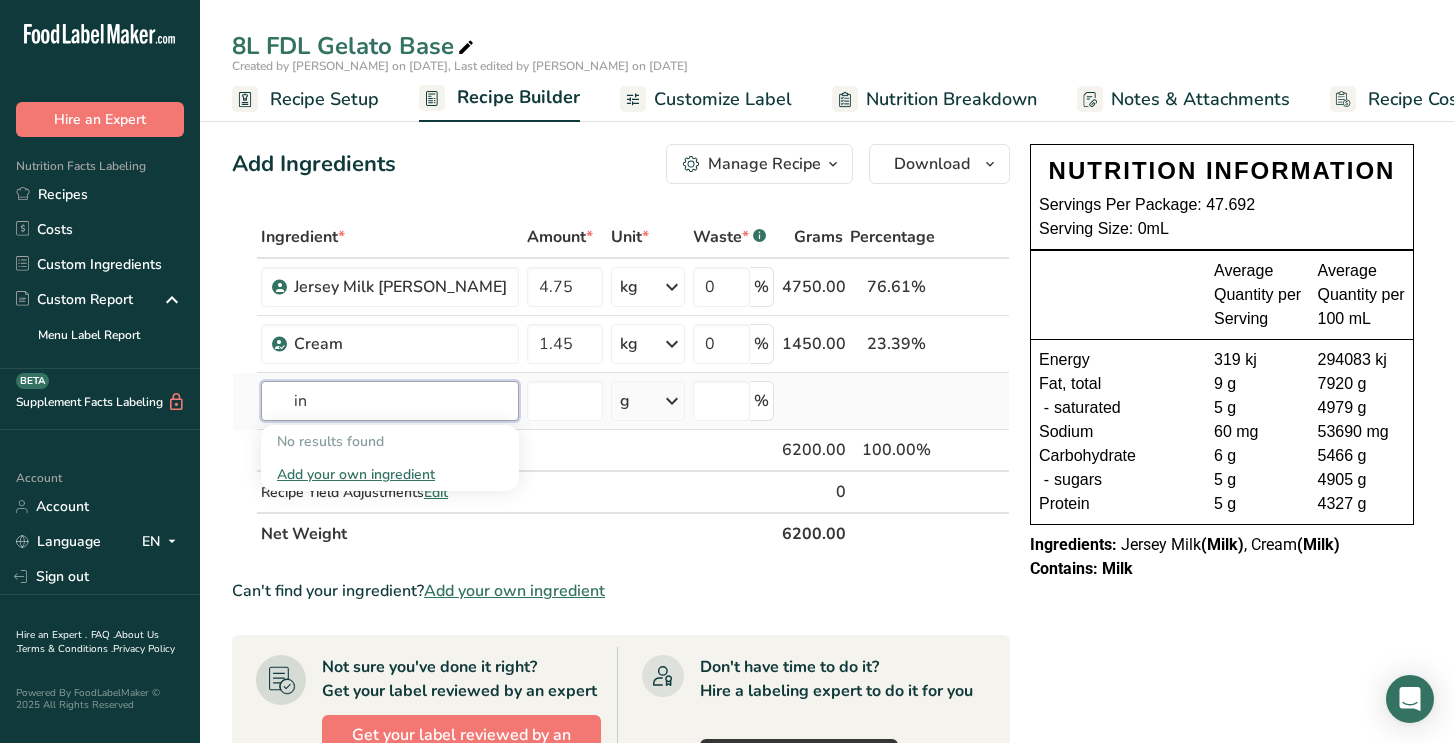 type on "i" 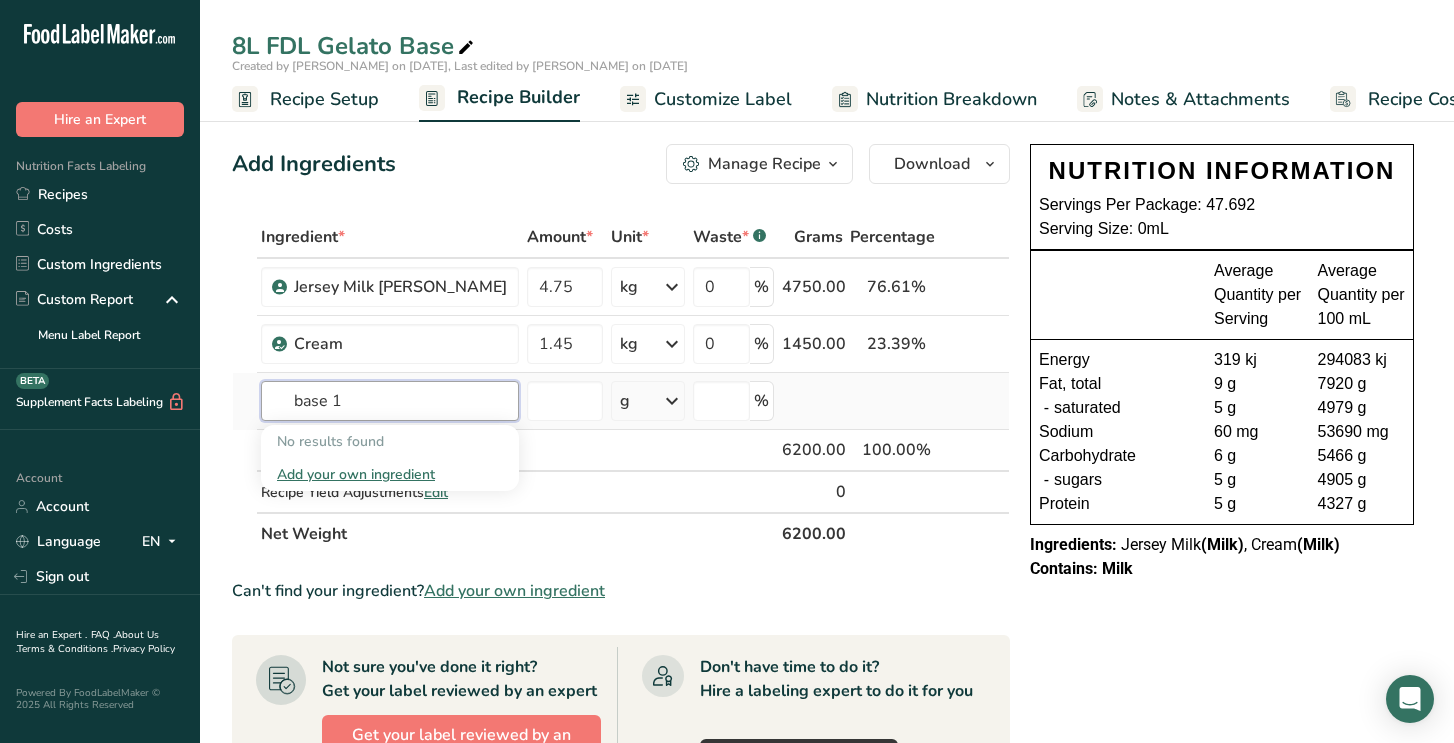 type on "base 1L" 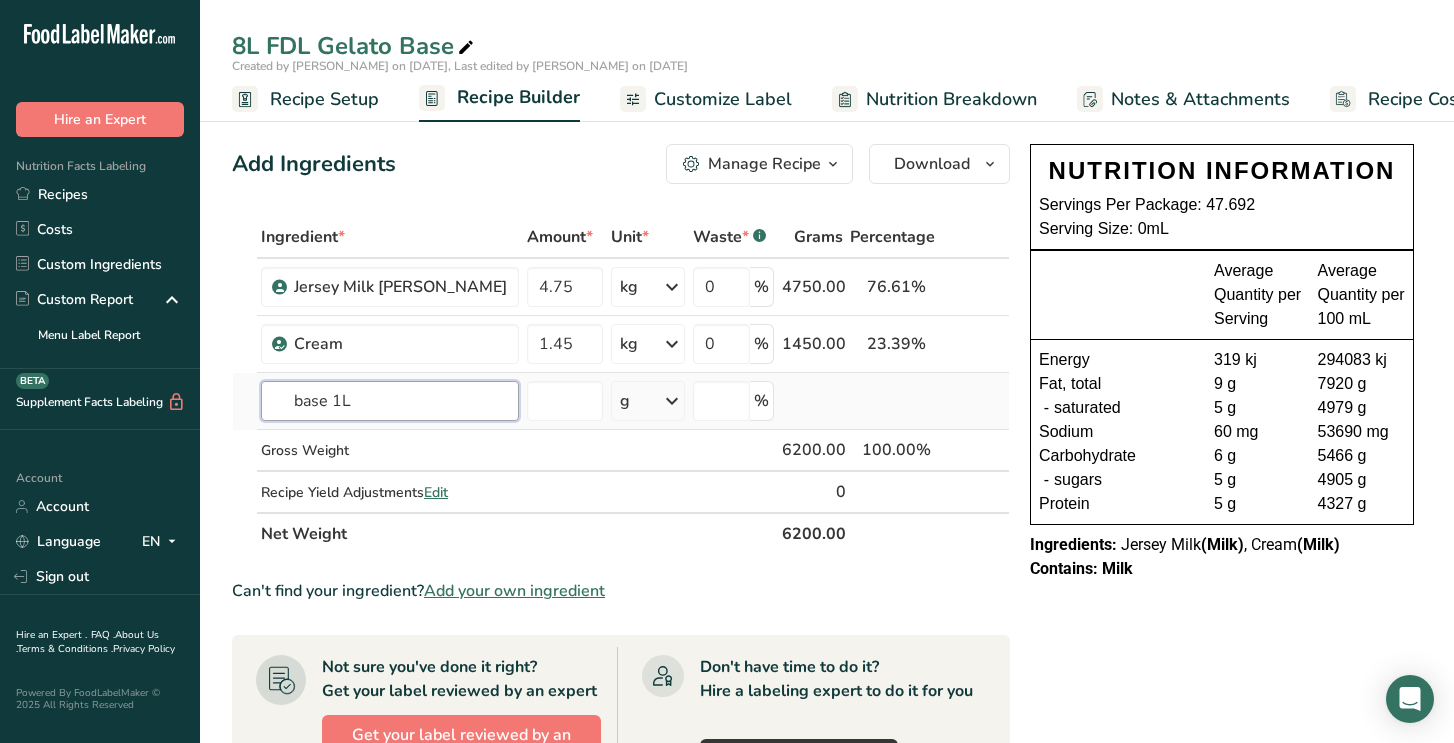 drag, startPoint x: 367, startPoint y: 389, endPoint x: 290, endPoint y: 385, distance: 77.10383 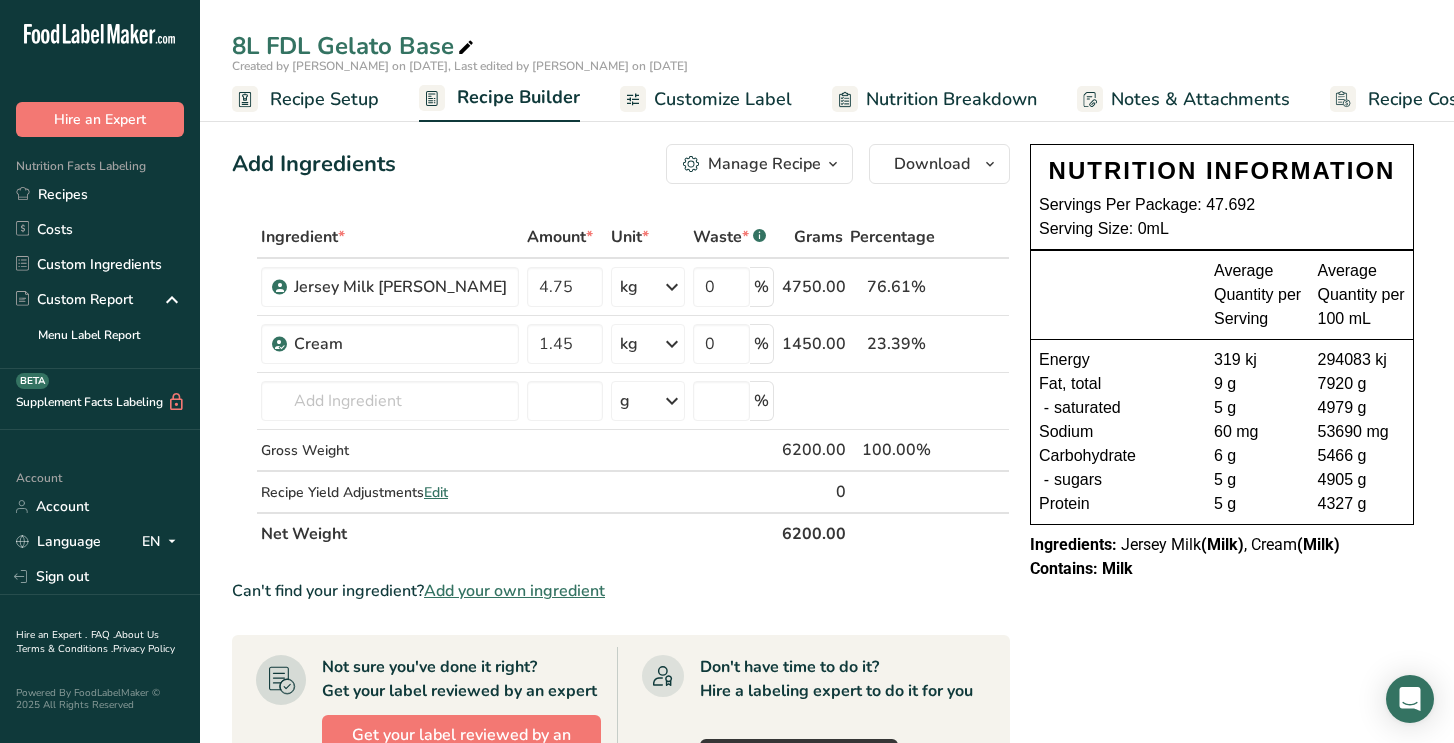 click on "NUTRITION INFORMATION
Servings Per Package: 47.692
Serving Size:
0mL
Average Quantity per Serving
Average Quantity per 100
mL
Energy
319 kj
294083 kj
Fat, total
9 g
7920 g
-
saturated
5 g
4979 g
Sodium
60 mg
53690 mg
Carbohydrate
6 g
5466 g
-
sugars
5 g
4905 g
Protein
5 g
4327 g
Ingredients:    Jersey Milk  (Milk) , Cream" at bounding box center (1222, 702) 